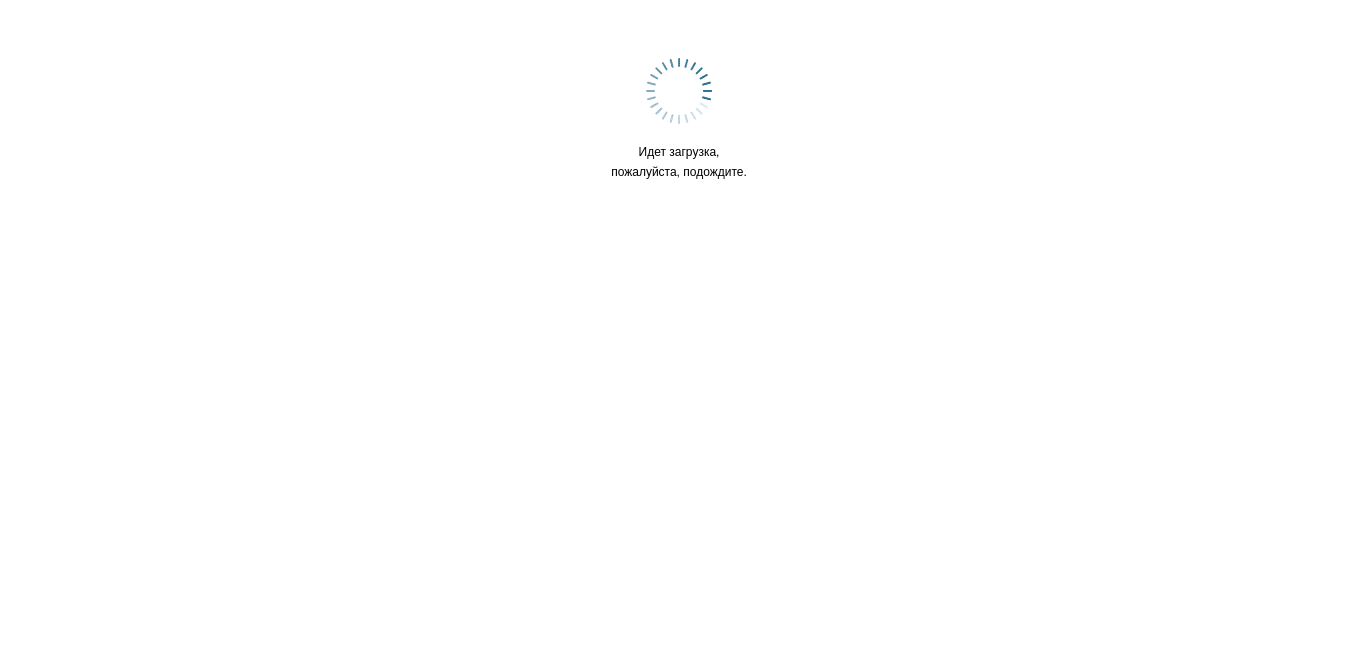 scroll, scrollTop: 0, scrollLeft: 0, axis: both 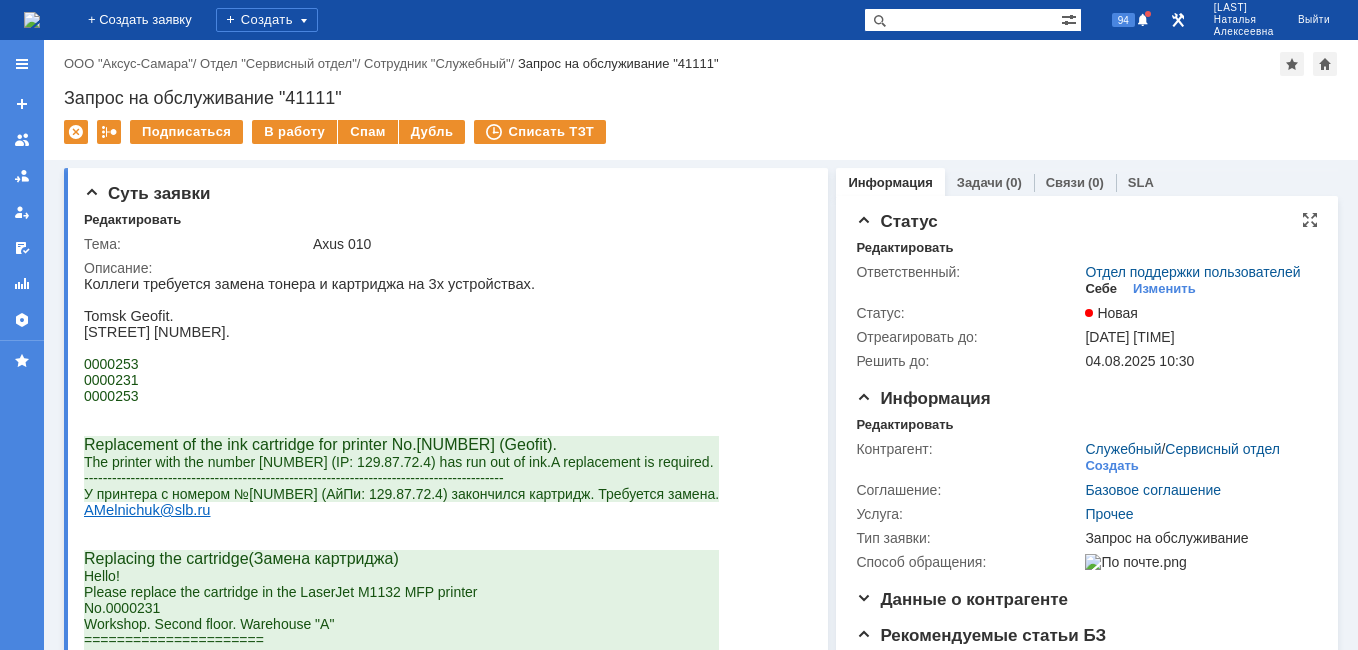 click on "Себе" at bounding box center [1101, 289] 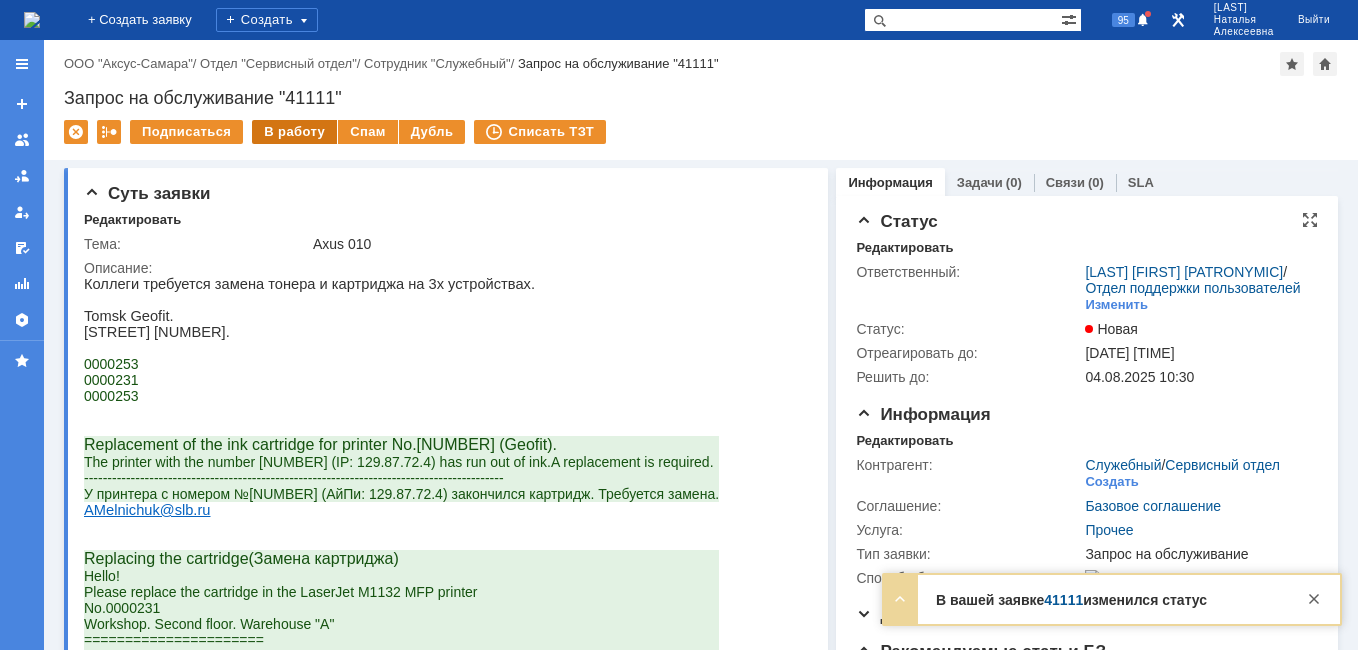 scroll, scrollTop: 0, scrollLeft: 0, axis: both 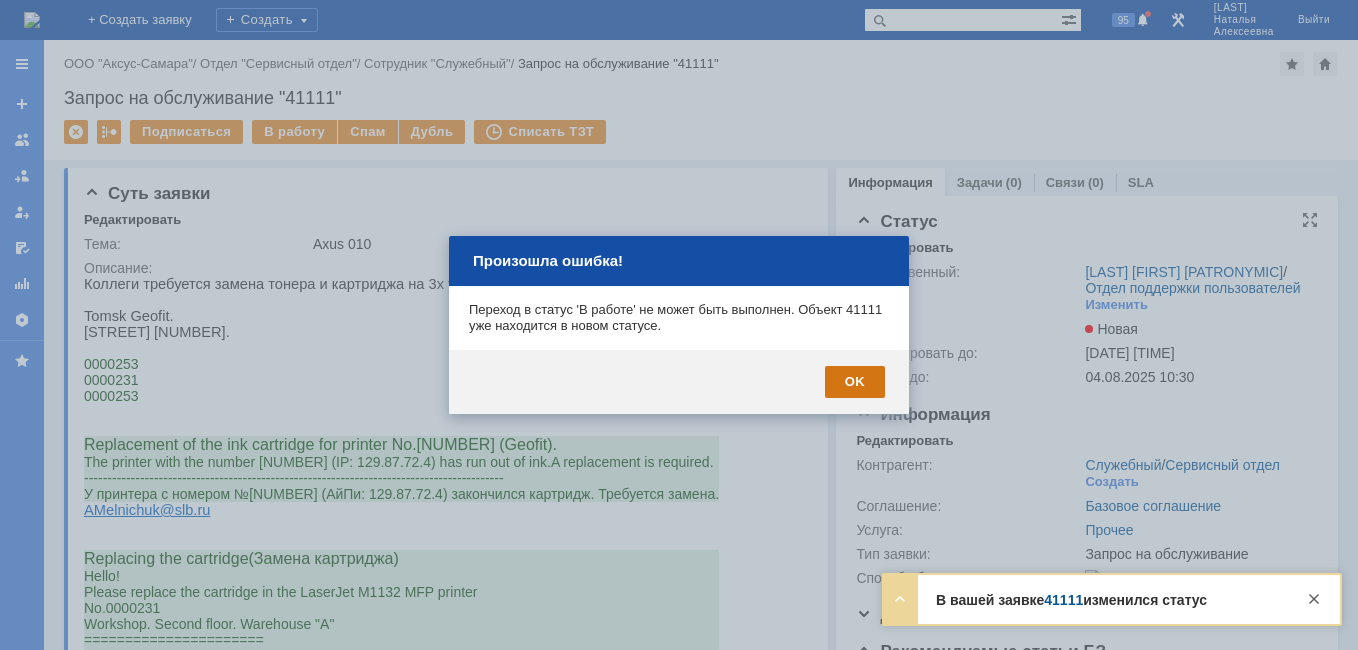 click on "OK" at bounding box center (855, 382) 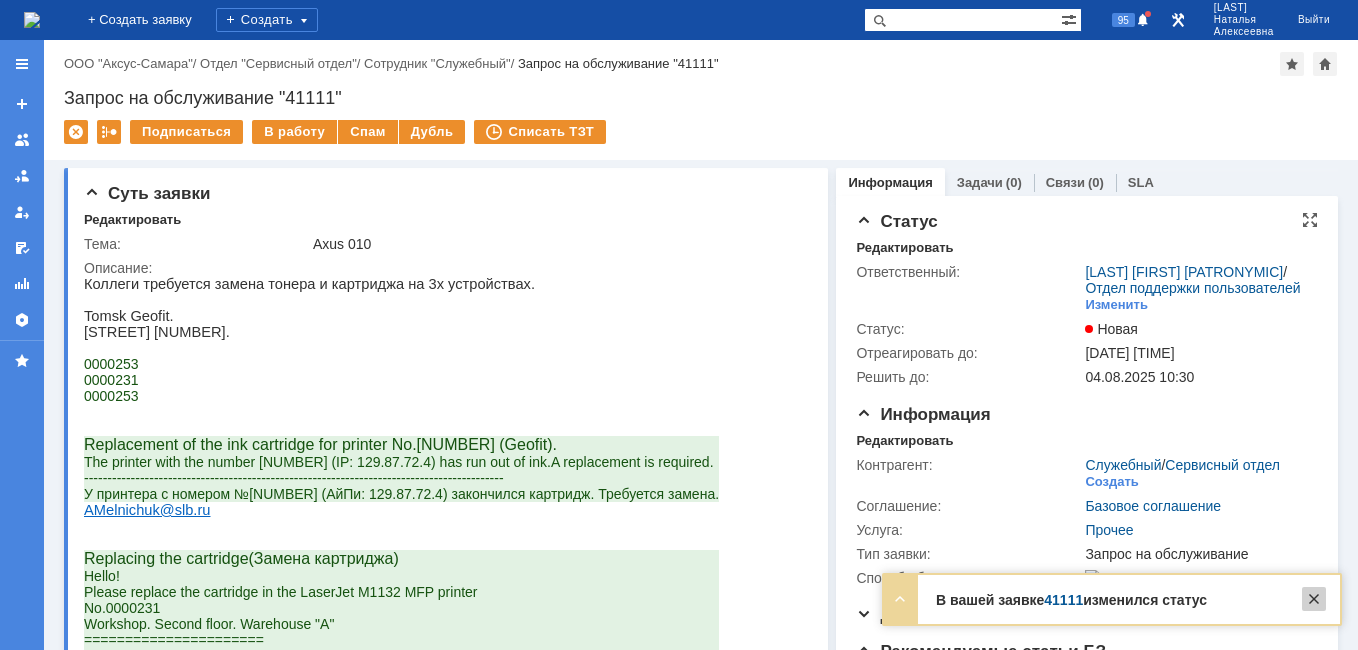 click at bounding box center (1314, 599) 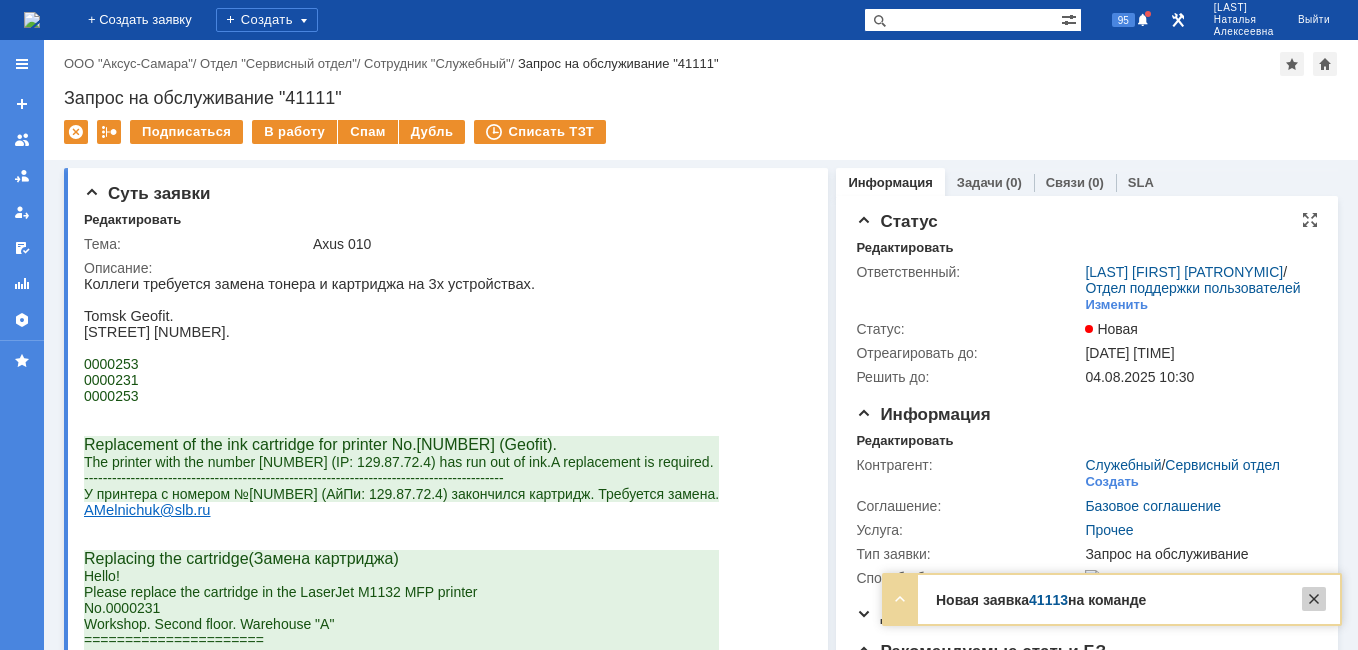 click at bounding box center [1314, 599] 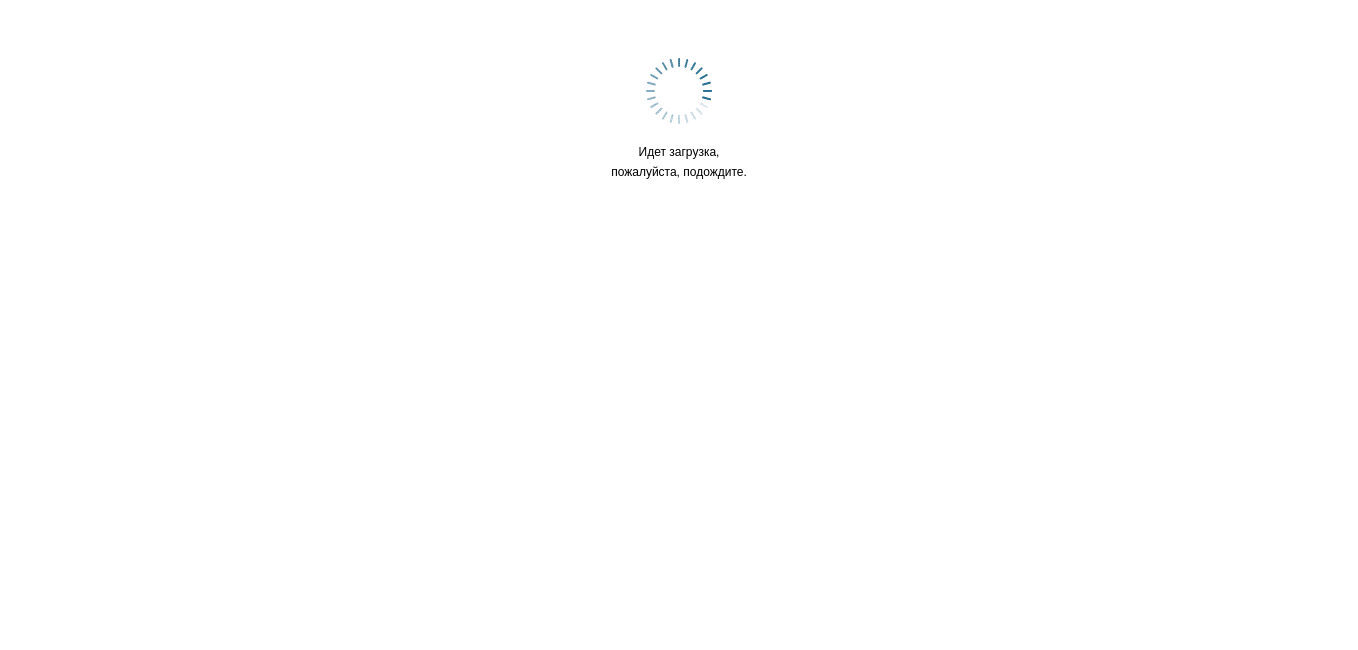 scroll, scrollTop: 0, scrollLeft: 0, axis: both 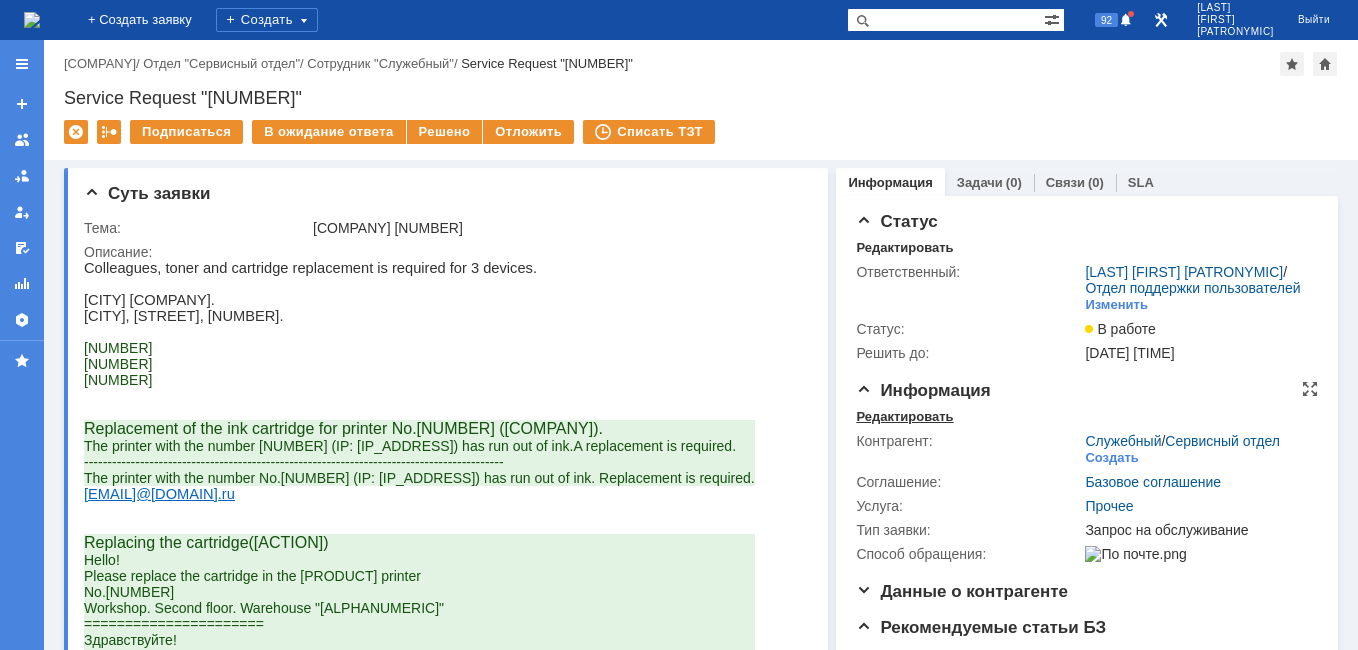 click on "Редактировать" at bounding box center [904, 417] 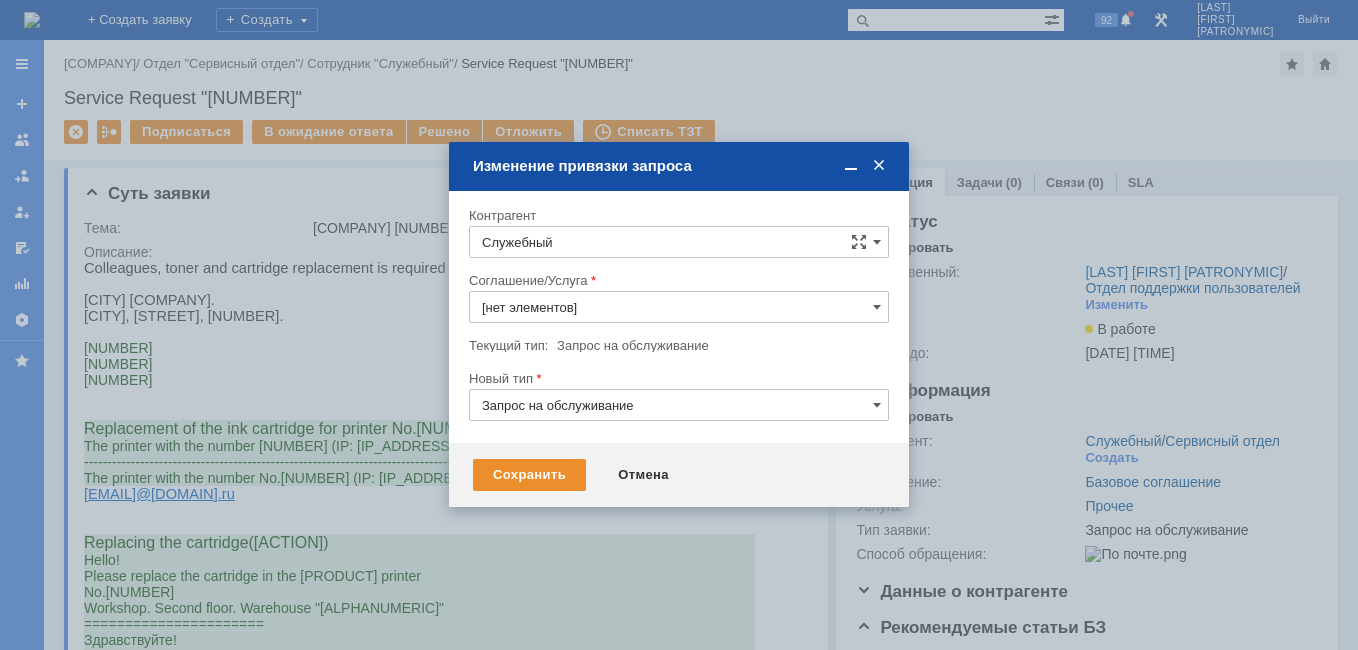 type on "Прочее" 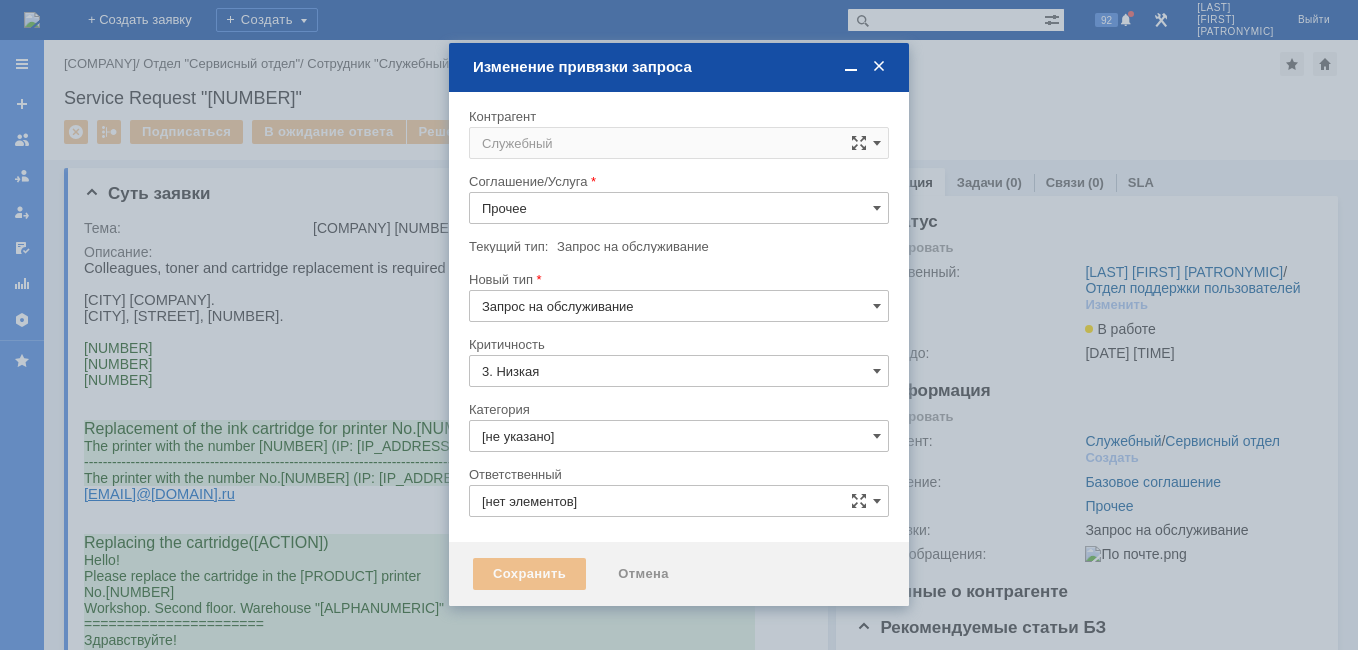 type on "[LAST] [FIRST] [PATRONYMIC]" 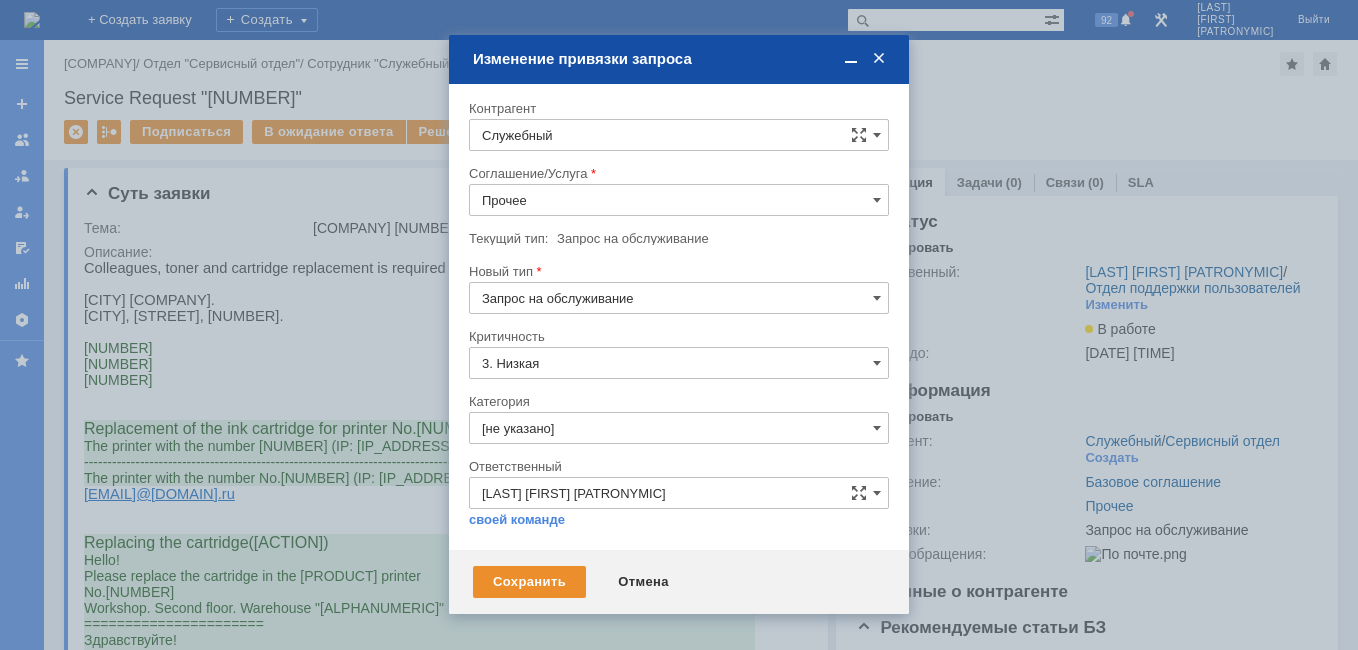 click at bounding box center (877, 200) 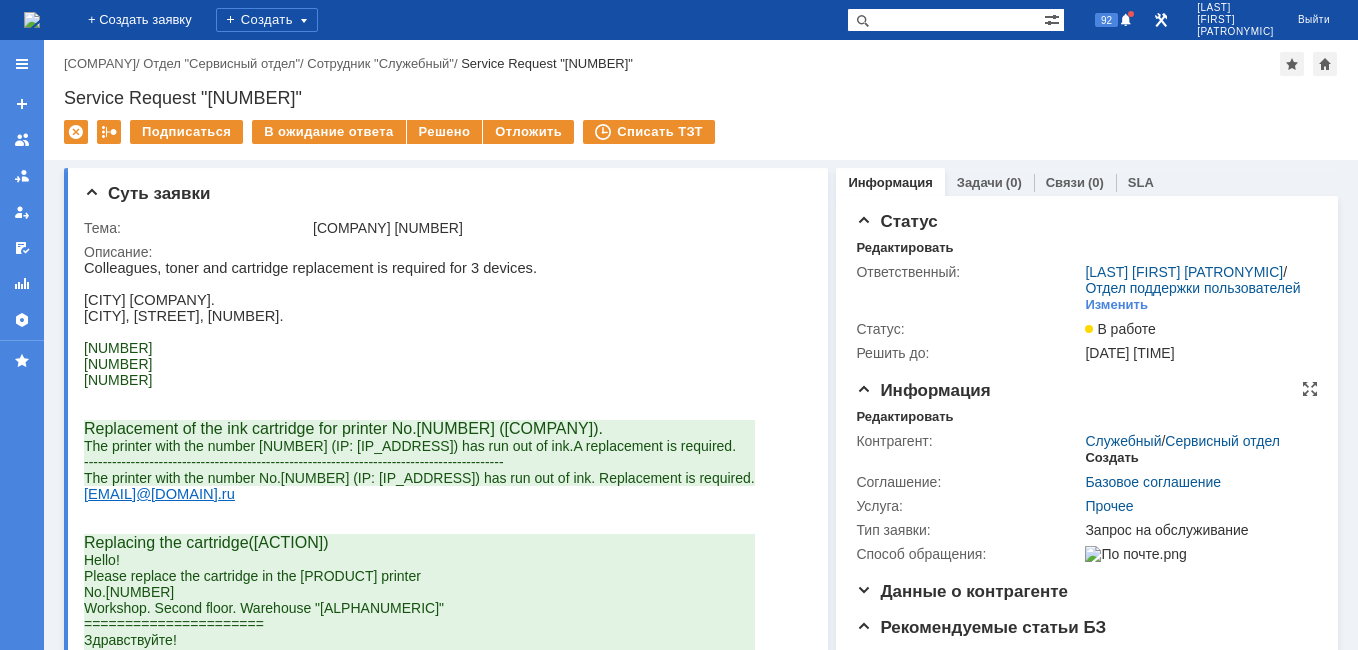click on "Создать" at bounding box center (1111, 458) 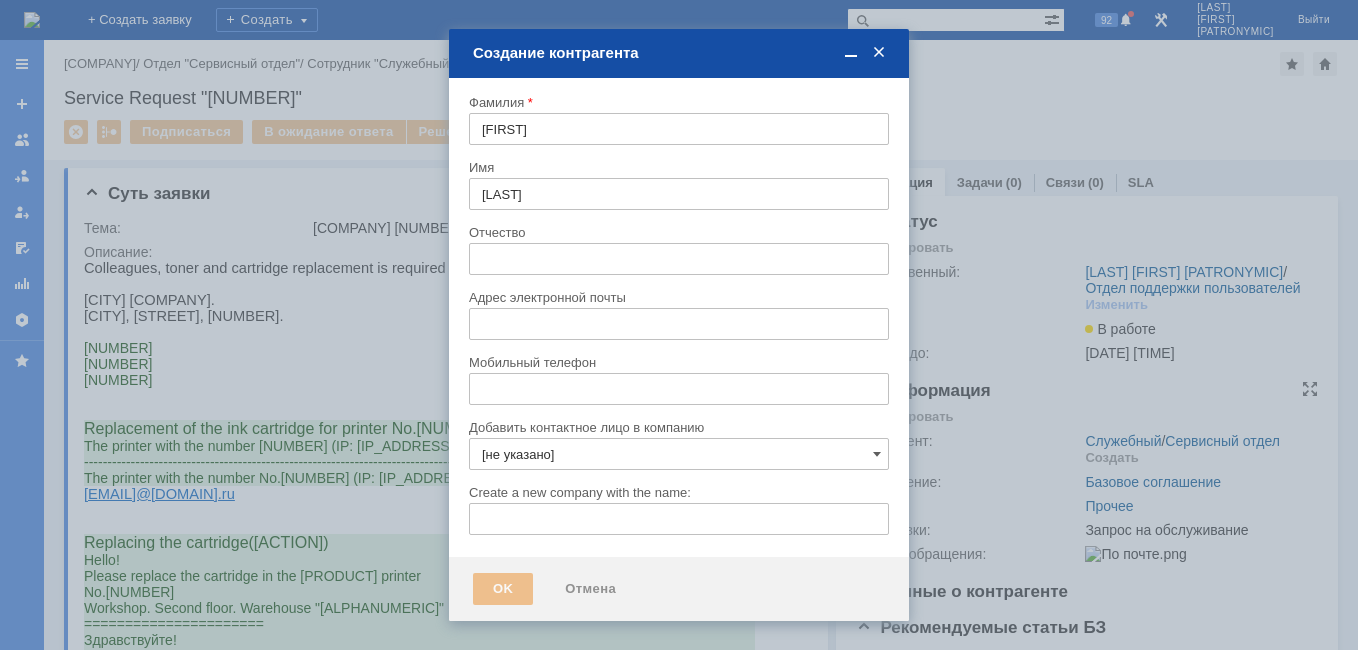 type on "[EMAIL]@[DOMAIN].ru" 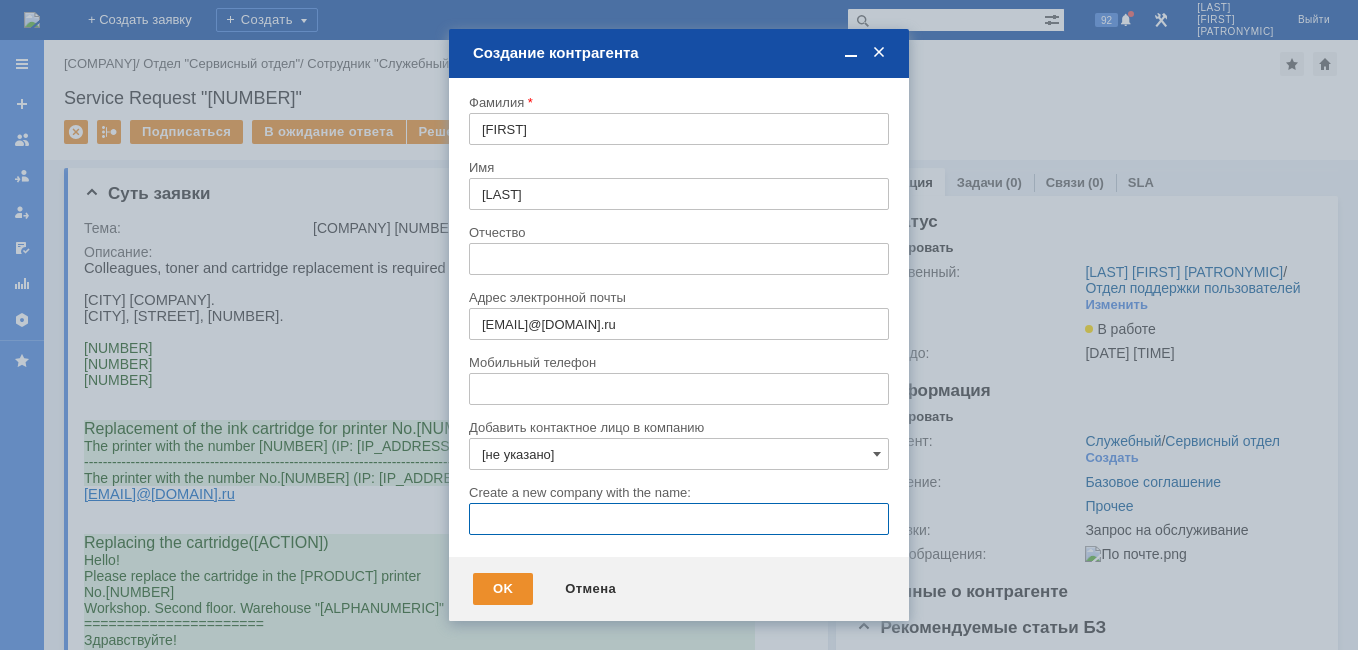 click at bounding box center [679, 519] 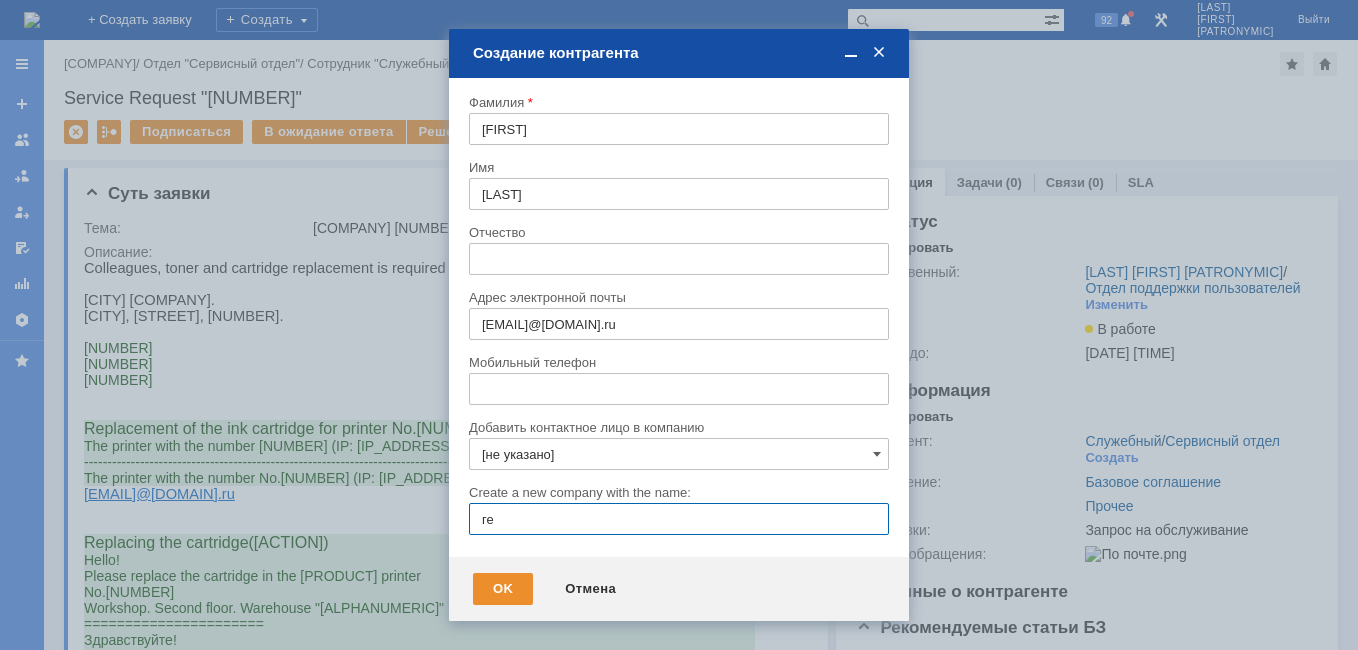 type on "г" 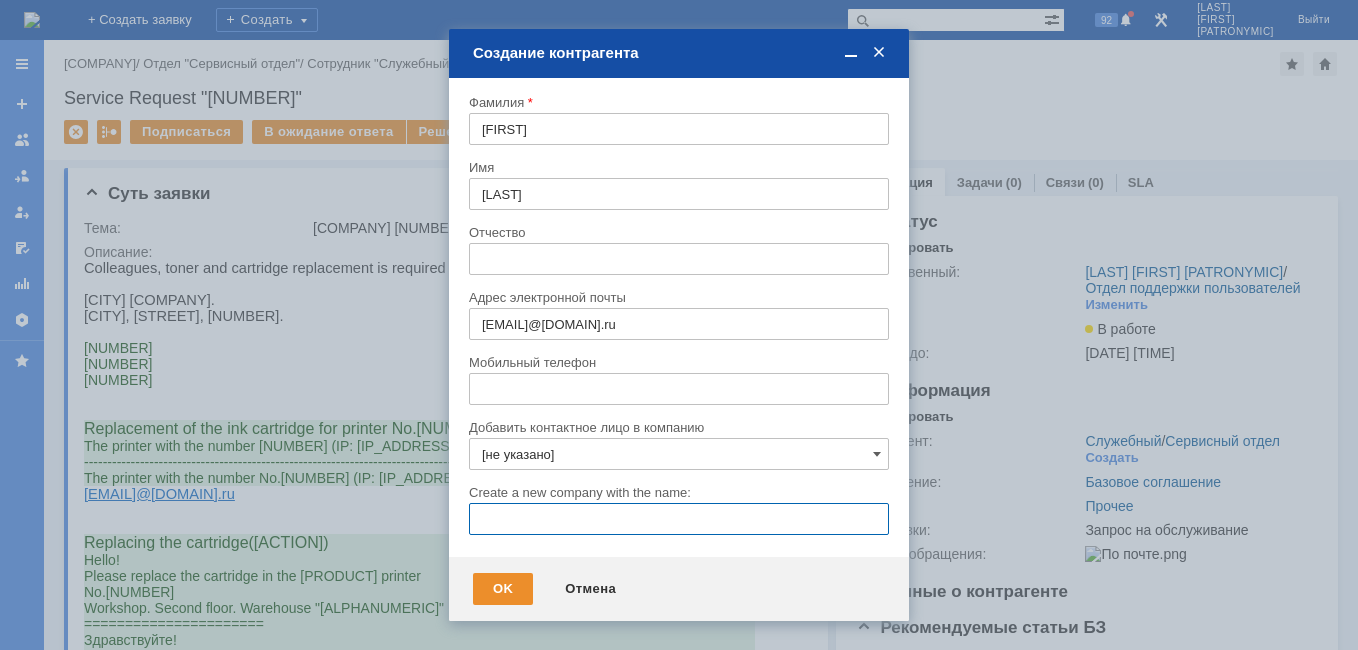 type 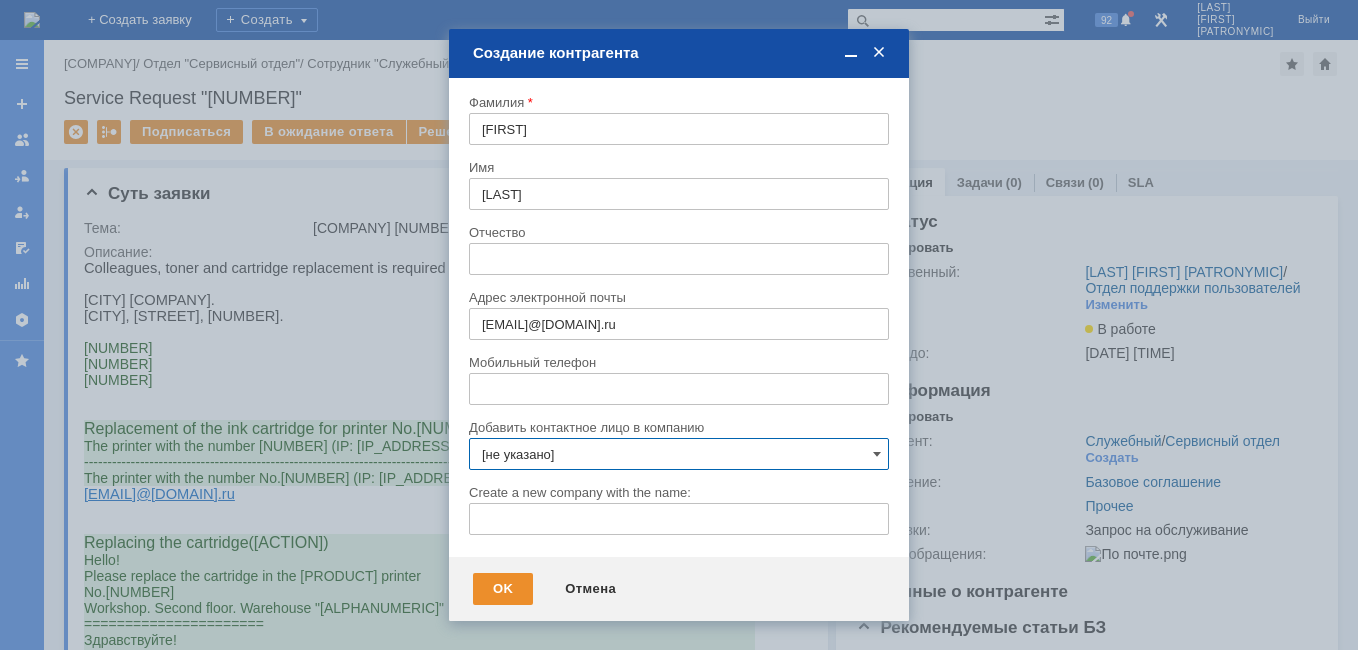 click on "[не указано]" at bounding box center (679, 454) 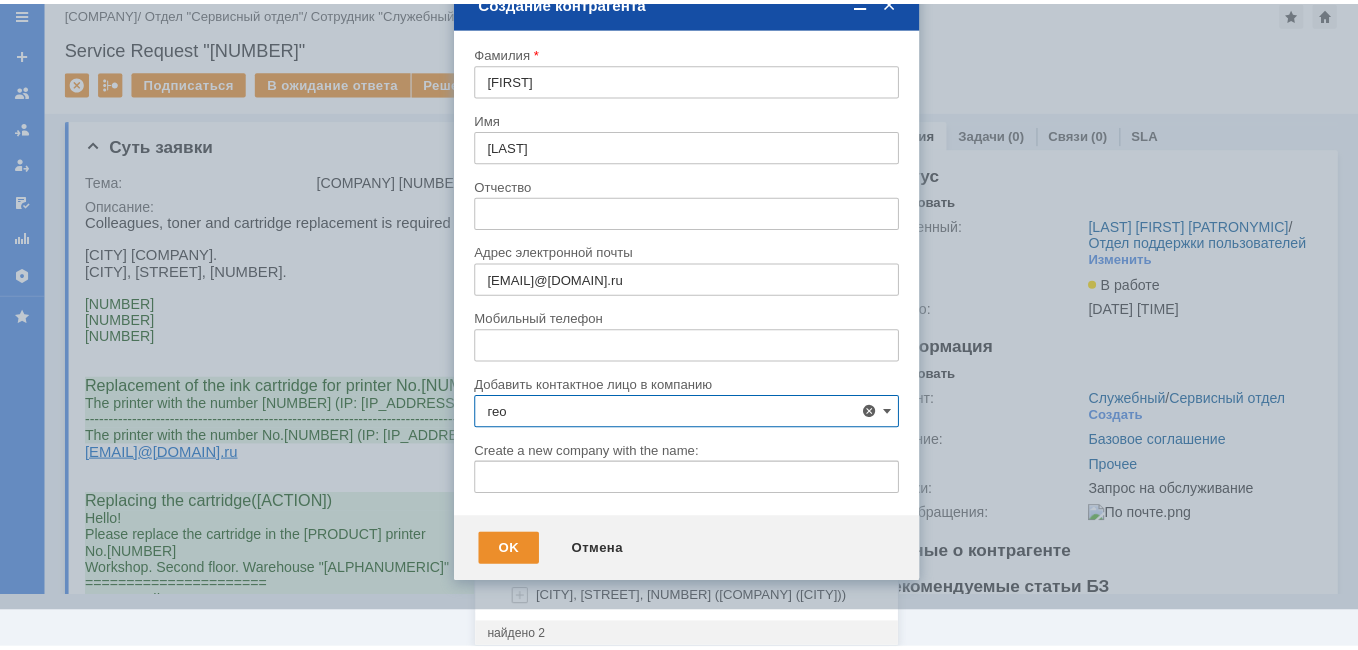 scroll, scrollTop: 0, scrollLeft: 0, axis: both 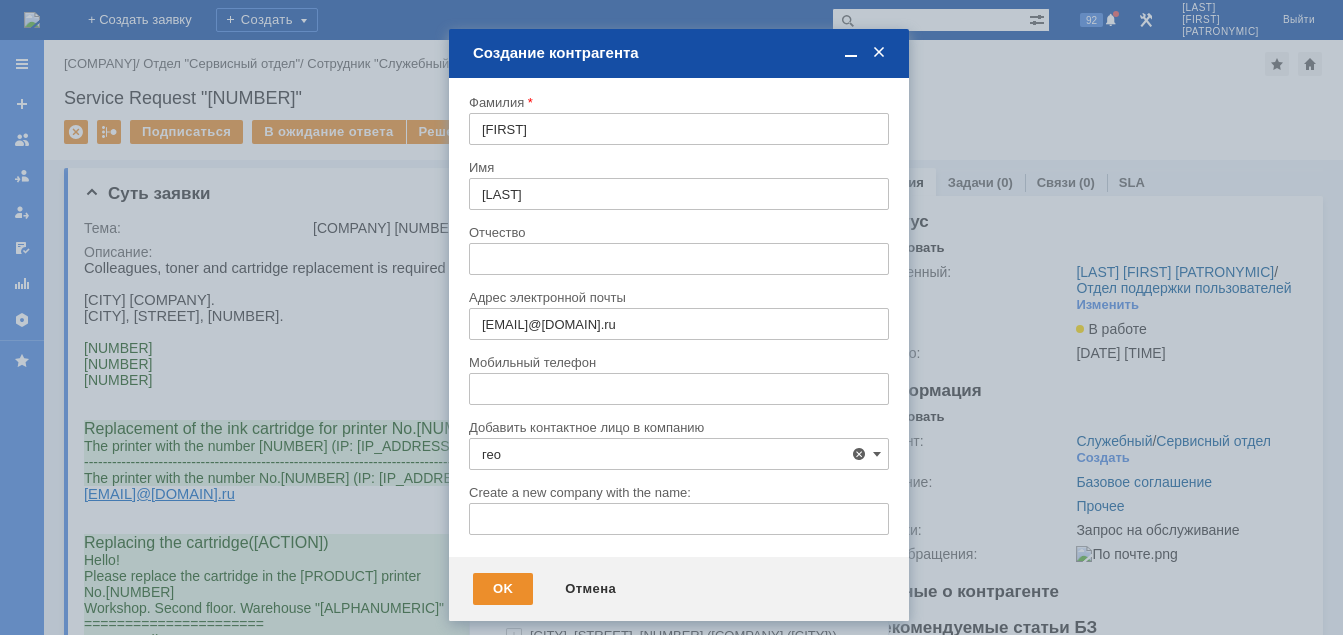 click on "[BRAND] - Томский филиал «Технологическая Компания Шлюмберже» (Геофит), Томская область, г. Томск" at bounding box center (683, 569) 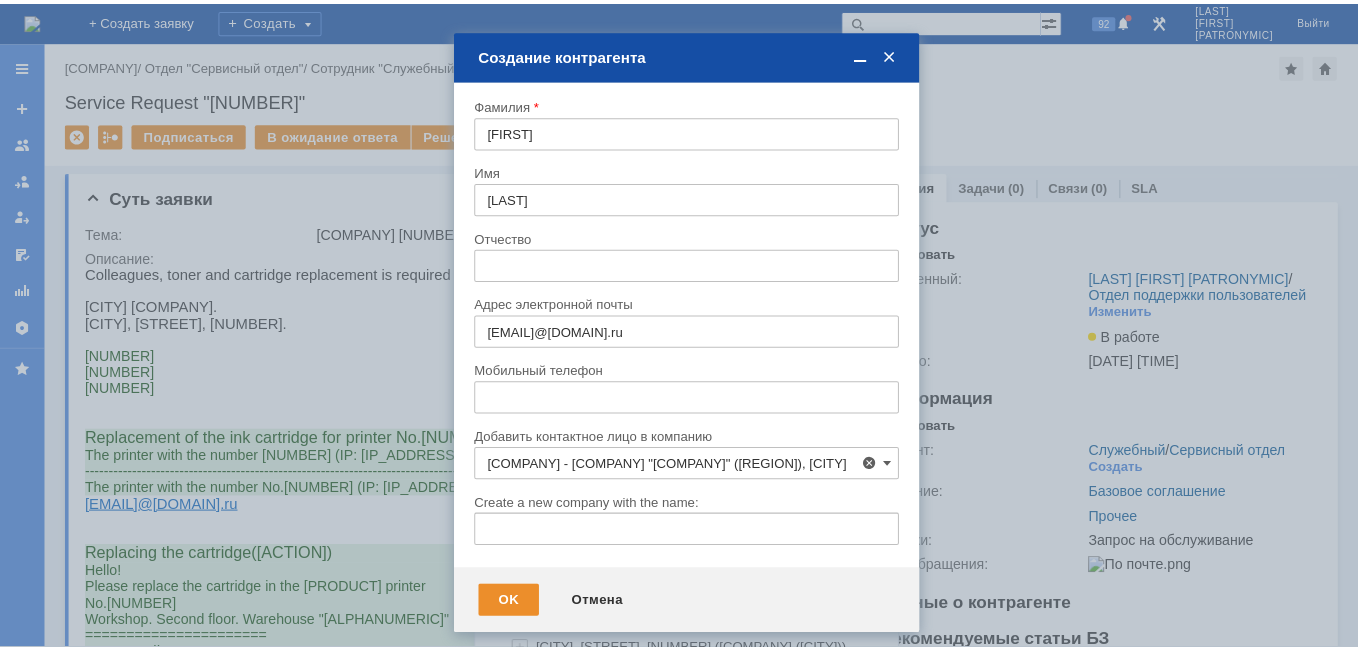scroll, scrollTop: 0, scrollLeft: 267, axis: horizontal 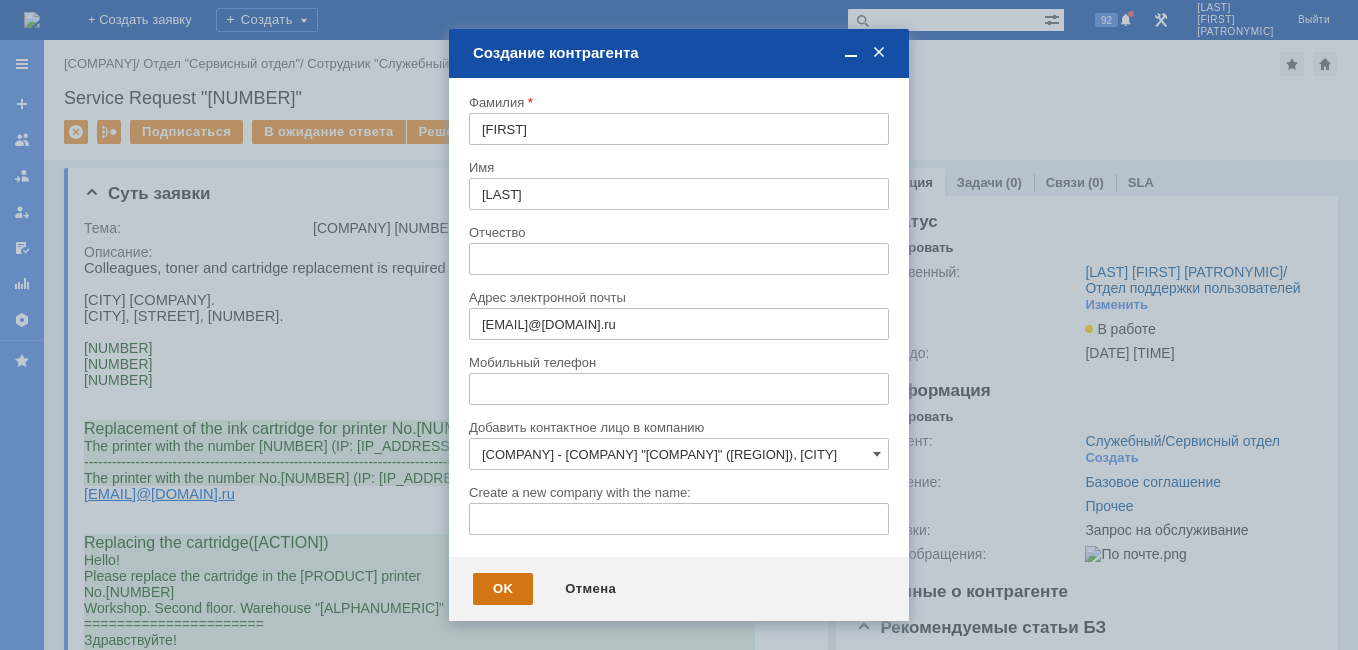 click on "OK" at bounding box center (503, 589) 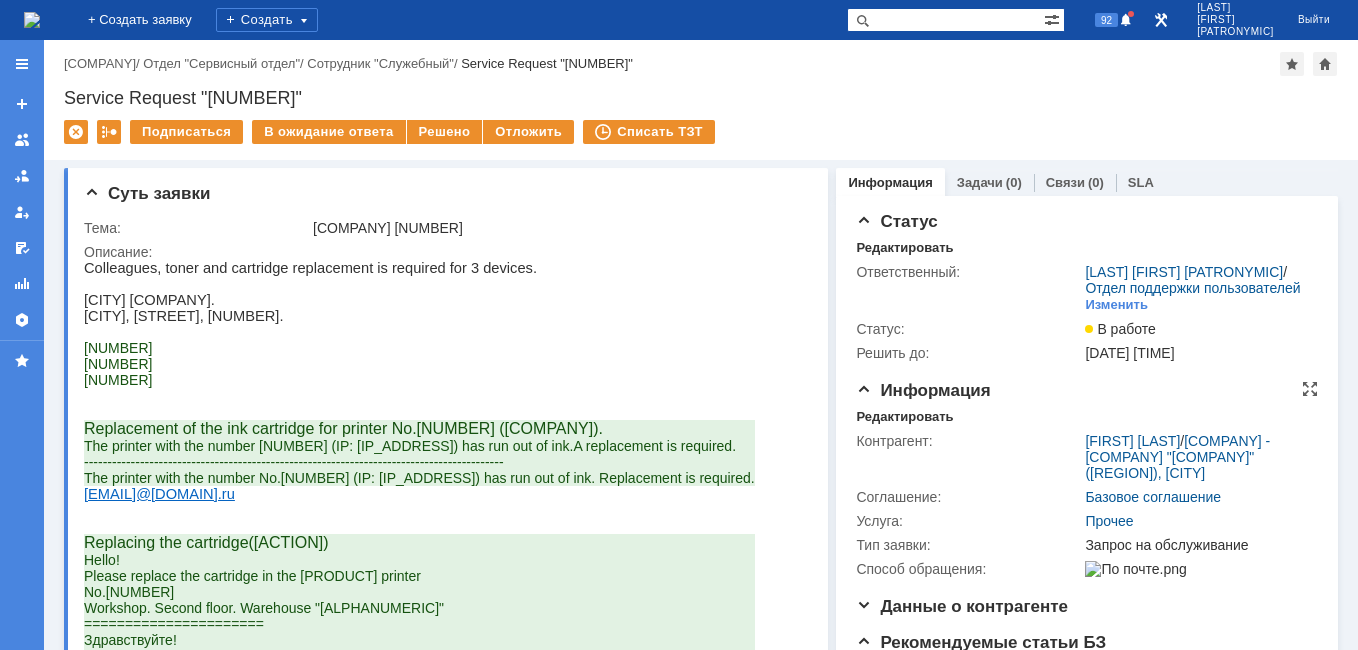 scroll, scrollTop: 0, scrollLeft: 0, axis: both 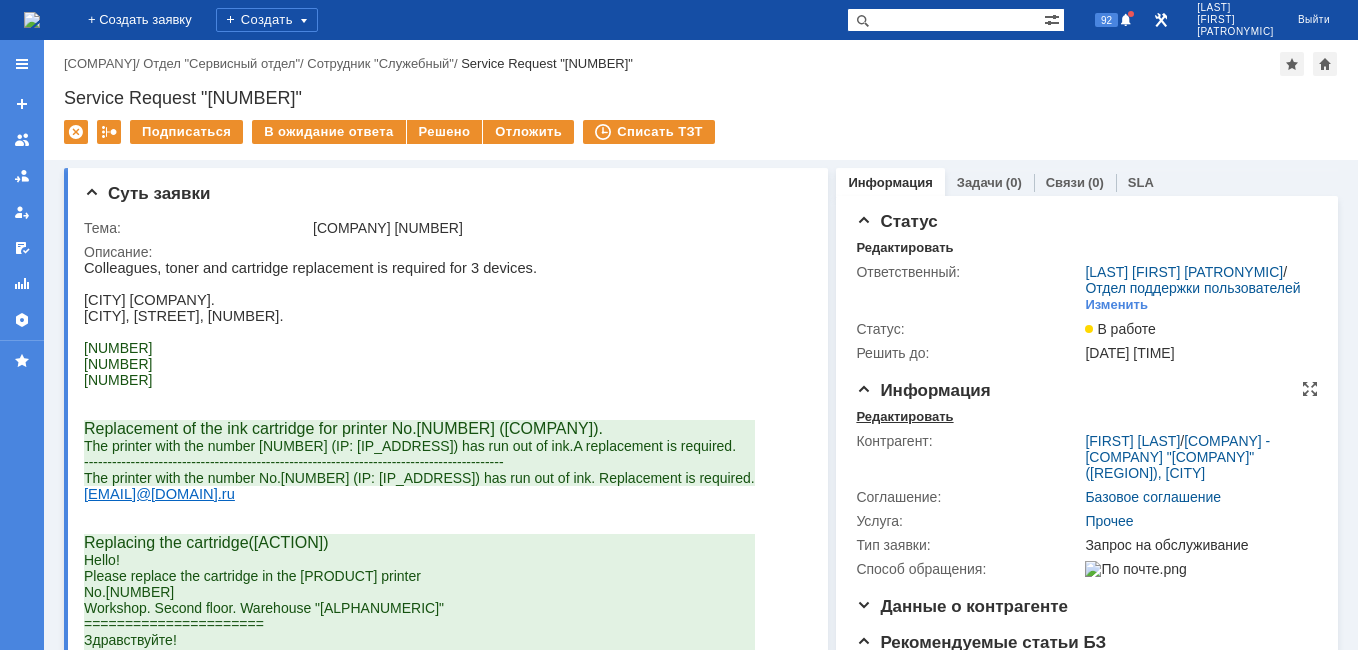 click on "Редактировать" at bounding box center [904, 417] 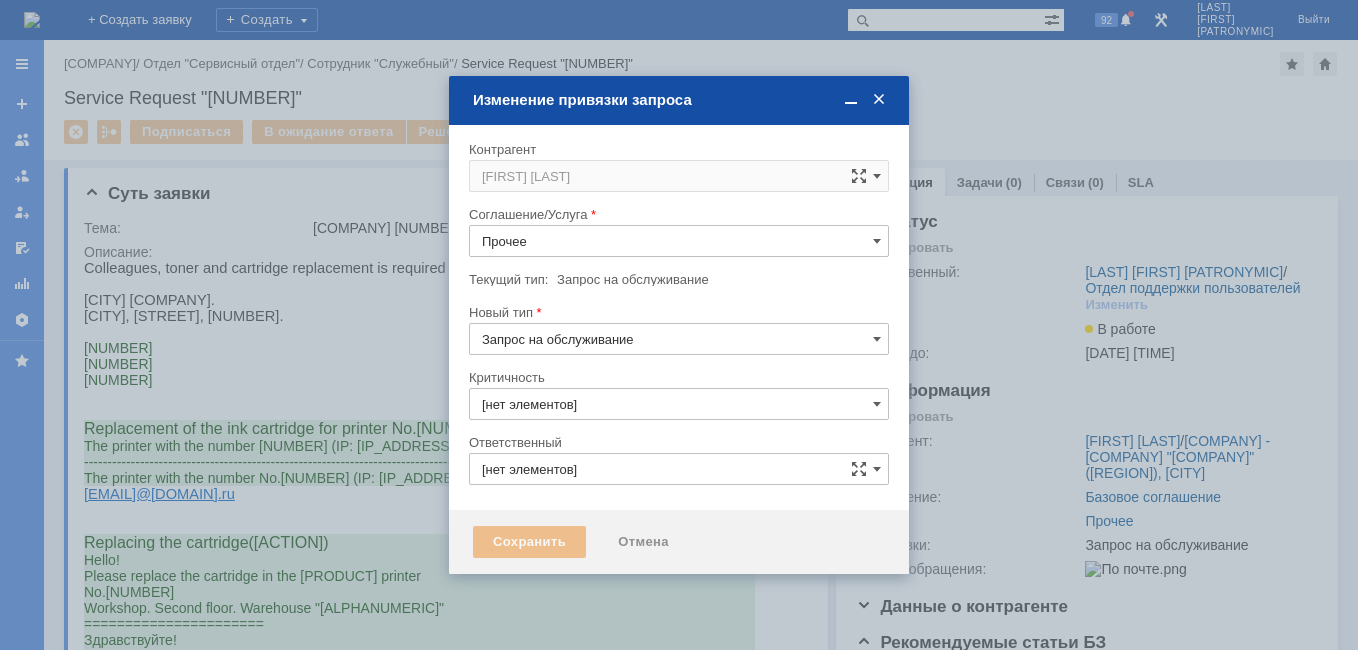 type on "3. Низкая" 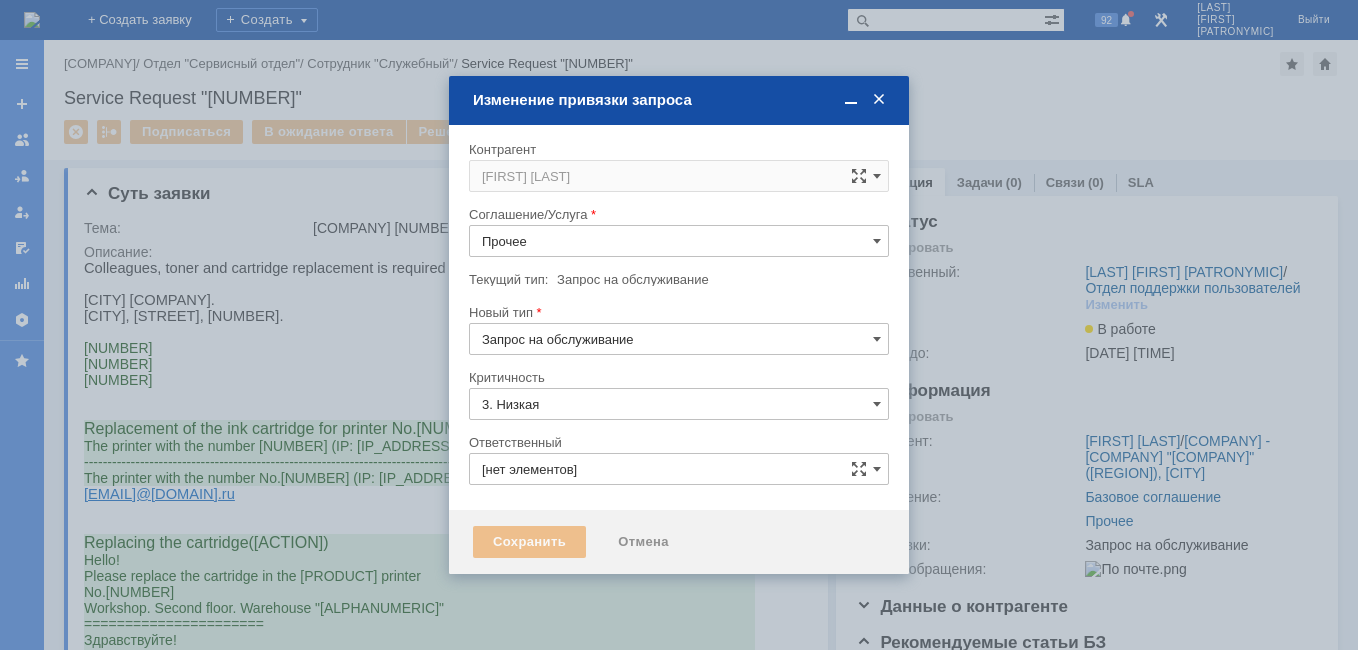 type on "[не указано]" 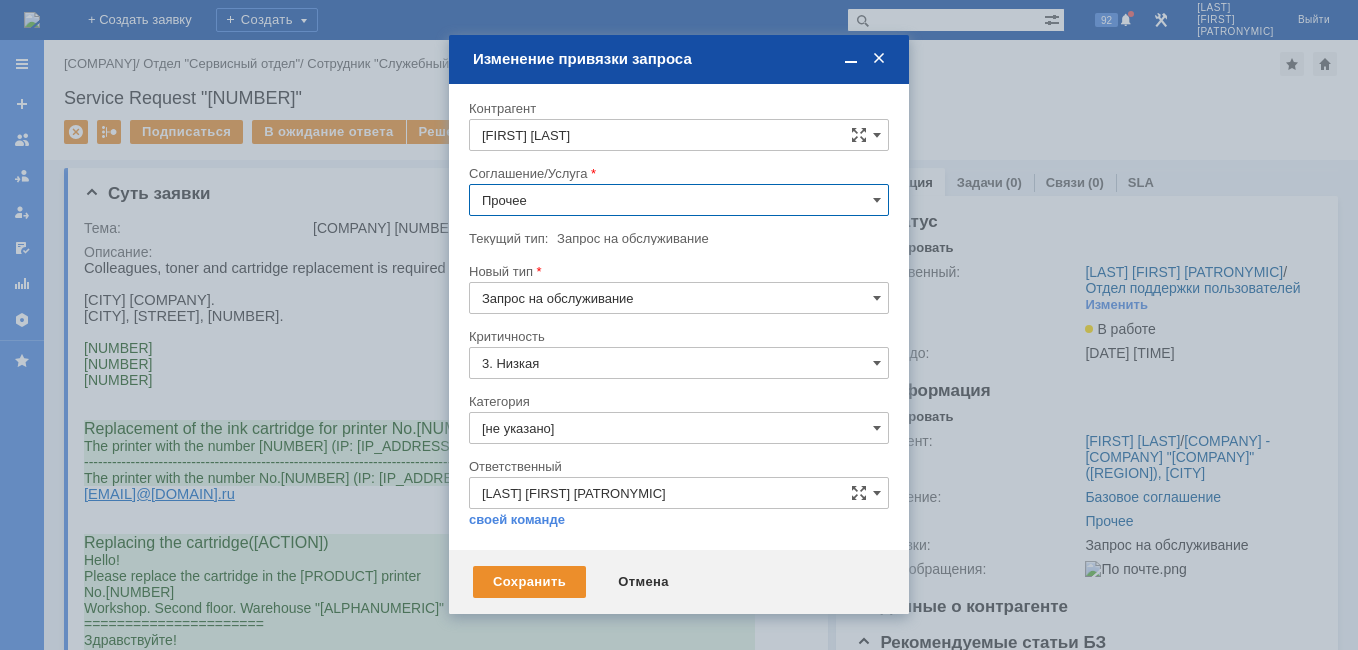 click on "Прочее" at bounding box center (679, 200) 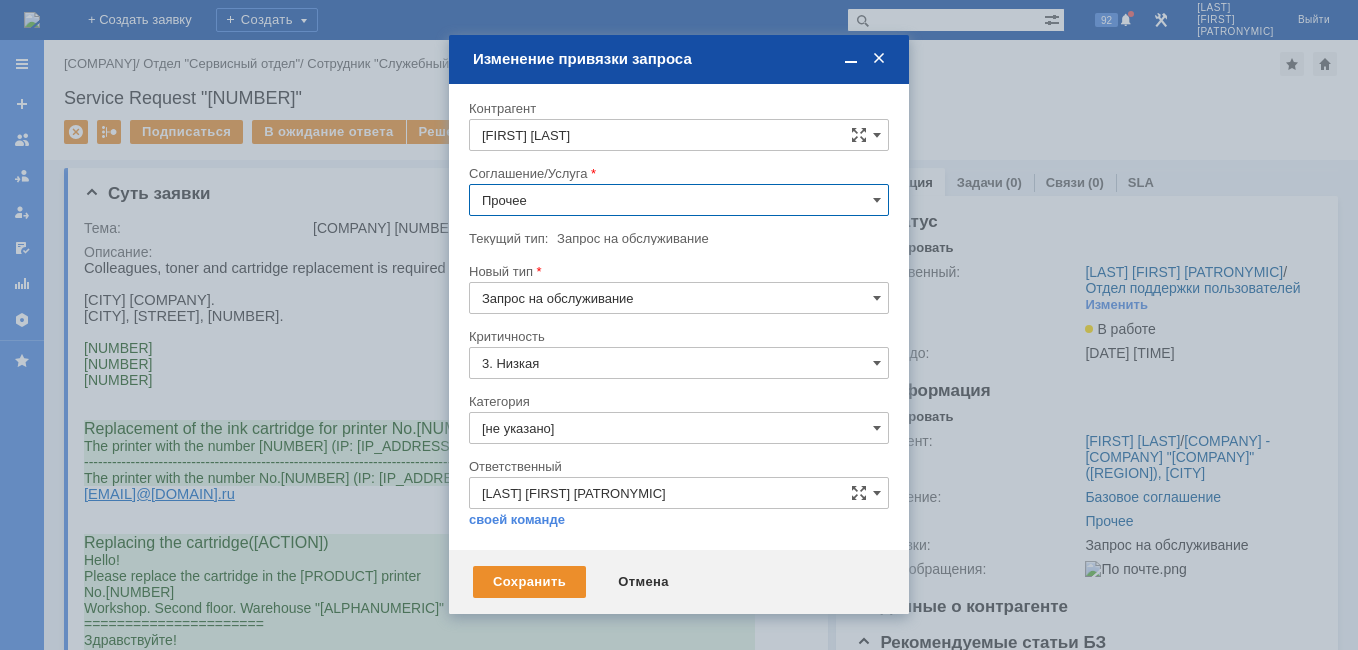 scroll, scrollTop: 100, scrollLeft: 0, axis: vertical 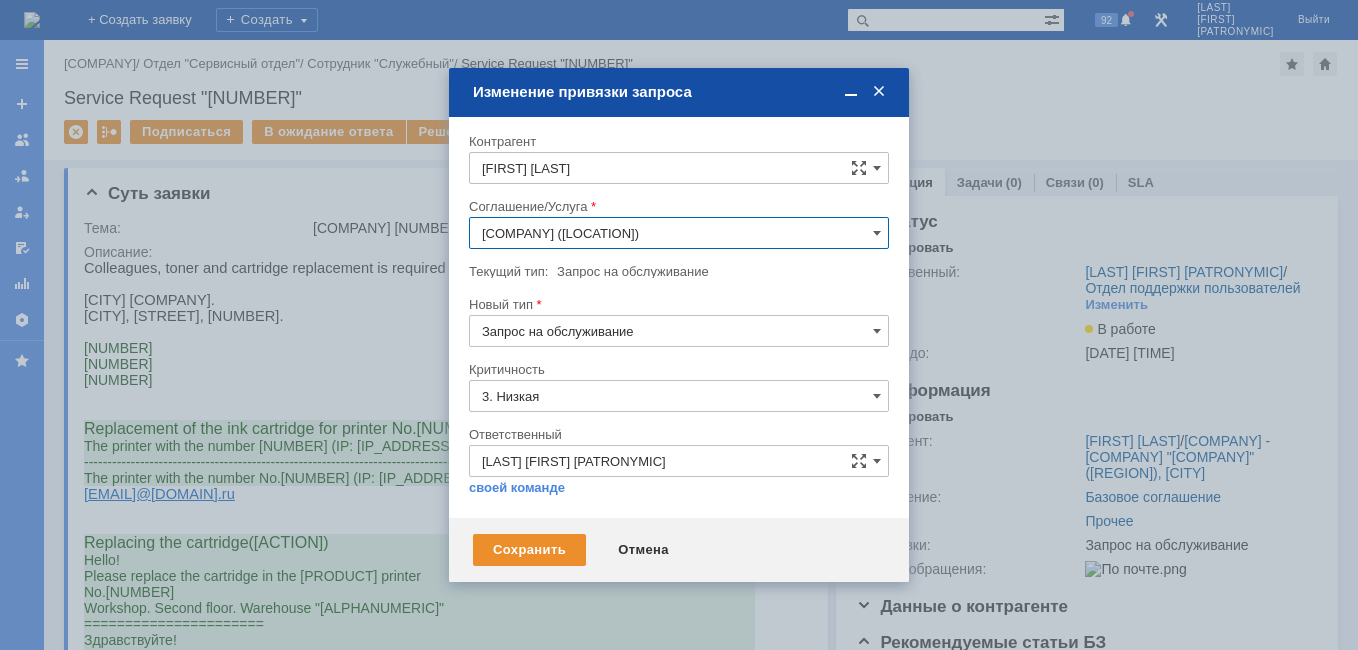 click on "Шлюмберже (вся Россия)" at bounding box center (679, 233) 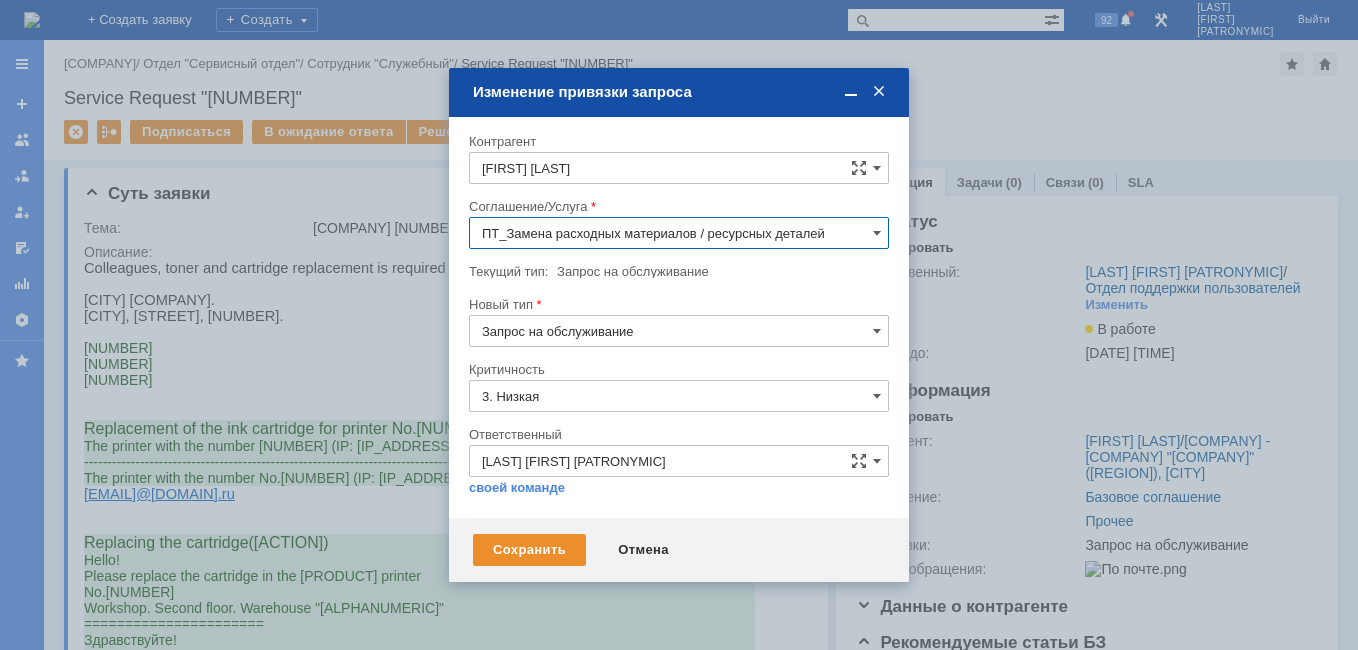 type on "ПТ_Замена расходных материалов / ресурсных деталей" 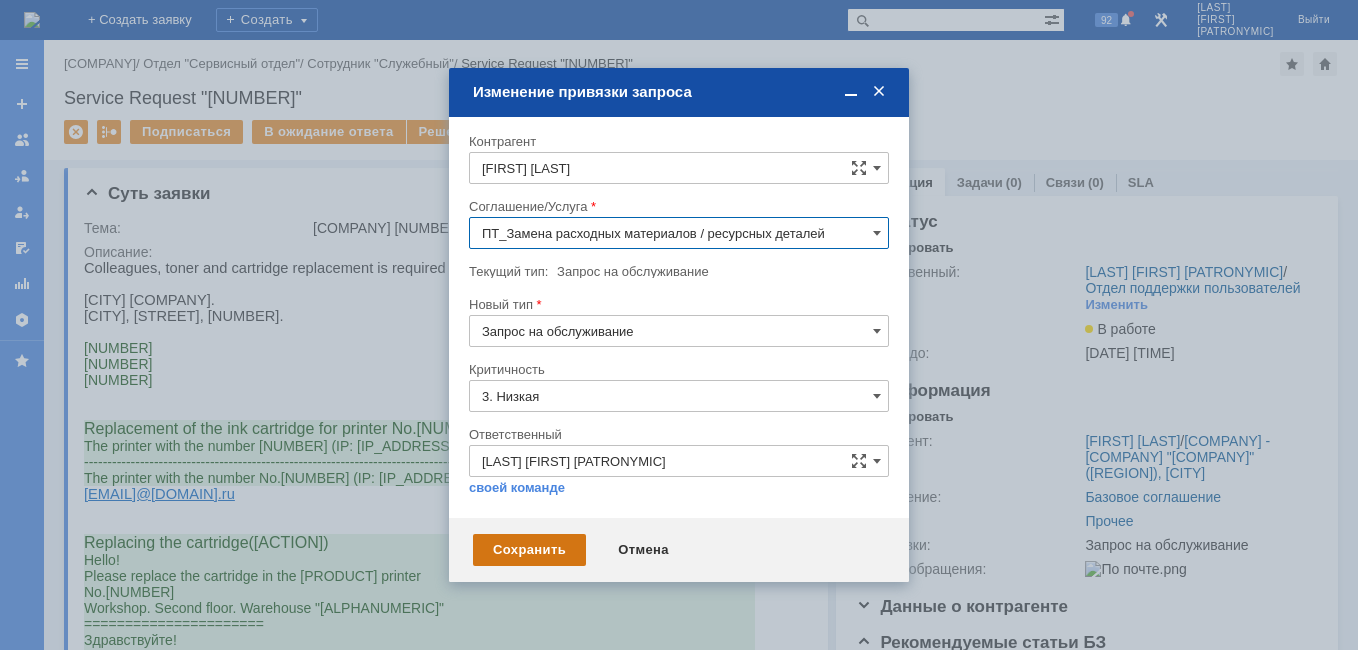 click on "Сохранить" at bounding box center [529, 550] 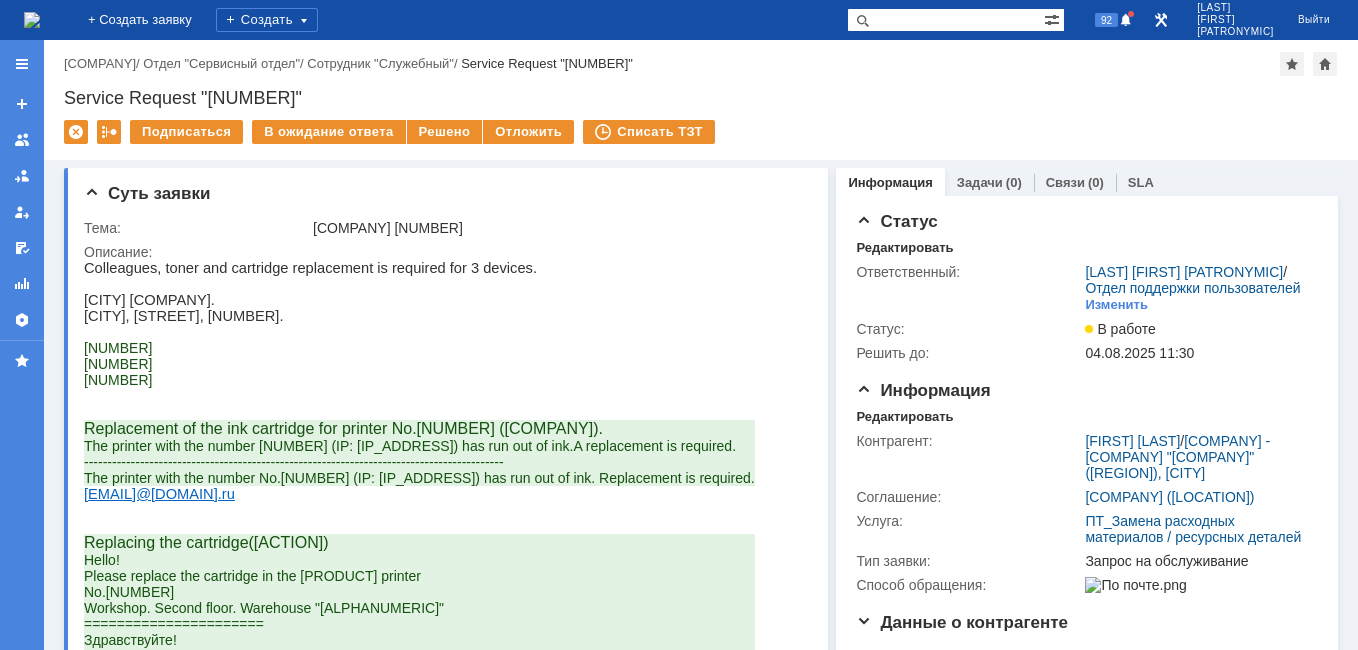 scroll, scrollTop: 0, scrollLeft: 0, axis: both 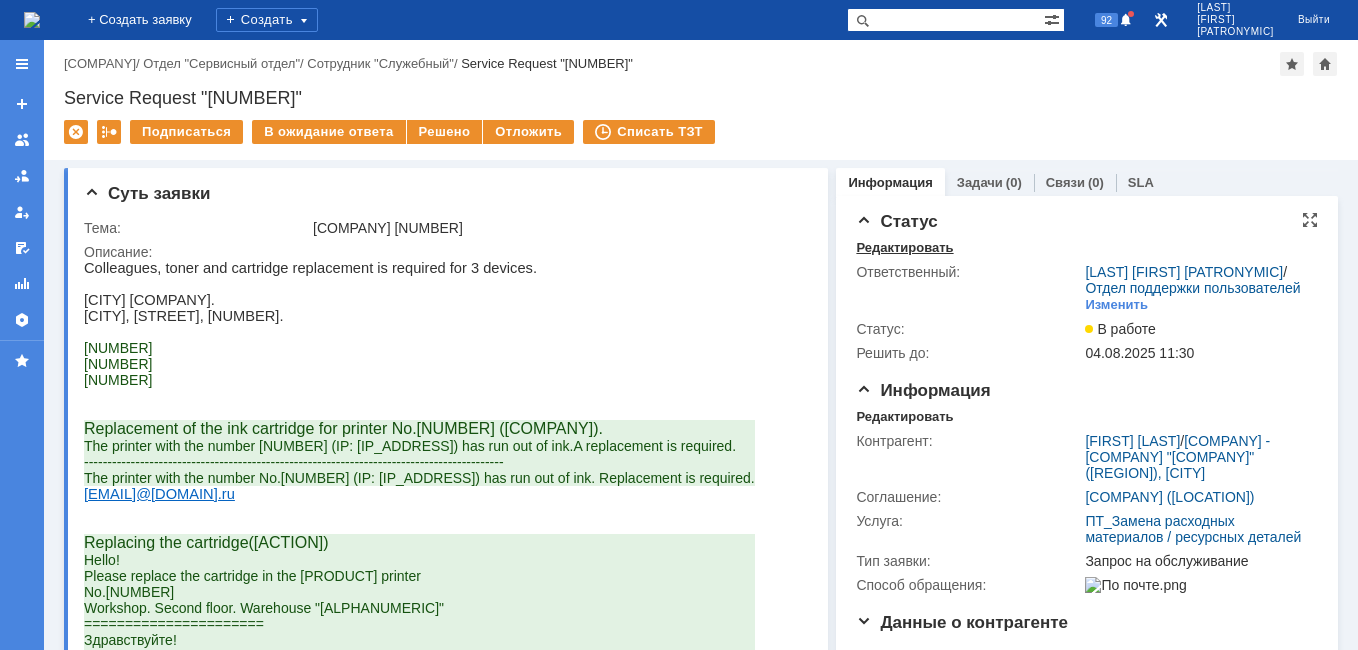 click on "Редактировать" at bounding box center [904, 248] 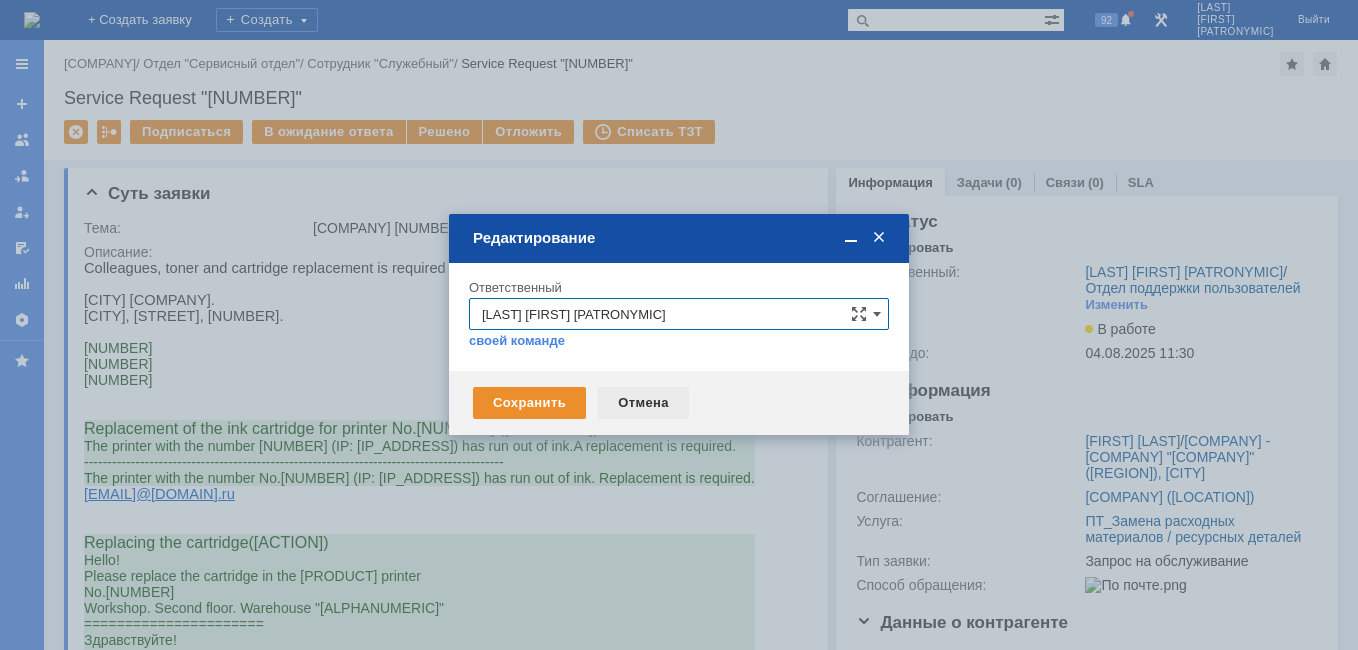 click on "Отмена" at bounding box center (643, 403) 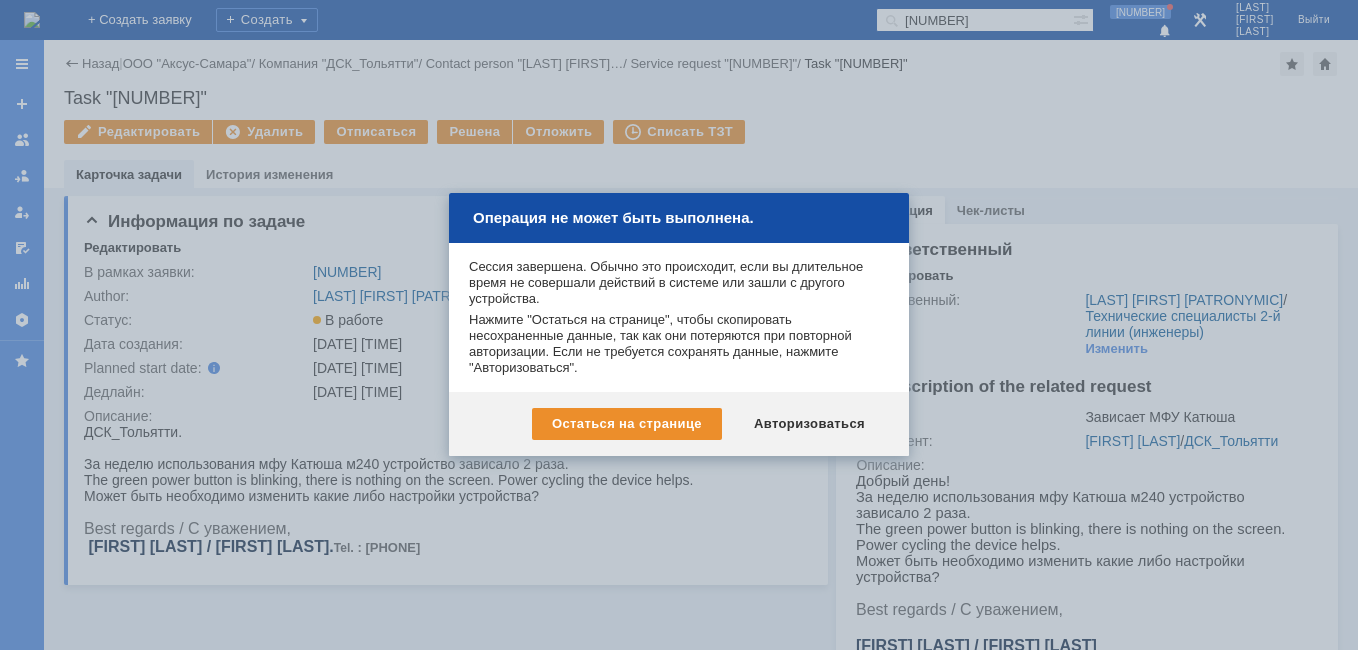 scroll, scrollTop: 0, scrollLeft: 0, axis: both 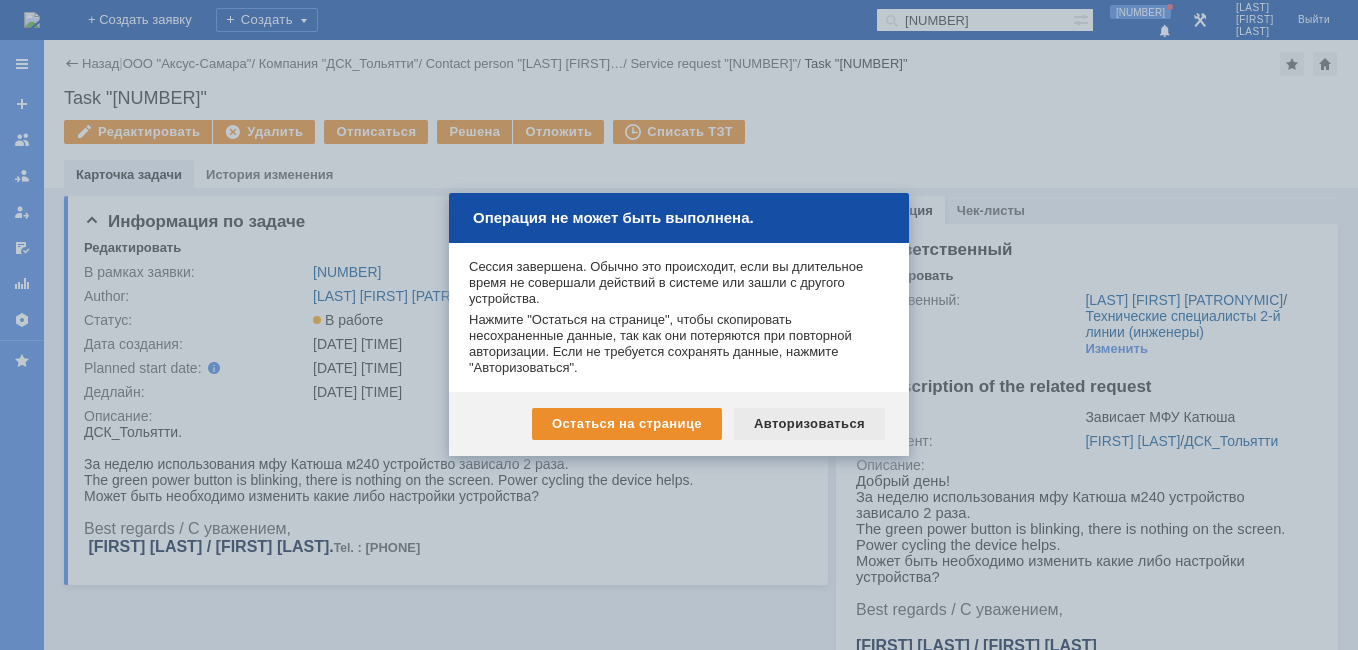 click on "Авторизоваться" at bounding box center (809, 424) 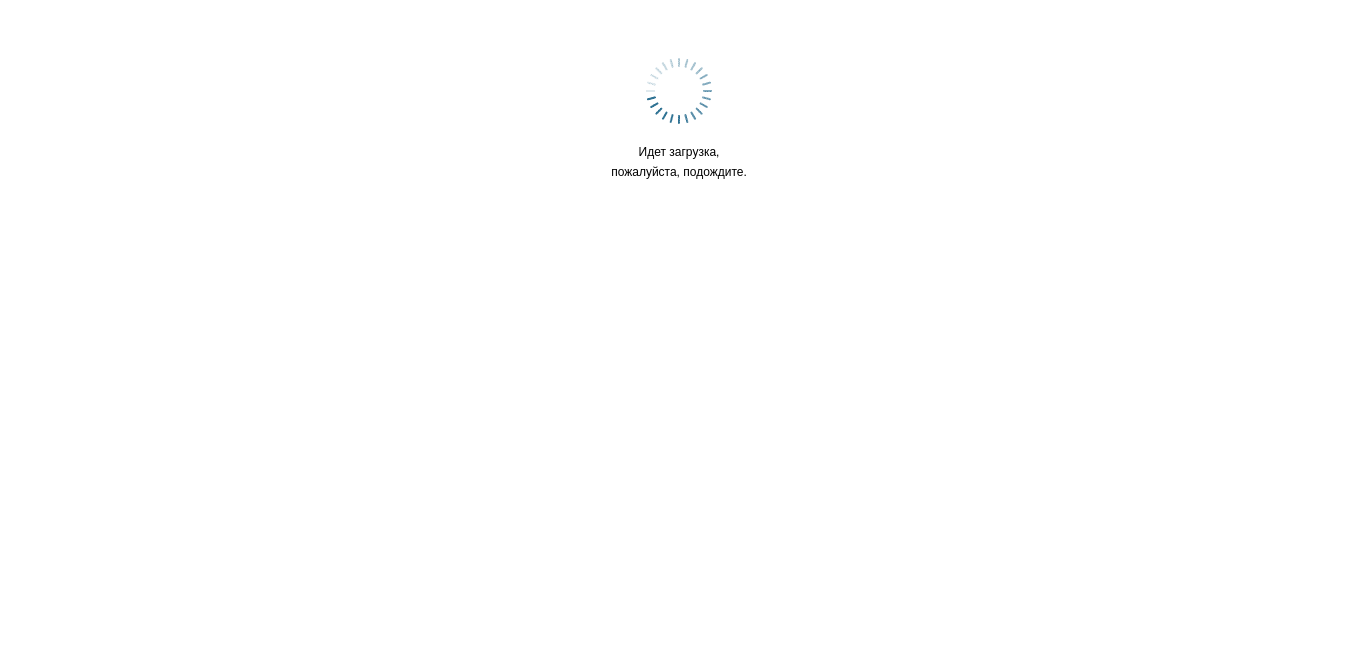scroll, scrollTop: 0, scrollLeft: 0, axis: both 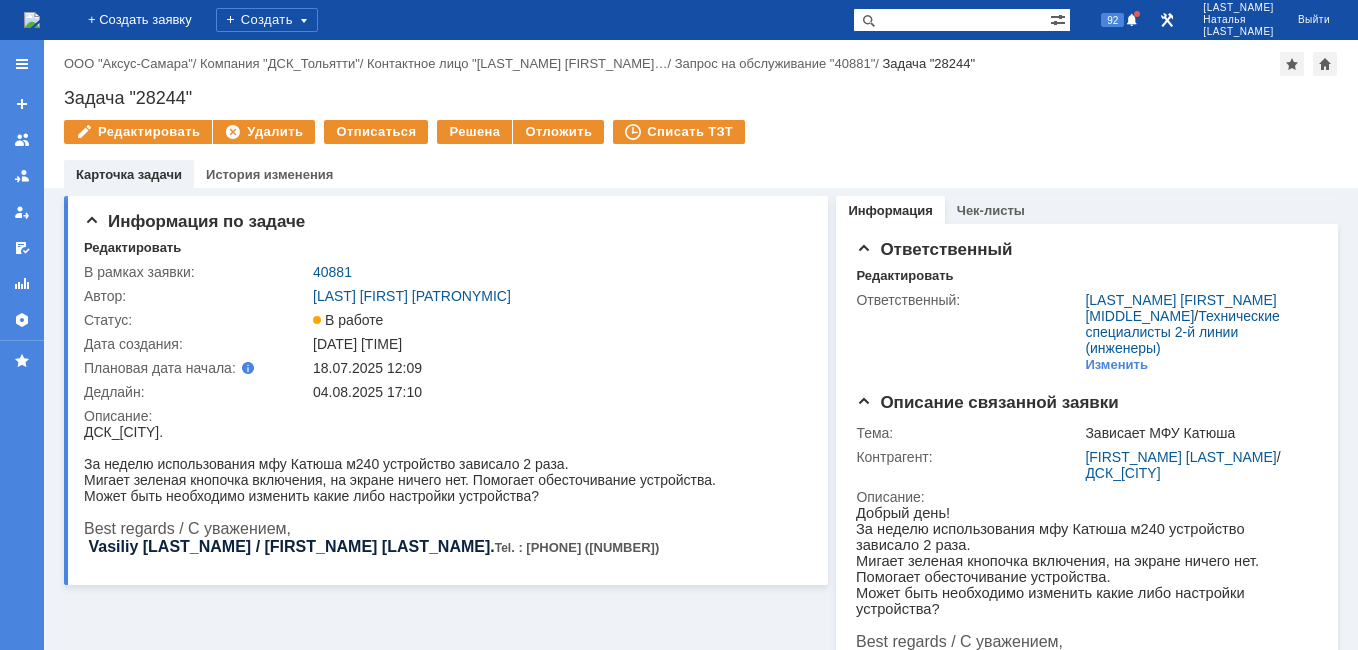 click at bounding box center [32, 20] 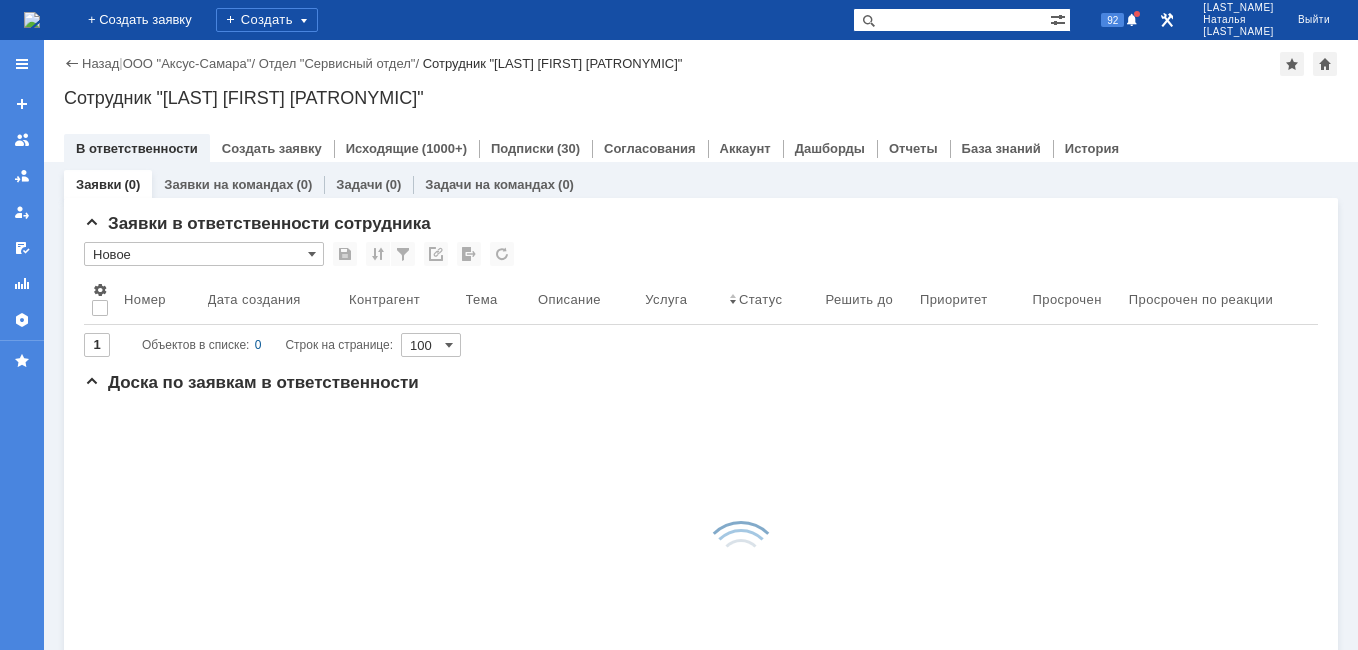 scroll, scrollTop: 0, scrollLeft: 0, axis: both 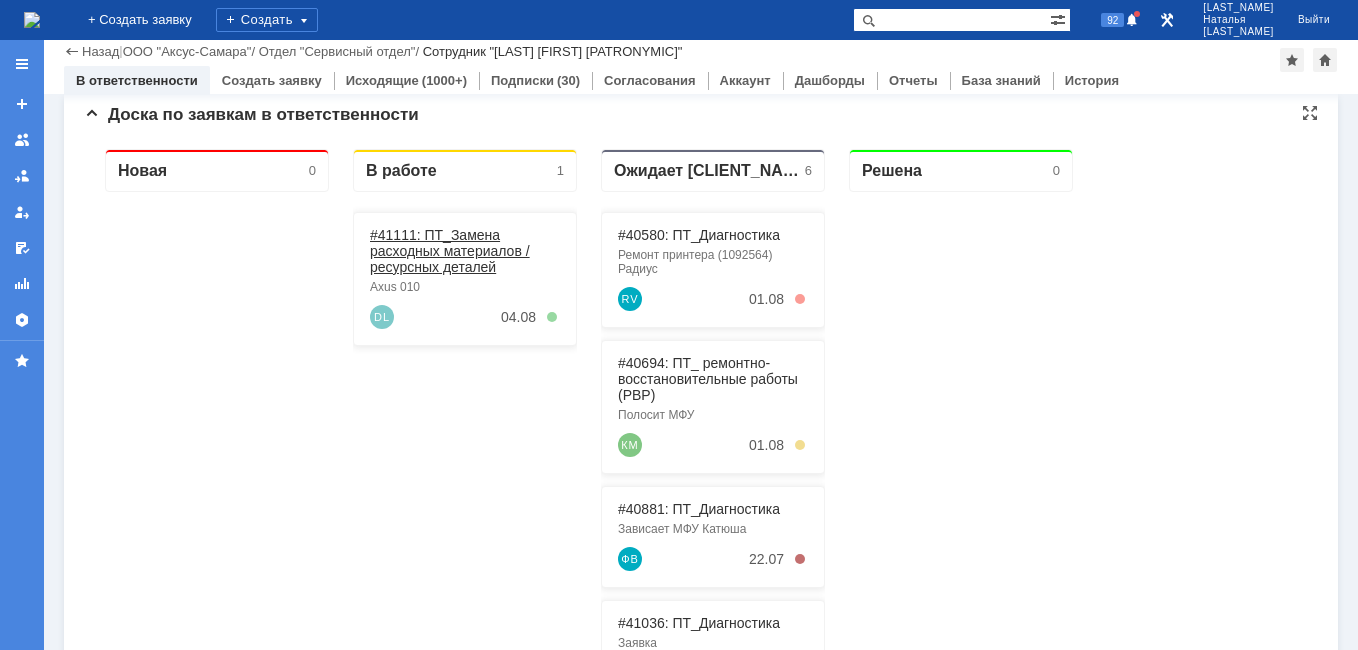 click on "#41111: ПТ_Замена расходных материалов / ресурсных деталей" at bounding box center [450, 251] 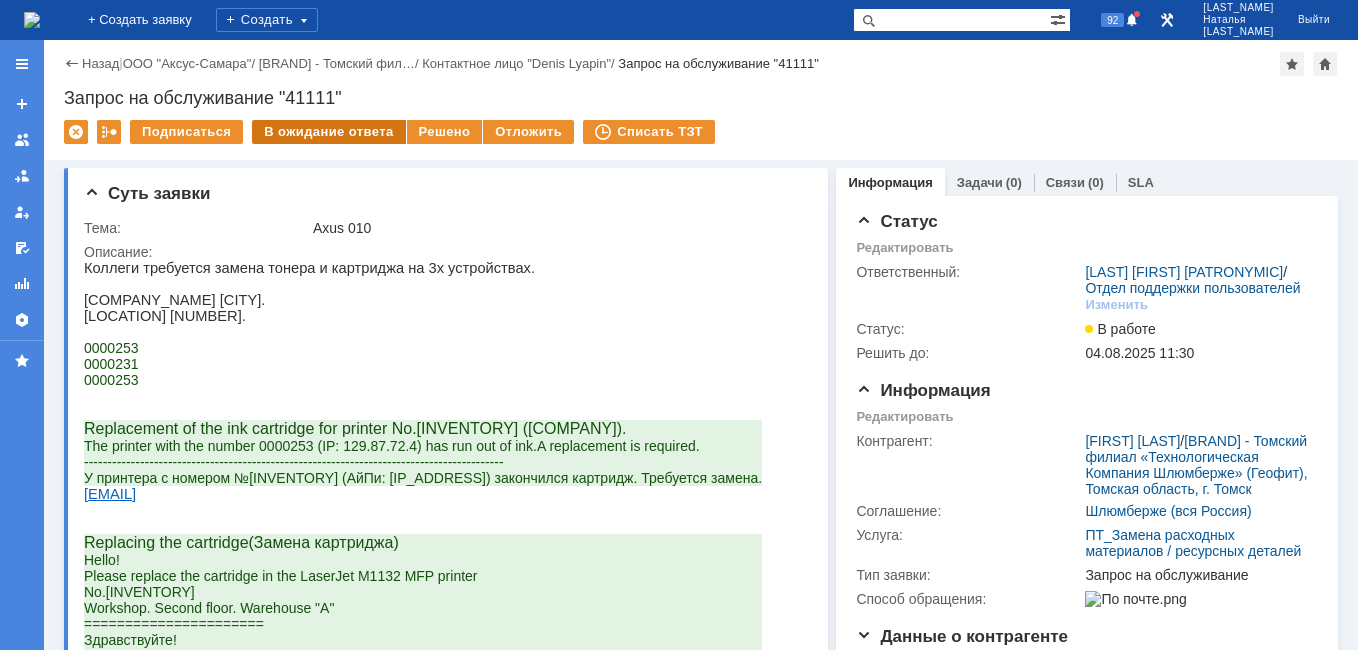 scroll, scrollTop: 0, scrollLeft: 0, axis: both 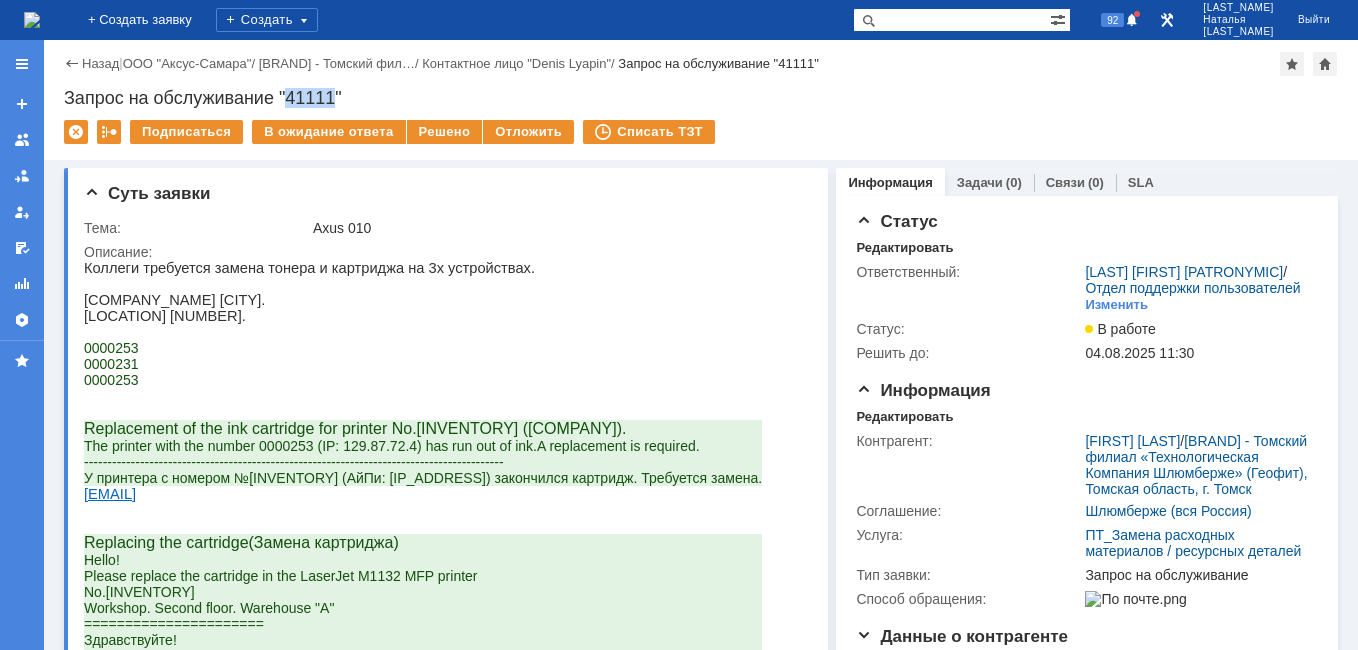 drag, startPoint x: 335, startPoint y: 97, endPoint x: 291, endPoint y: 99, distance: 44.04543 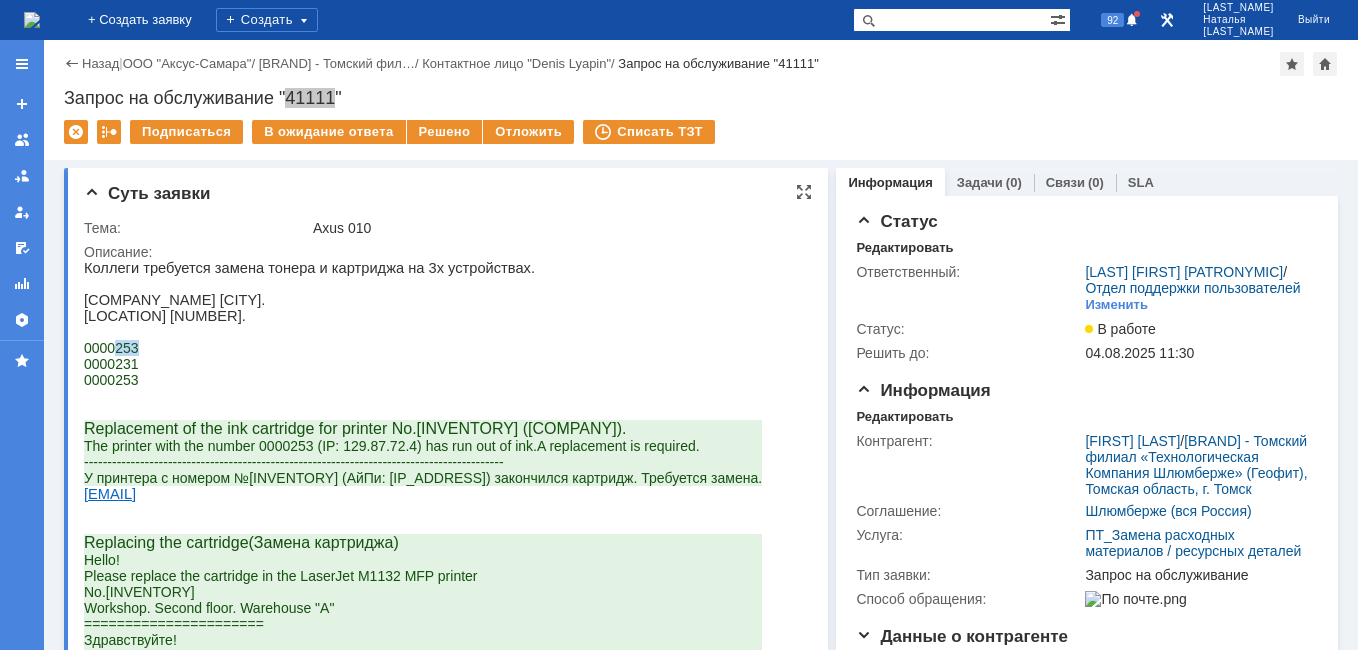 drag, startPoint x: 141, startPoint y: 360, endPoint x: 113, endPoint y: 355, distance: 28.442924 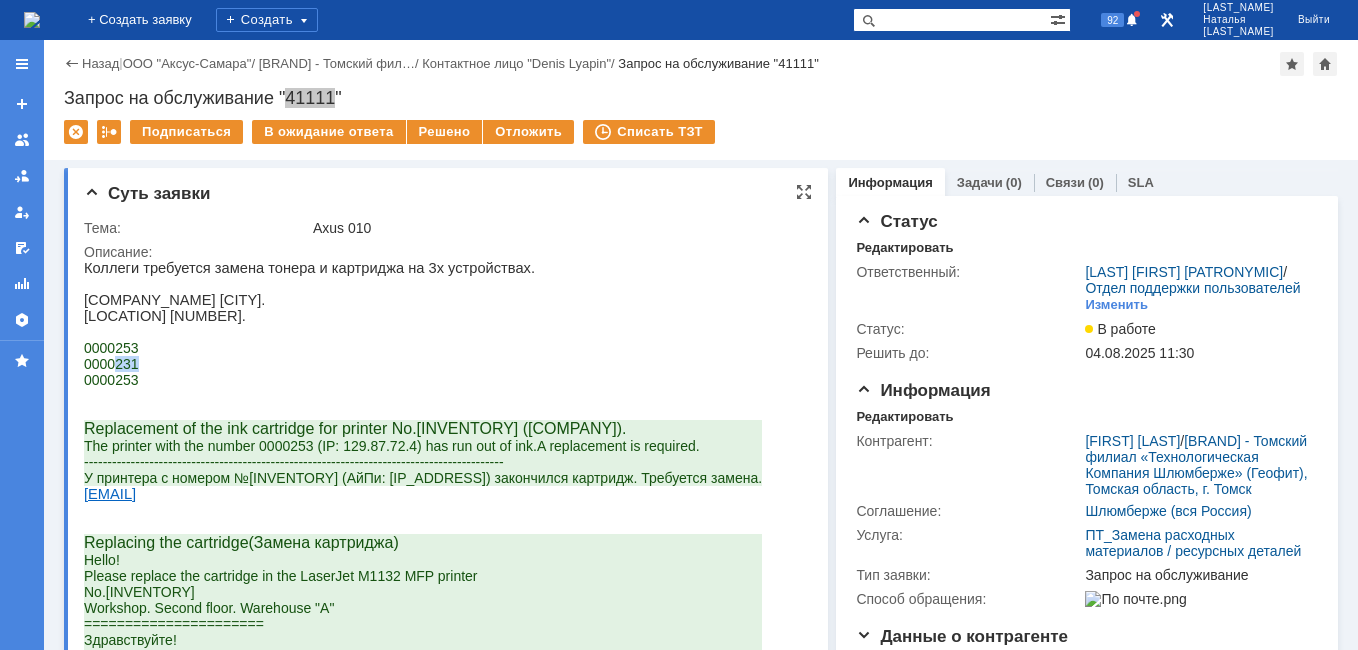drag, startPoint x: 135, startPoint y: 375, endPoint x: 112, endPoint y: 379, distance: 23.345236 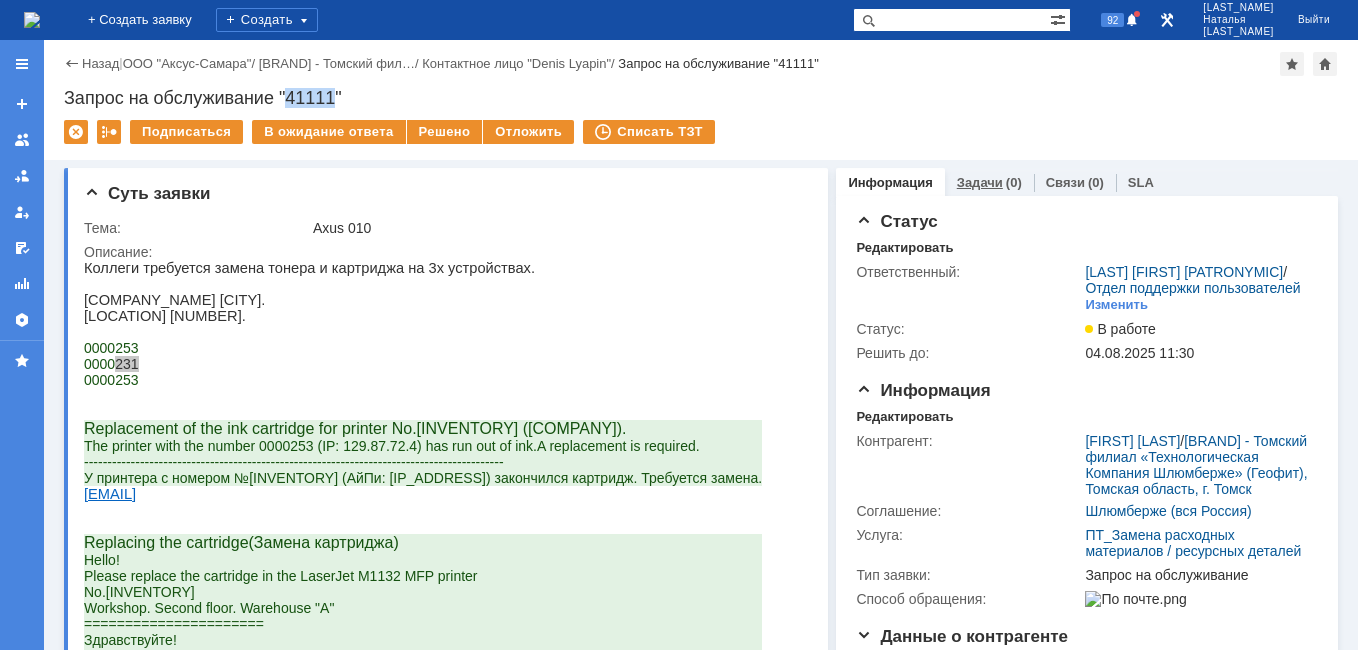 click on "Задачи" at bounding box center (980, 182) 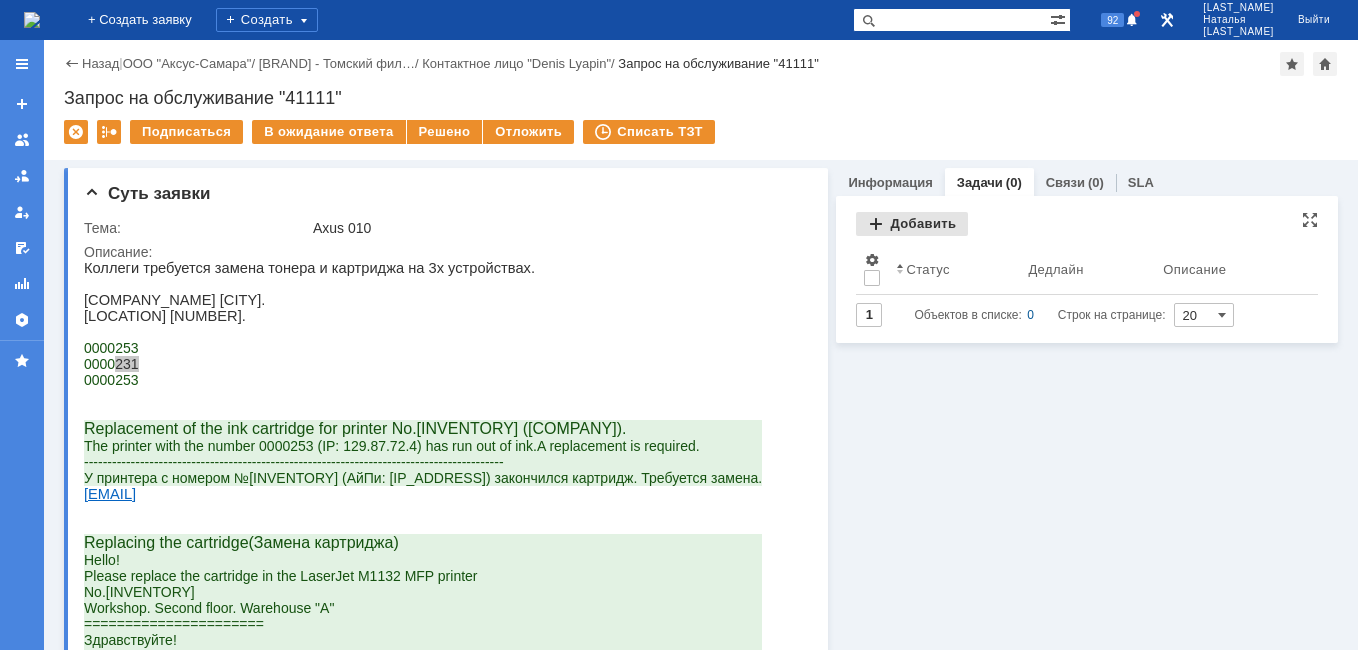 click on "Добавить" at bounding box center [912, 224] 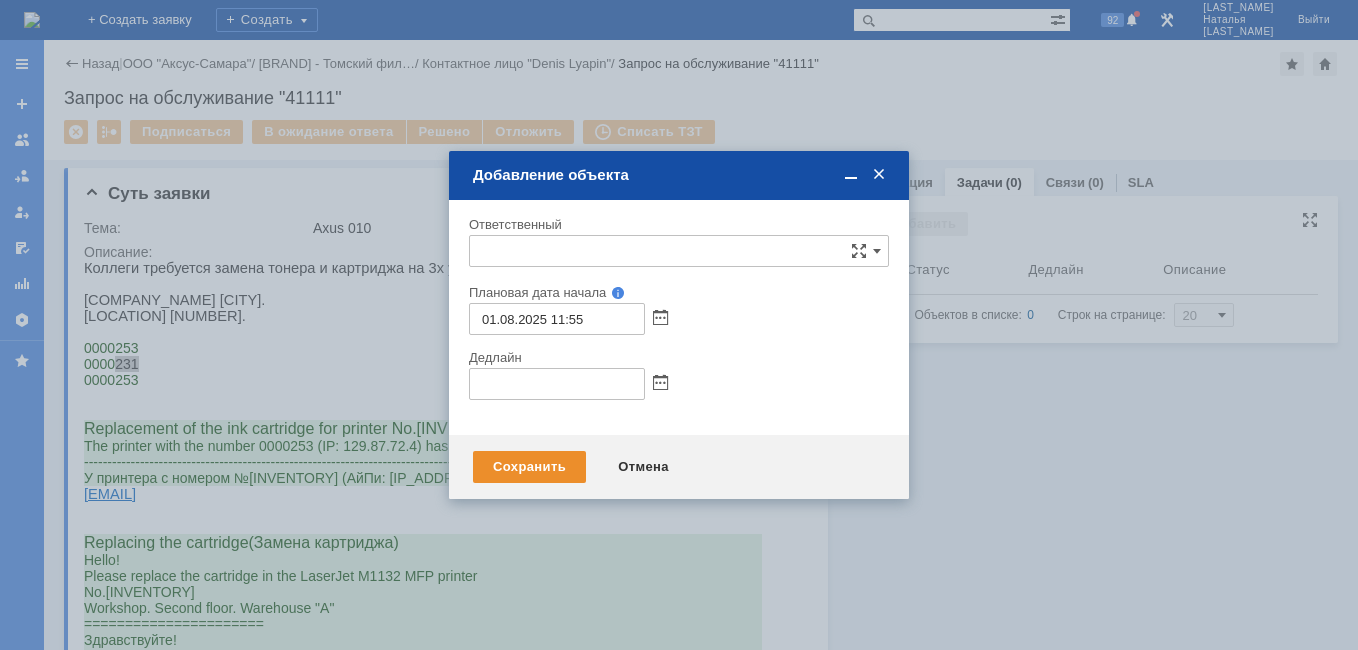 type on "[не указано]" 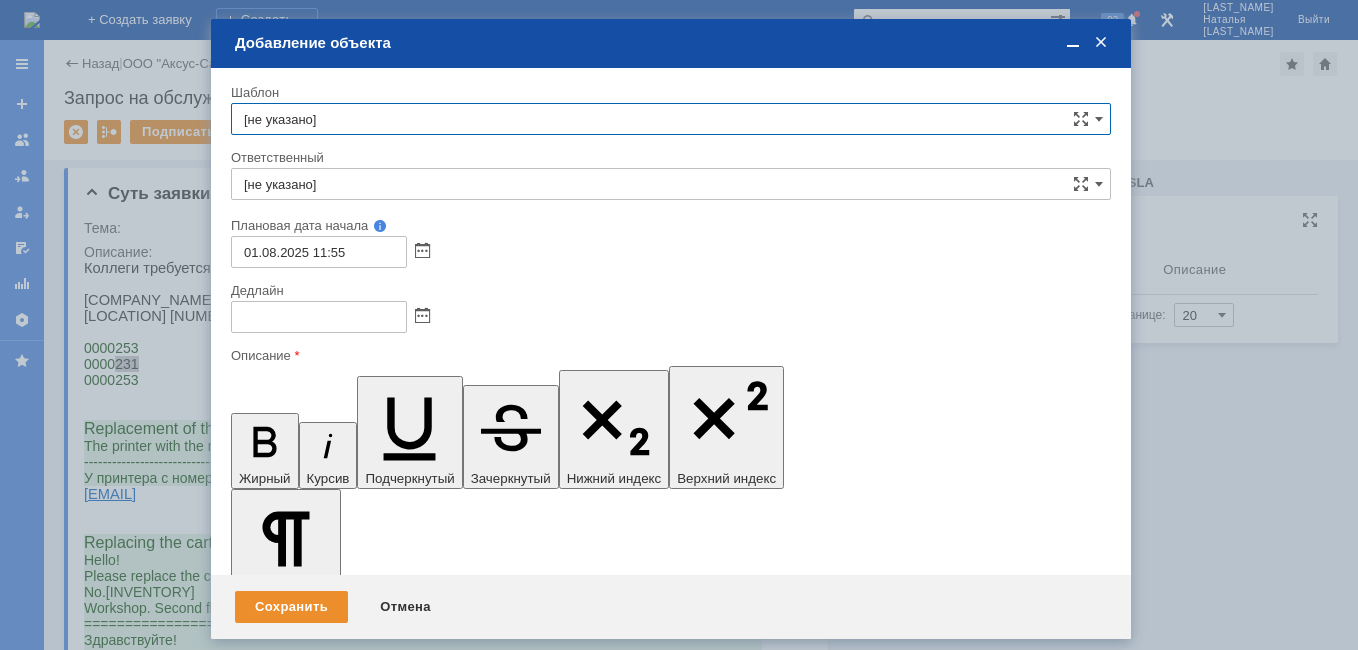 scroll, scrollTop: 0, scrollLeft: 0, axis: both 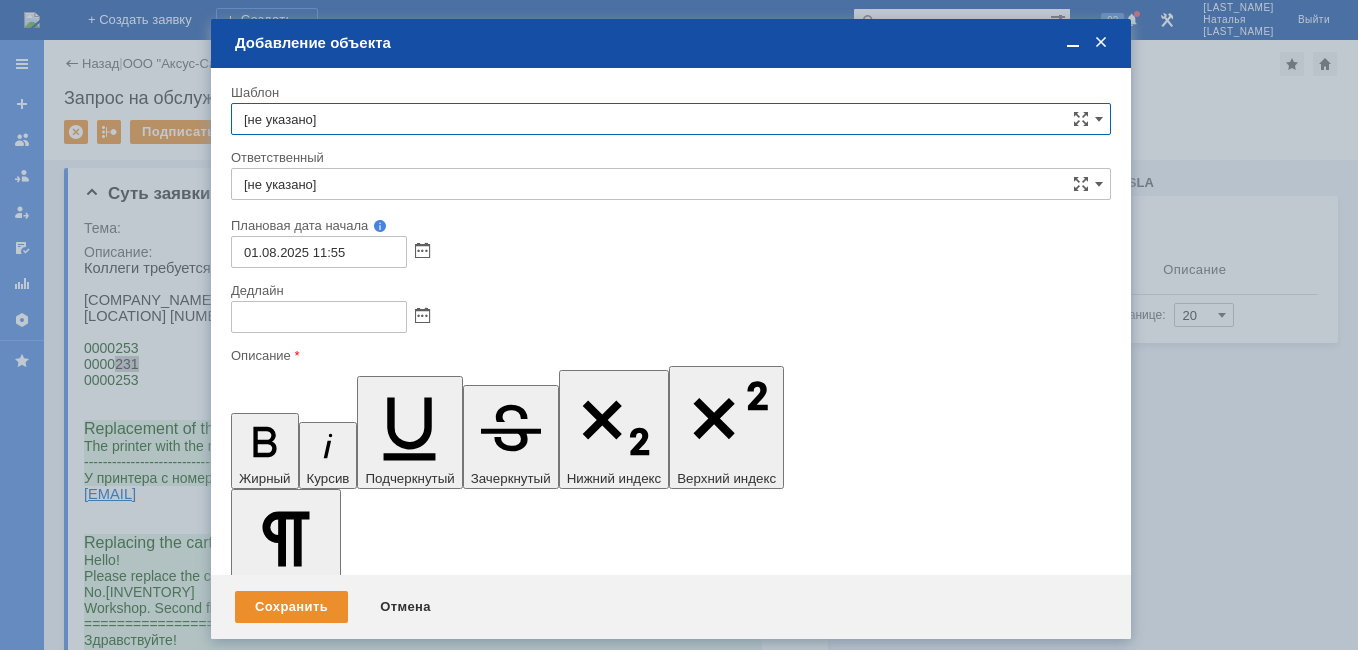 click on "[не указано]" at bounding box center [671, 184] 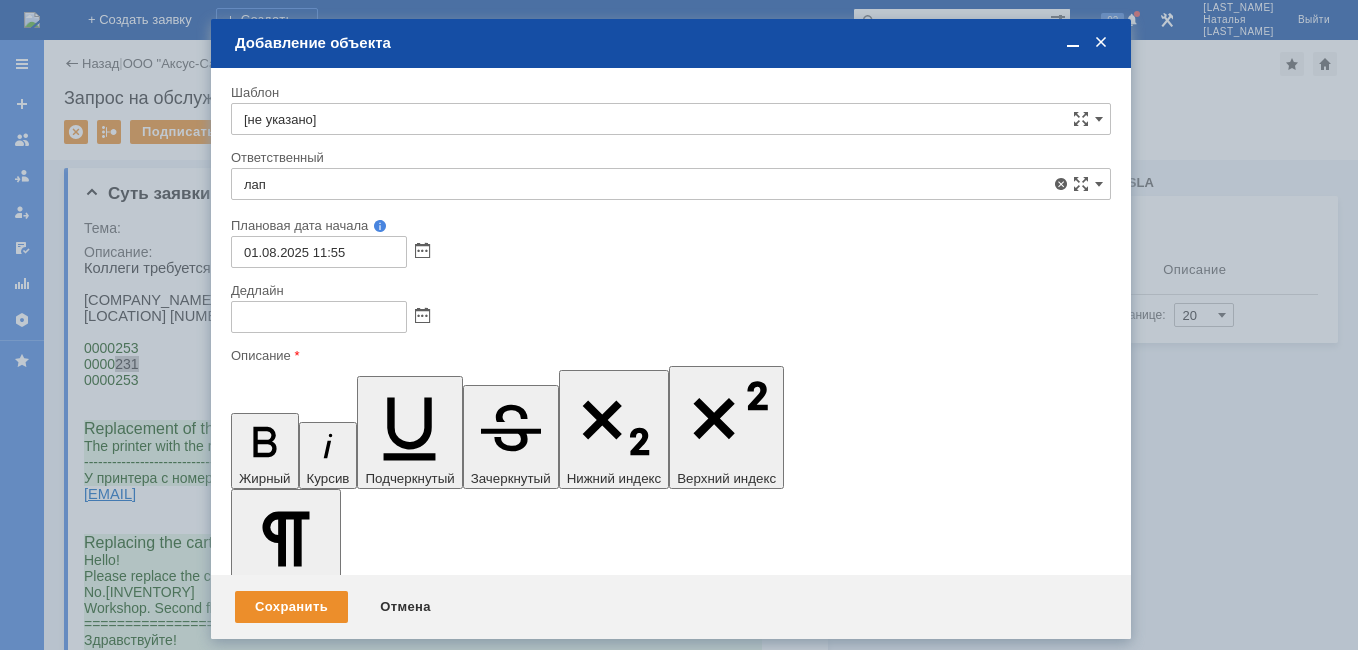 click on "[LAST] [FIRST]" at bounding box center [671, 330] 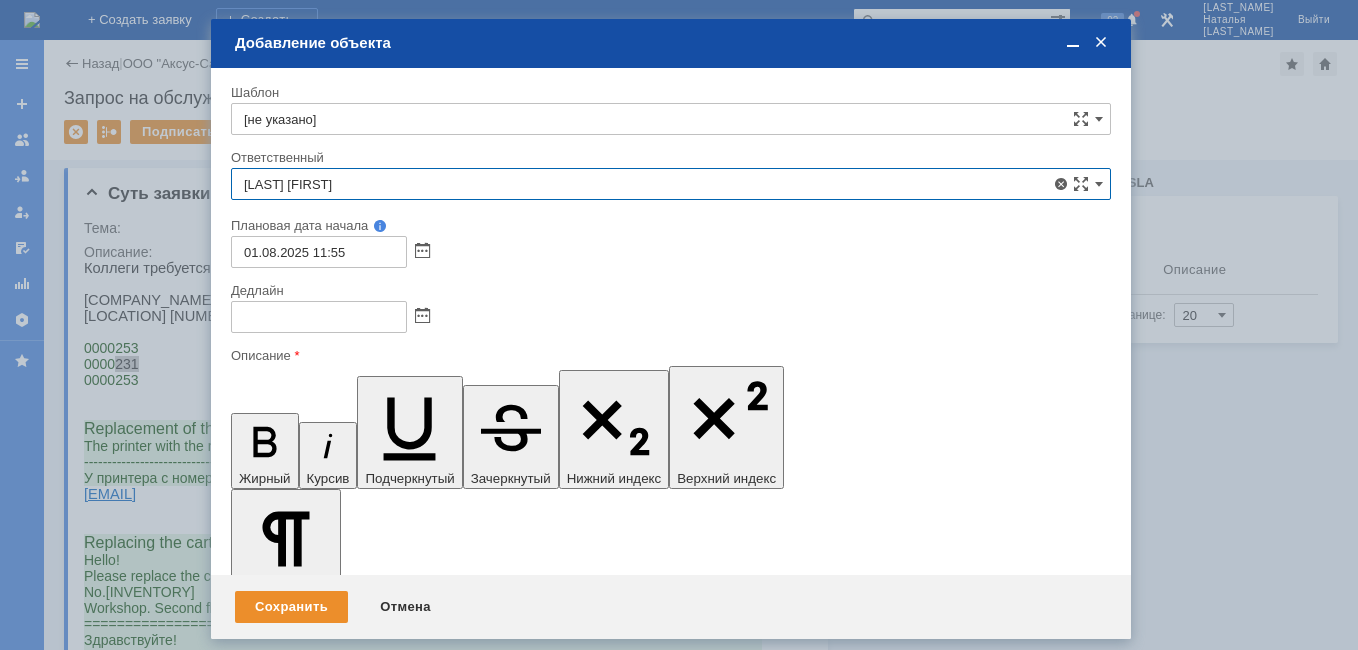 type on "[LAST] [FIRST]" 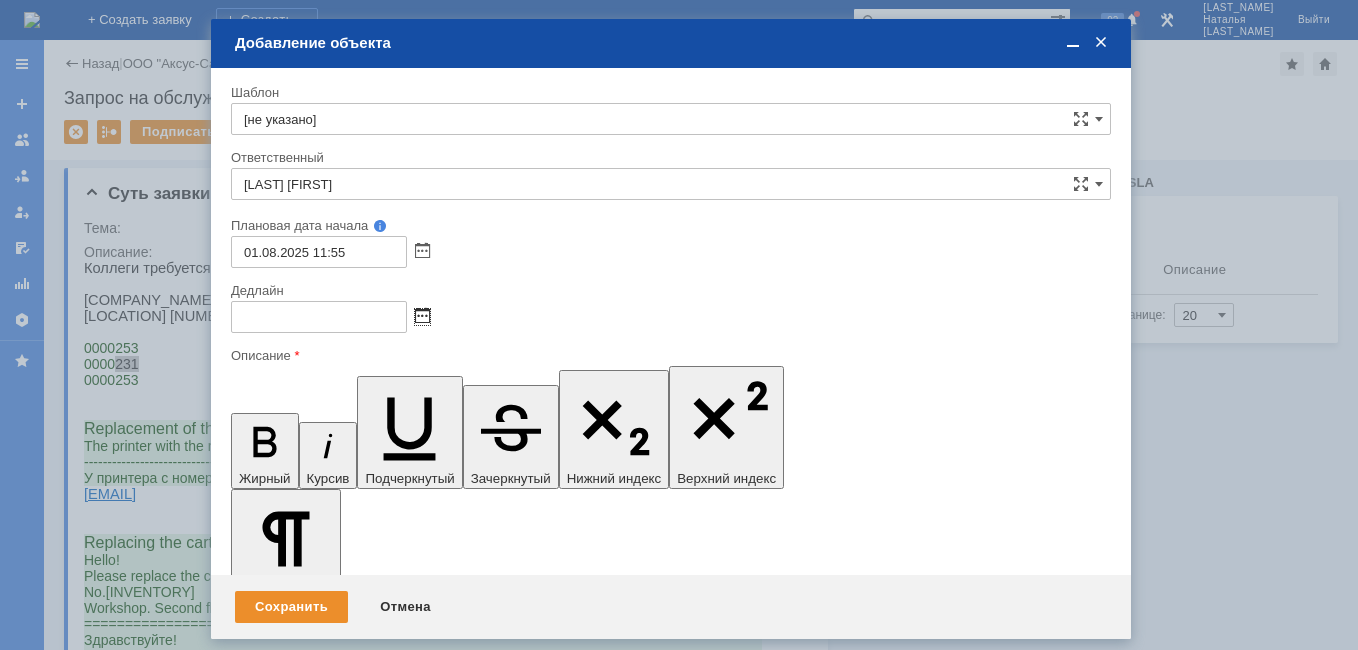 click at bounding box center [422, 317] 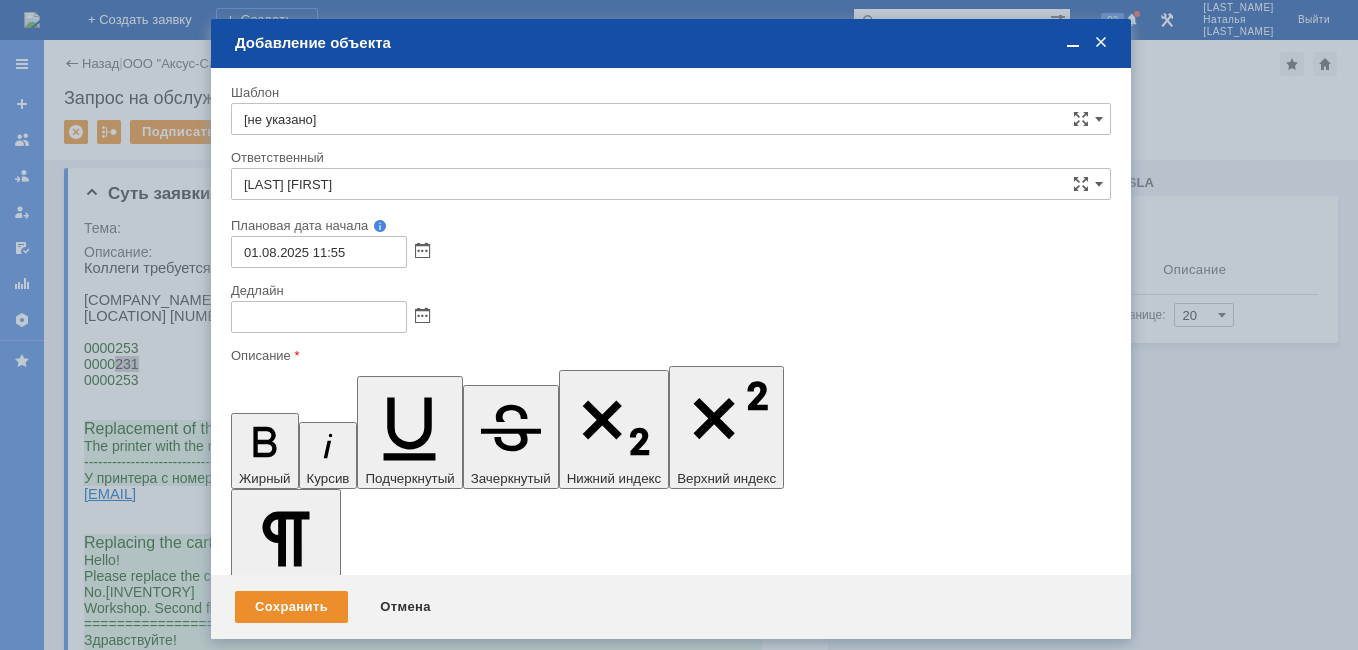 drag, startPoint x: 534, startPoint y: 269, endPoint x: 443, endPoint y: 234, distance: 97.49872 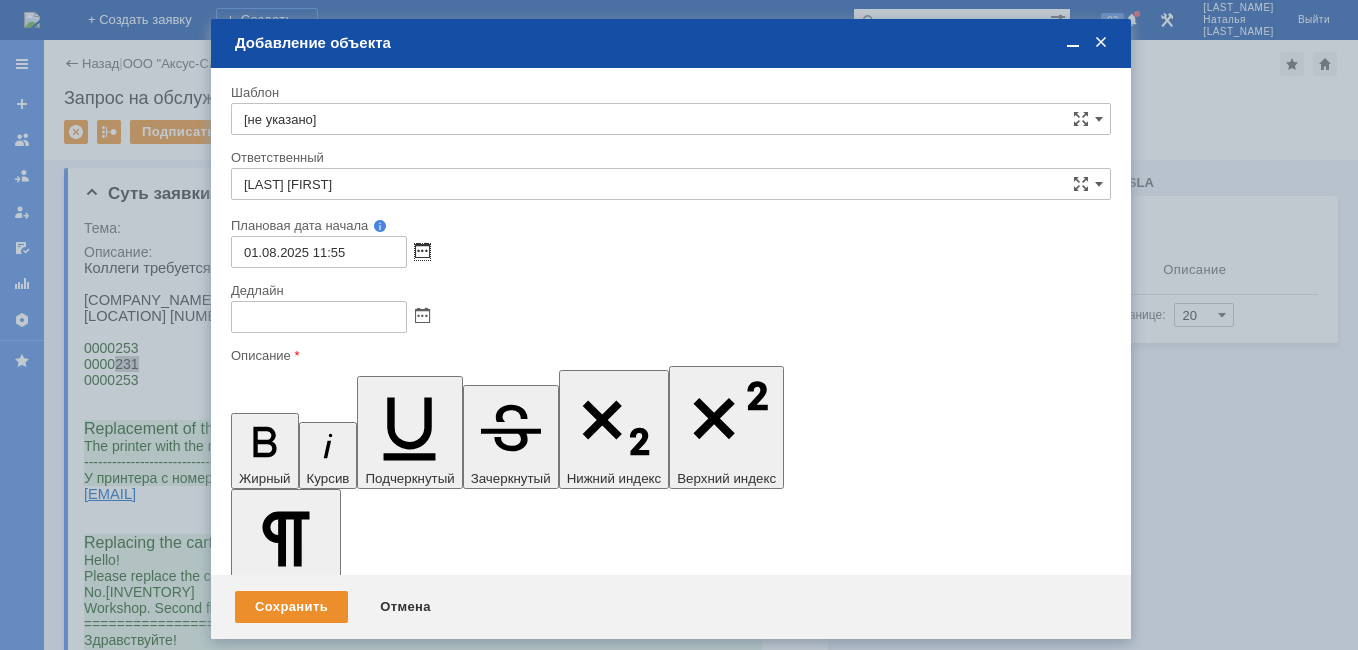 click at bounding box center (422, 252) 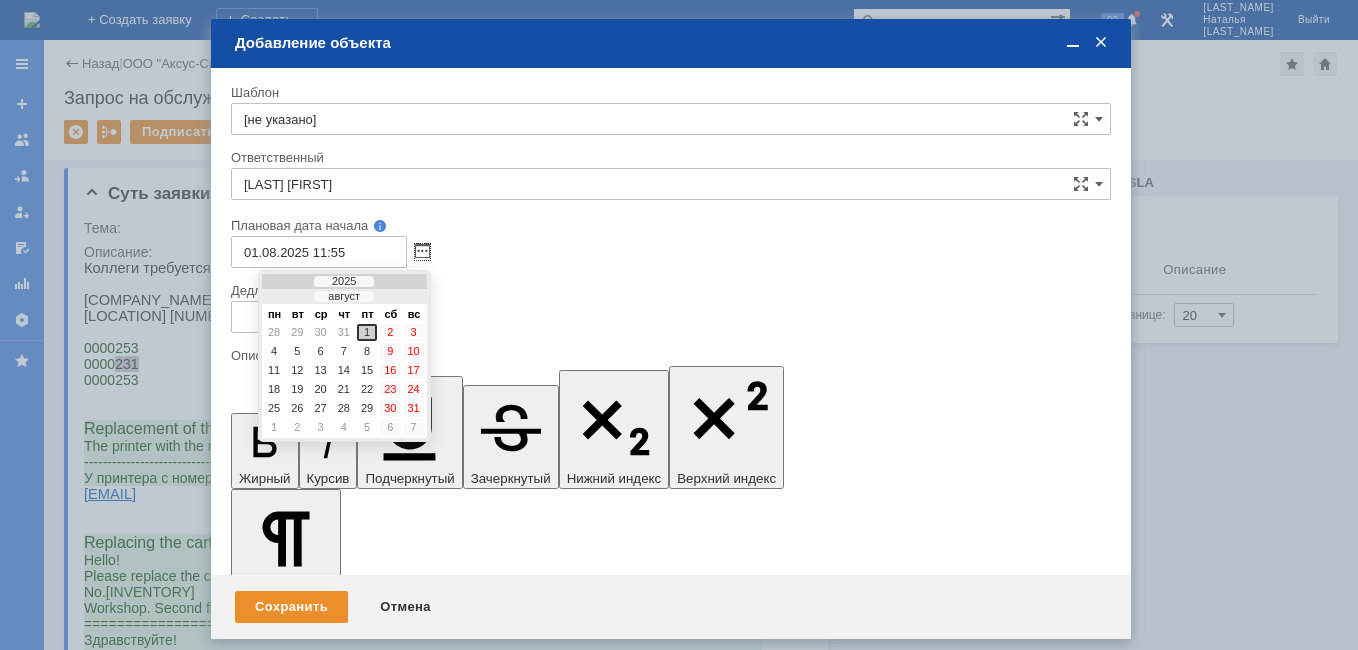 click on "пн вт ср чт пт сб вс 28 29 30 31 1 2 3 4 5 6 7 8 9 10 11 12 13 14 15 16 17 18 19 20 21 22 23 24 25 26 27 28 29 30 31 1 2 3 4 5 6 7" at bounding box center (344, 371) 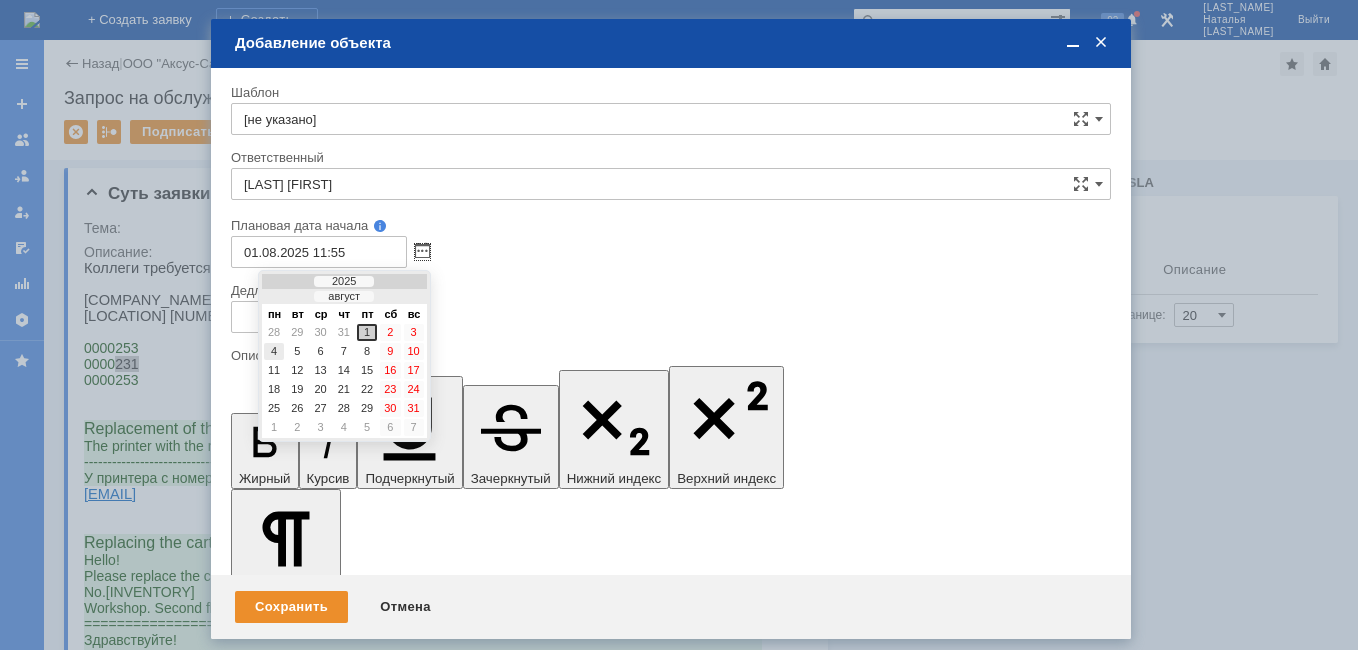 click on "4" at bounding box center [274, 351] 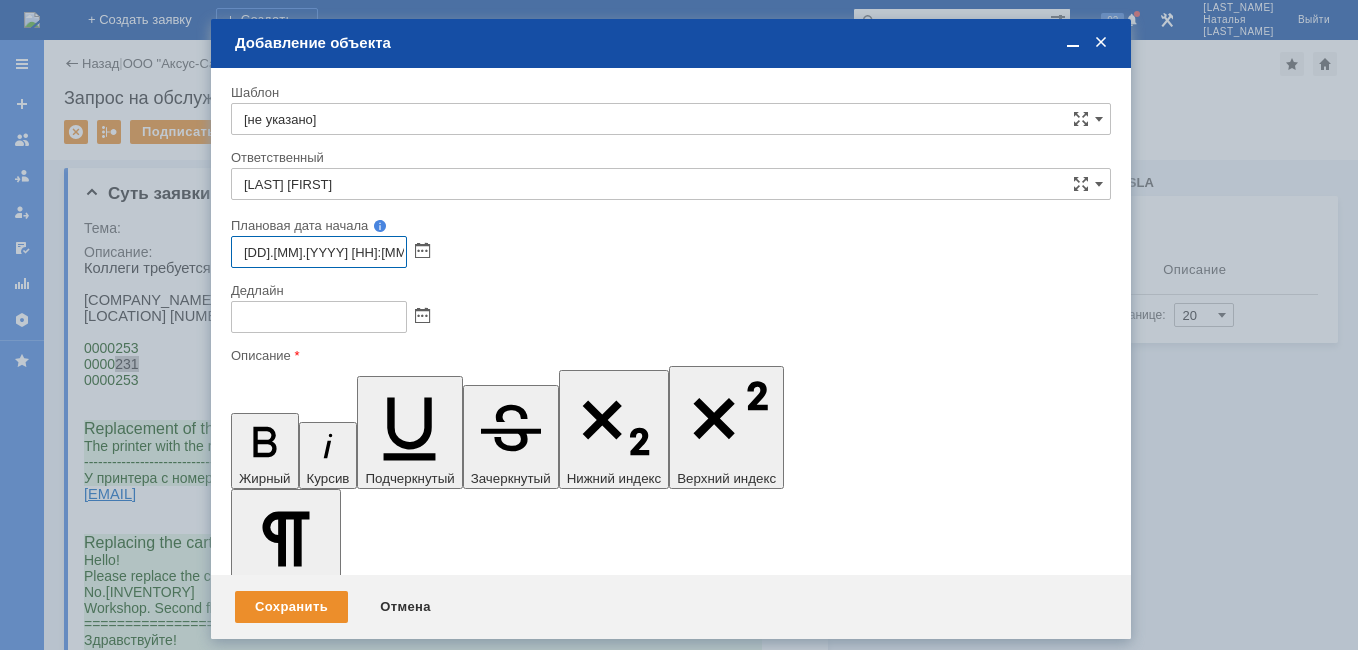 click on "[DD].[MM].[YYYY] [HH]:[MM]" at bounding box center [319, 252] 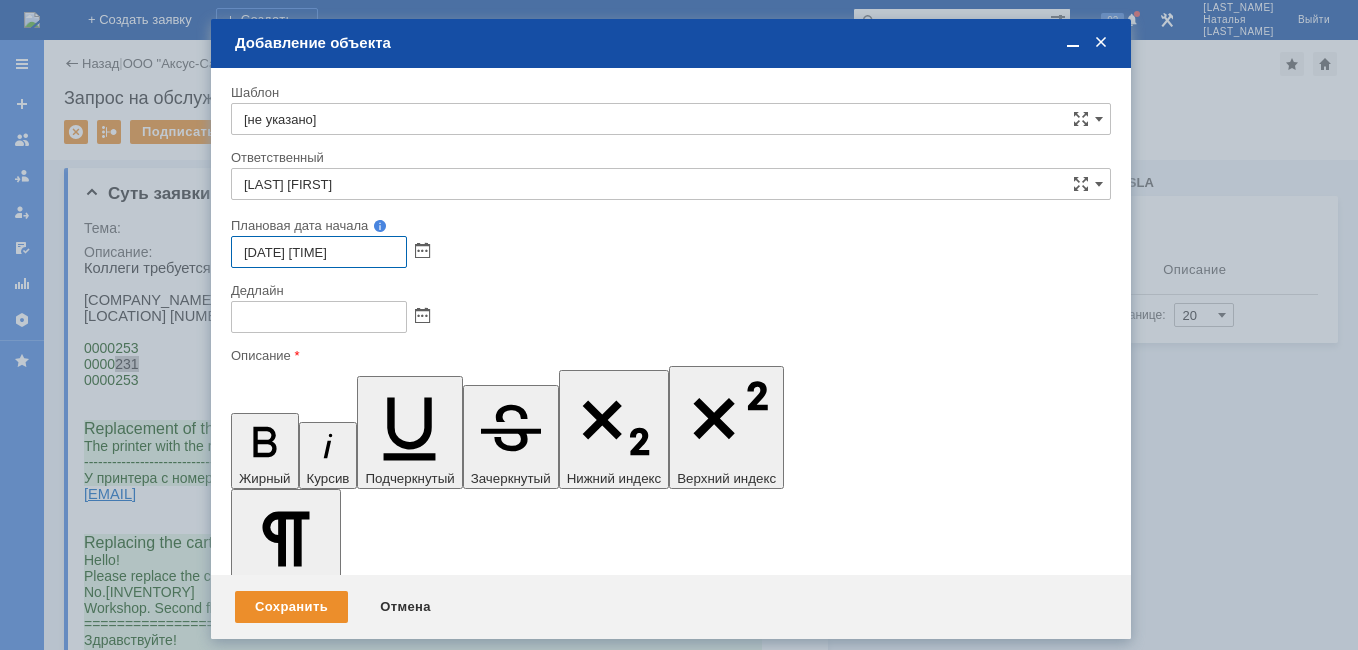 click on "[DATE] [TIME]" at bounding box center (319, 252) 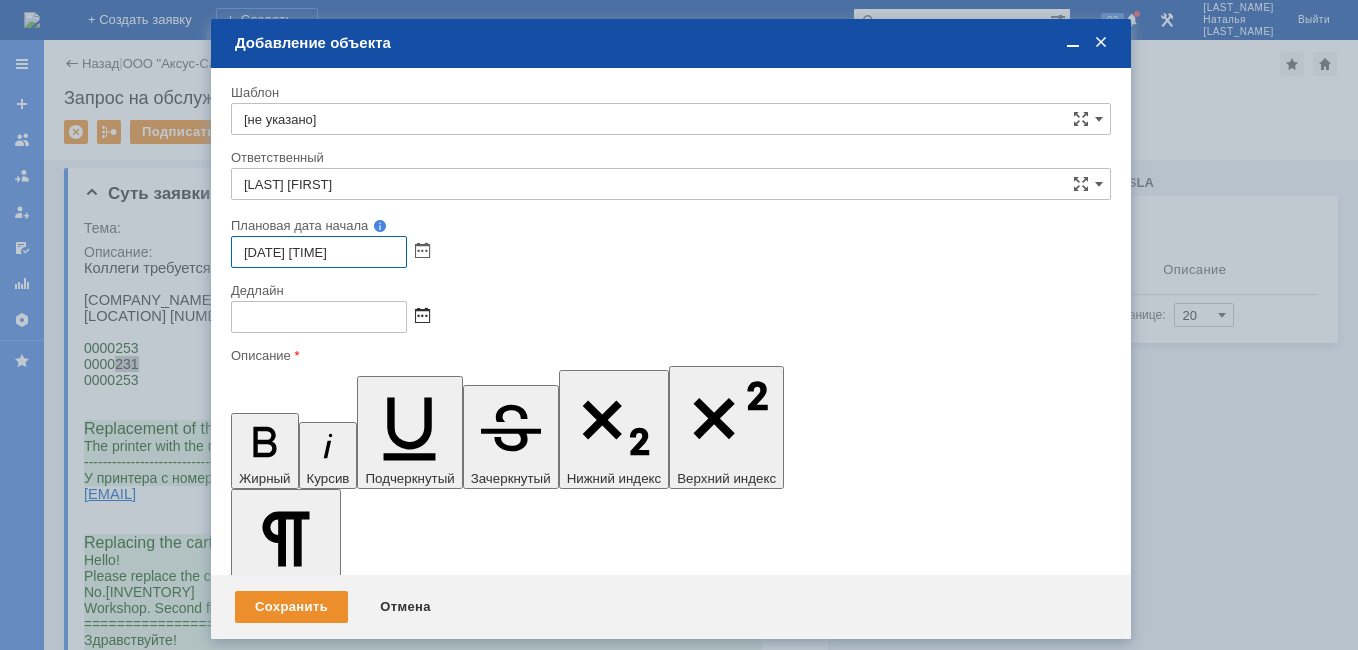 type on "[DATE] [TIME]" 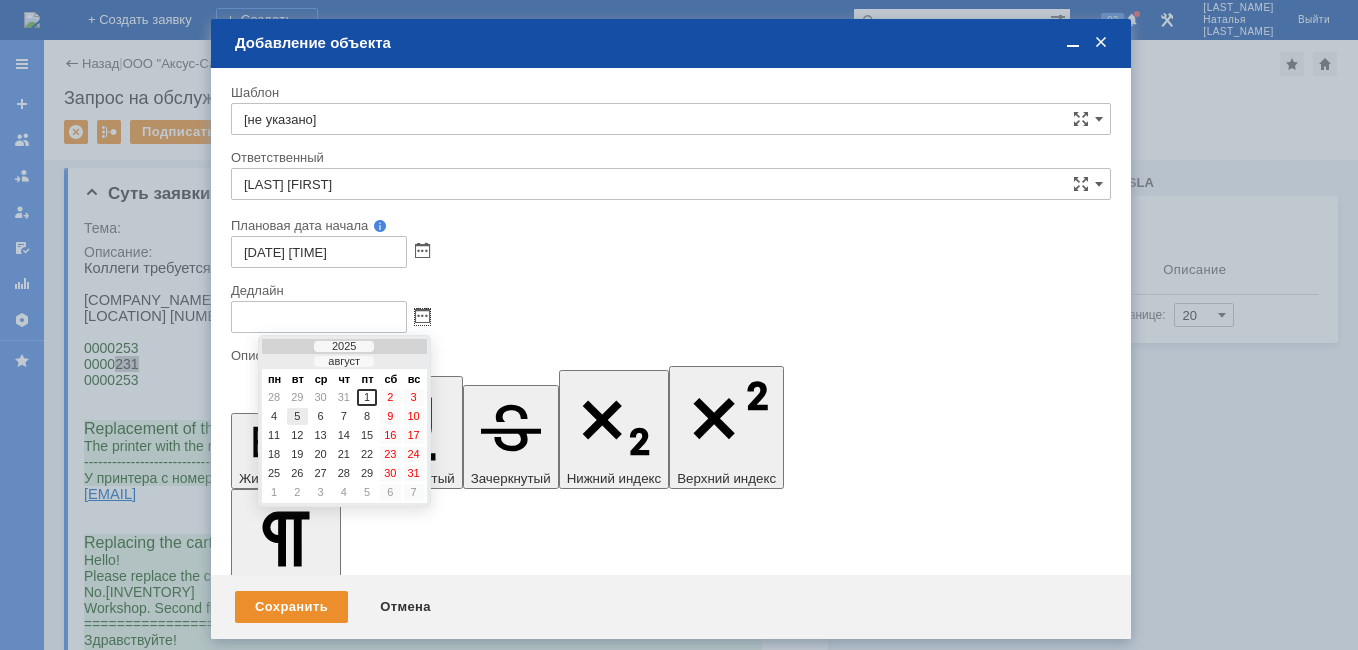 click on "5" at bounding box center (297, 416) 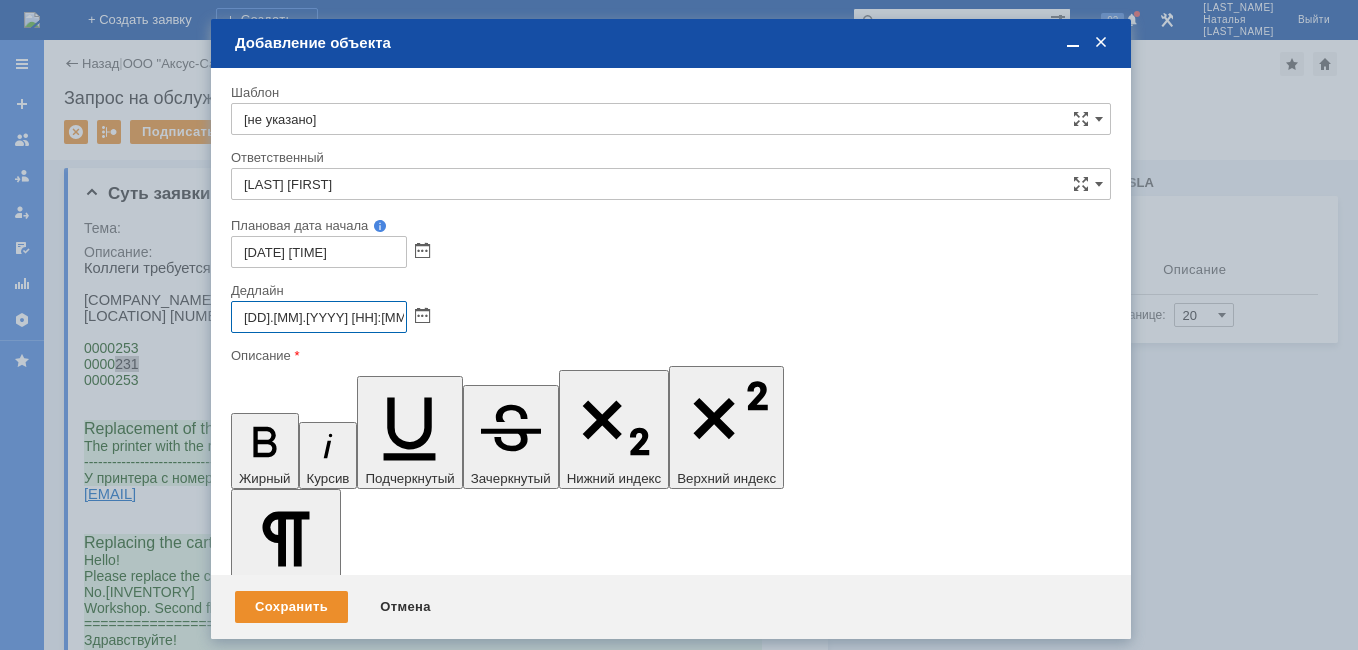 click on "[DD].[MM].[YYYY] [HH]:[MM]" at bounding box center (319, 317) 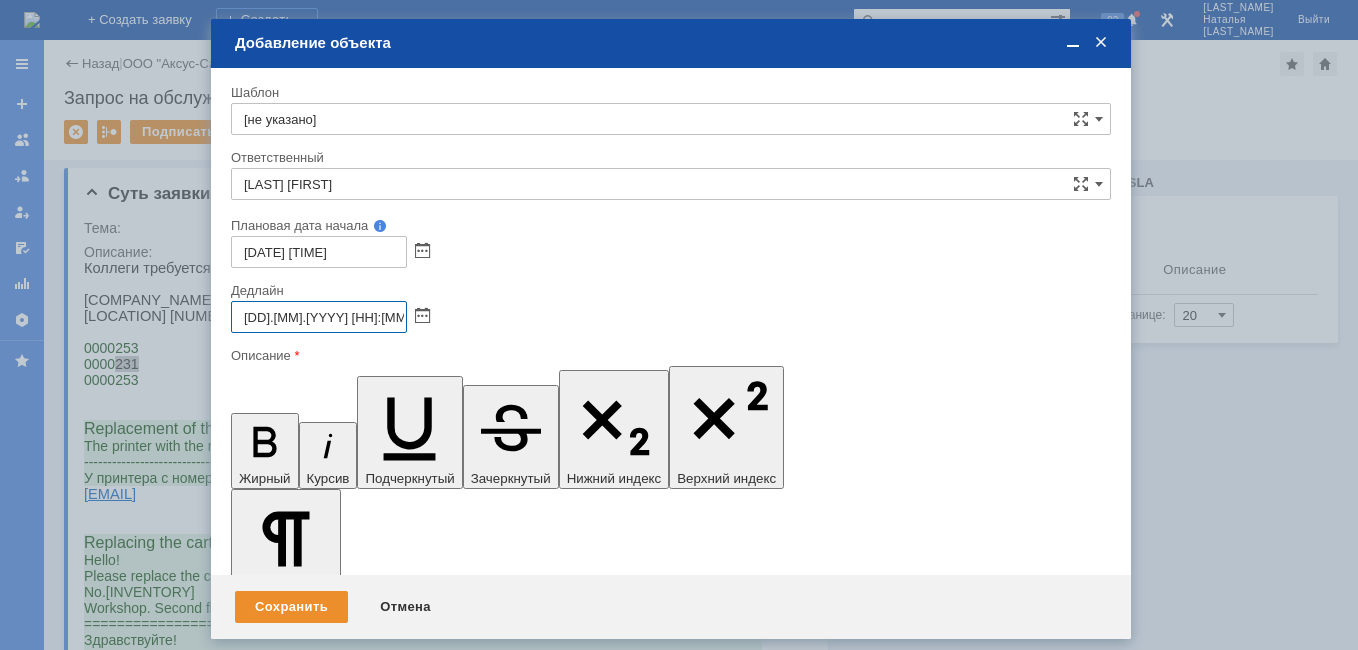 click on "[DD].[MM].[YYYY] [HH]:[MM]" at bounding box center (319, 317) 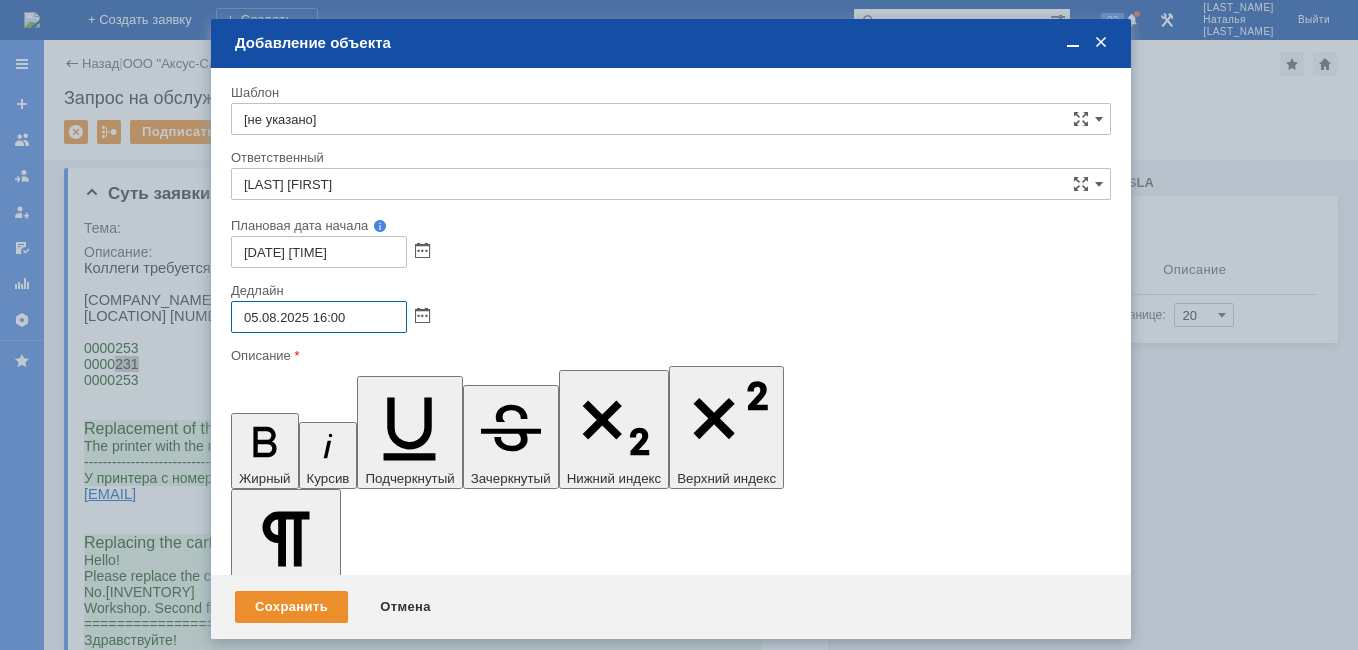 type on "05.08.2025 16:00" 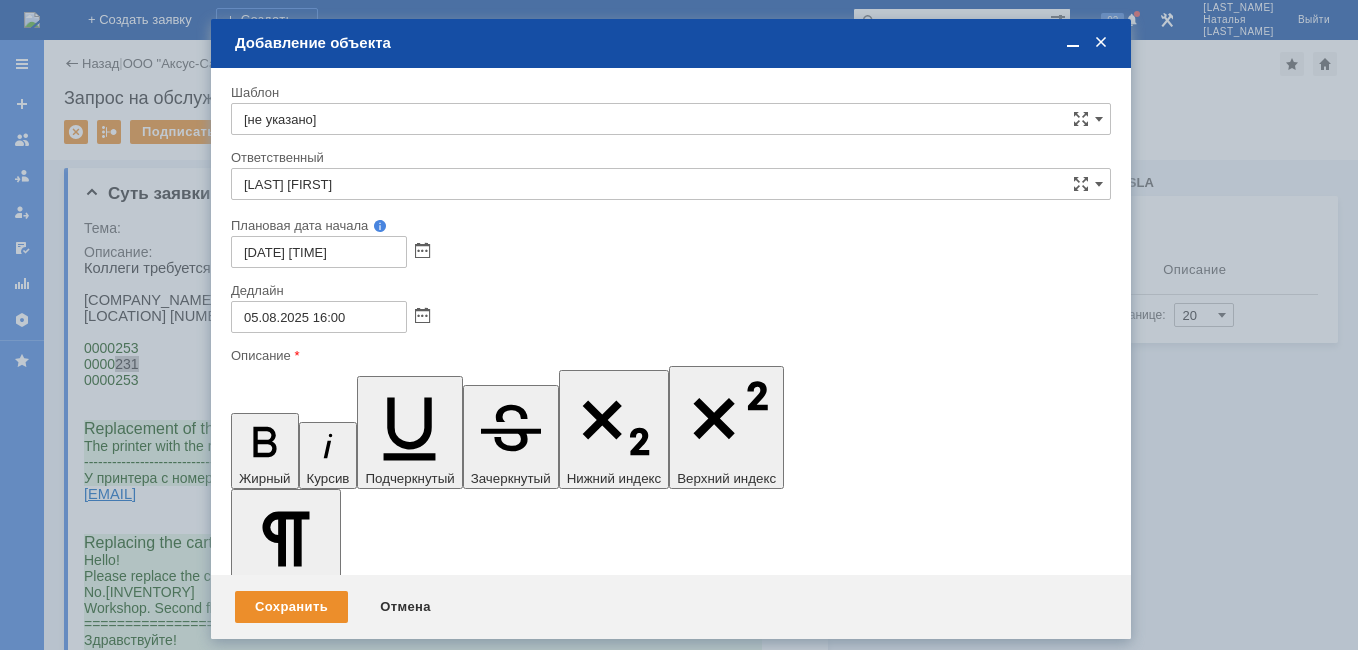 click on "05.08.2025 16:00" at bounding box center (671, 317) 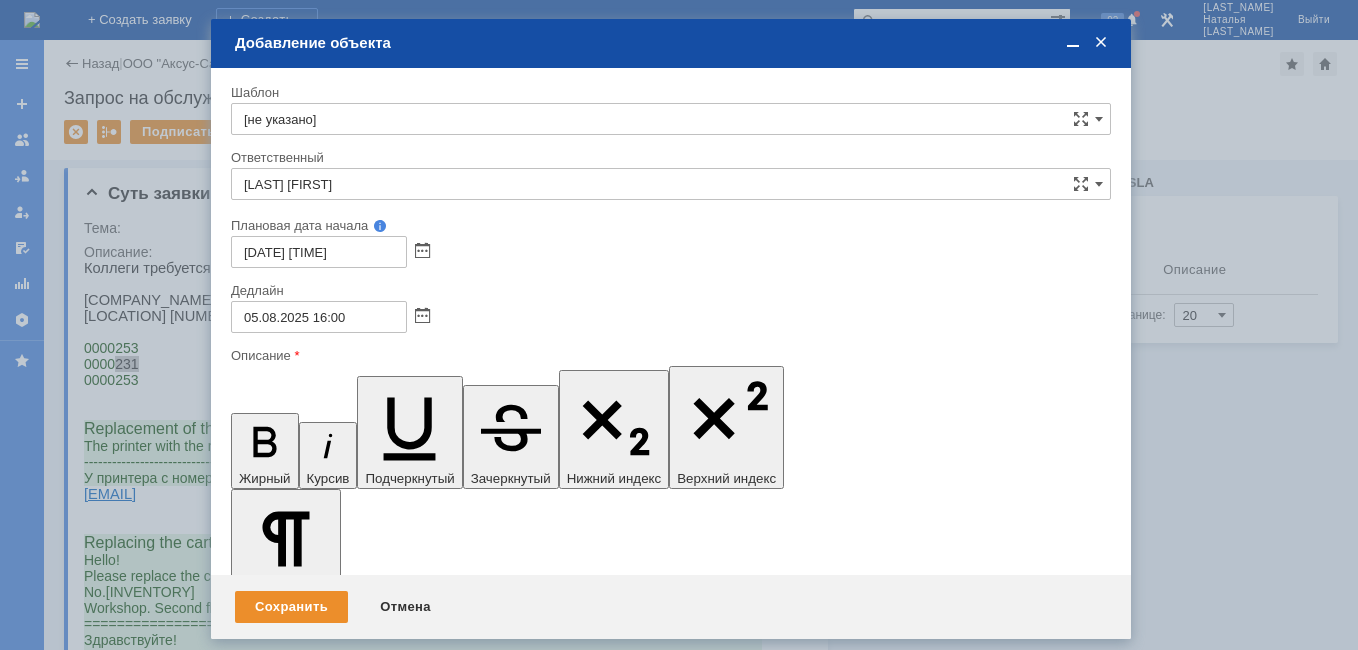 click at bounding box center [394, 5723] 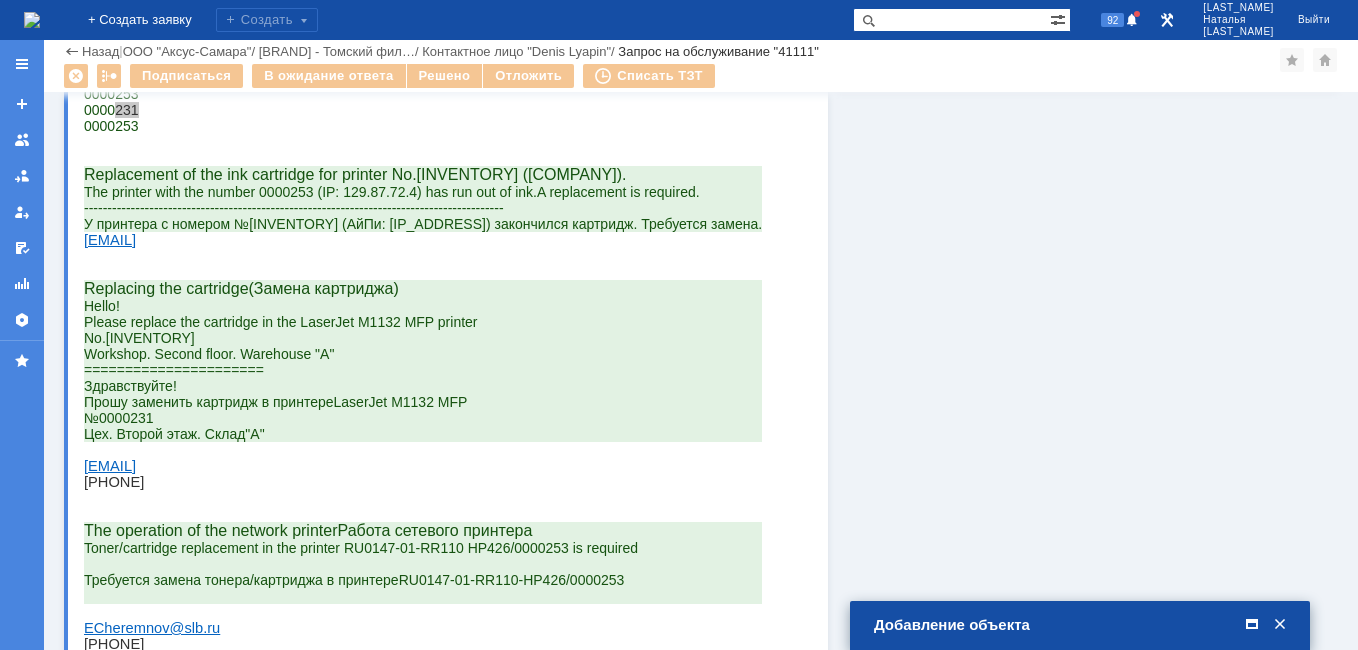 scroll, scrollTop: 200, scrollLeft: 0, axis: vertical 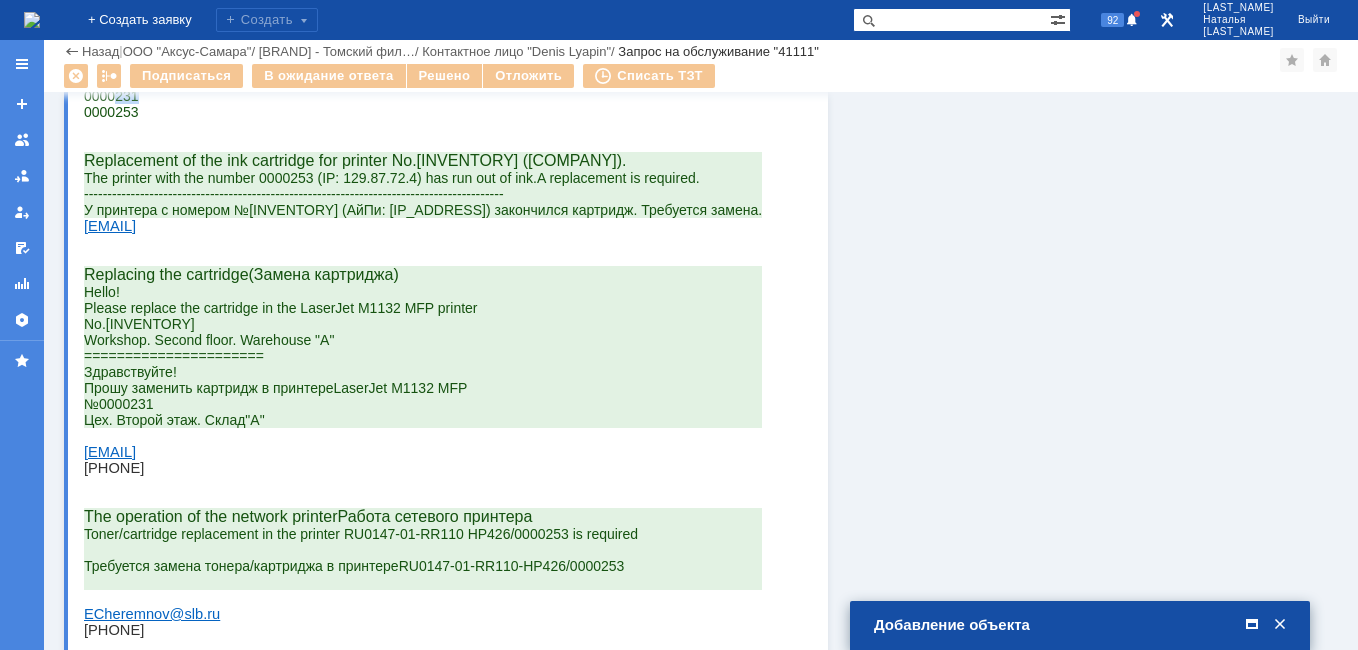 drag, startPoint x: 171, startPoint y: 544, endPoint x: 86, endPoint y: 548, distance: 85.09406 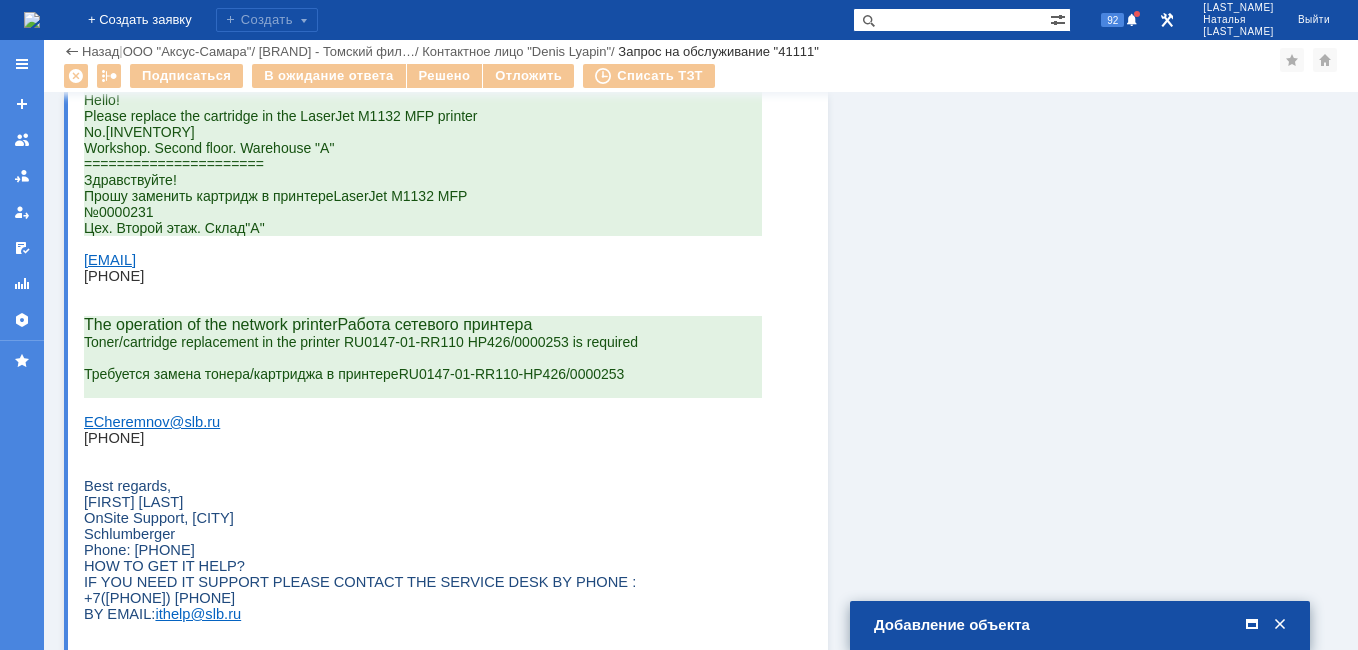 scroll, scrollTop: 400, scrollLeft: 0, axis: vertical 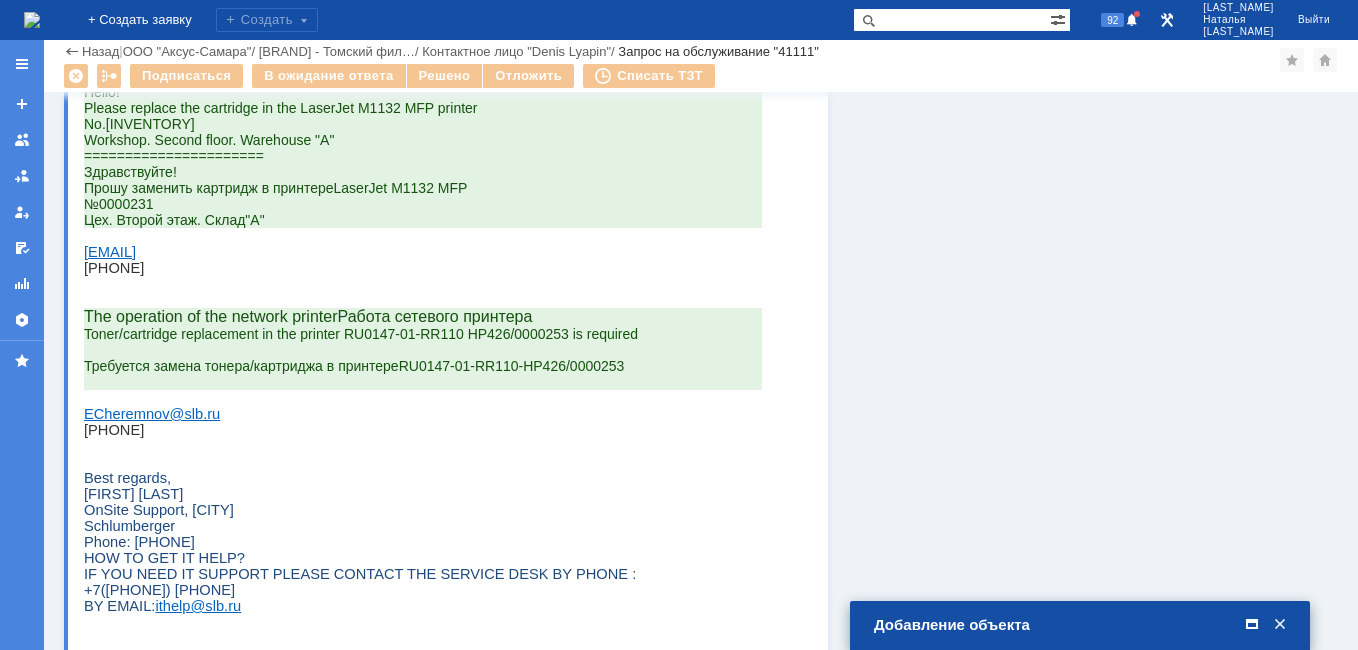 click at bounding box center (1252, 625) 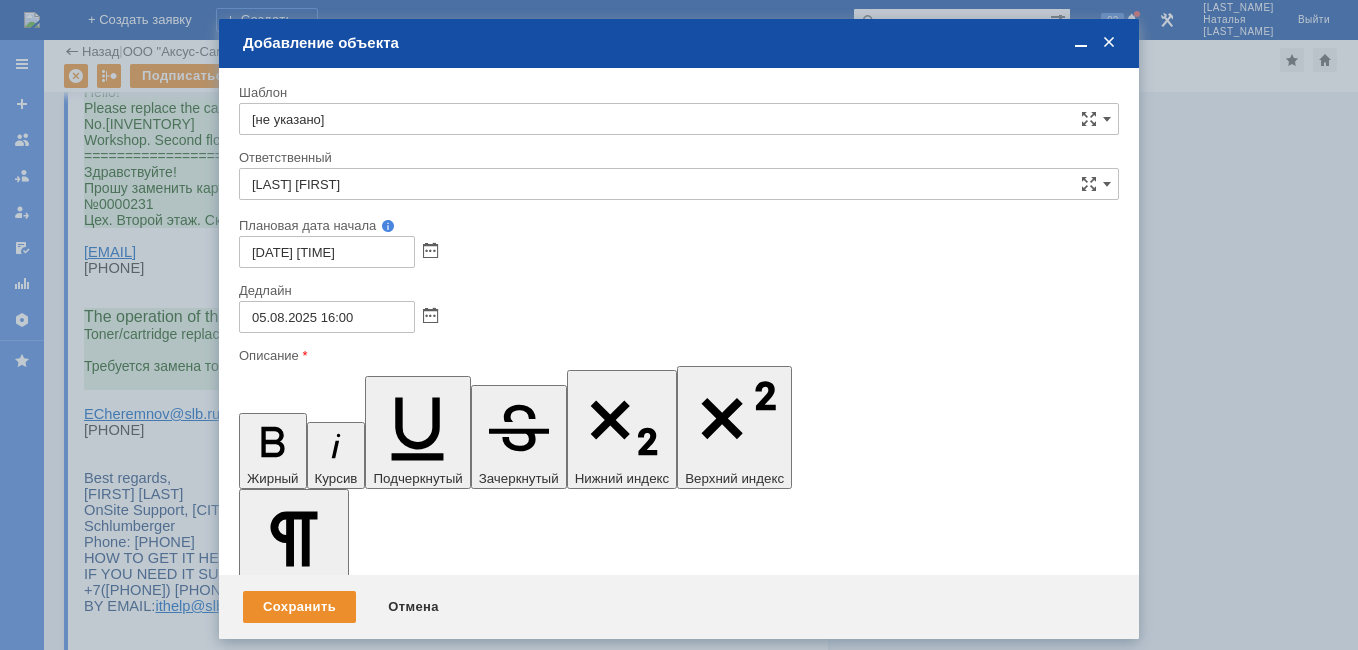 click on "На аппарате МФУ HP LaserJet Pro M1132 A4, сер. № [SERIAL], инв. № 0000231, расположение: каб 030 склад А, требуется замена картриджа CS-CE285A - 1 шт." at bounding box center [402, 5779] 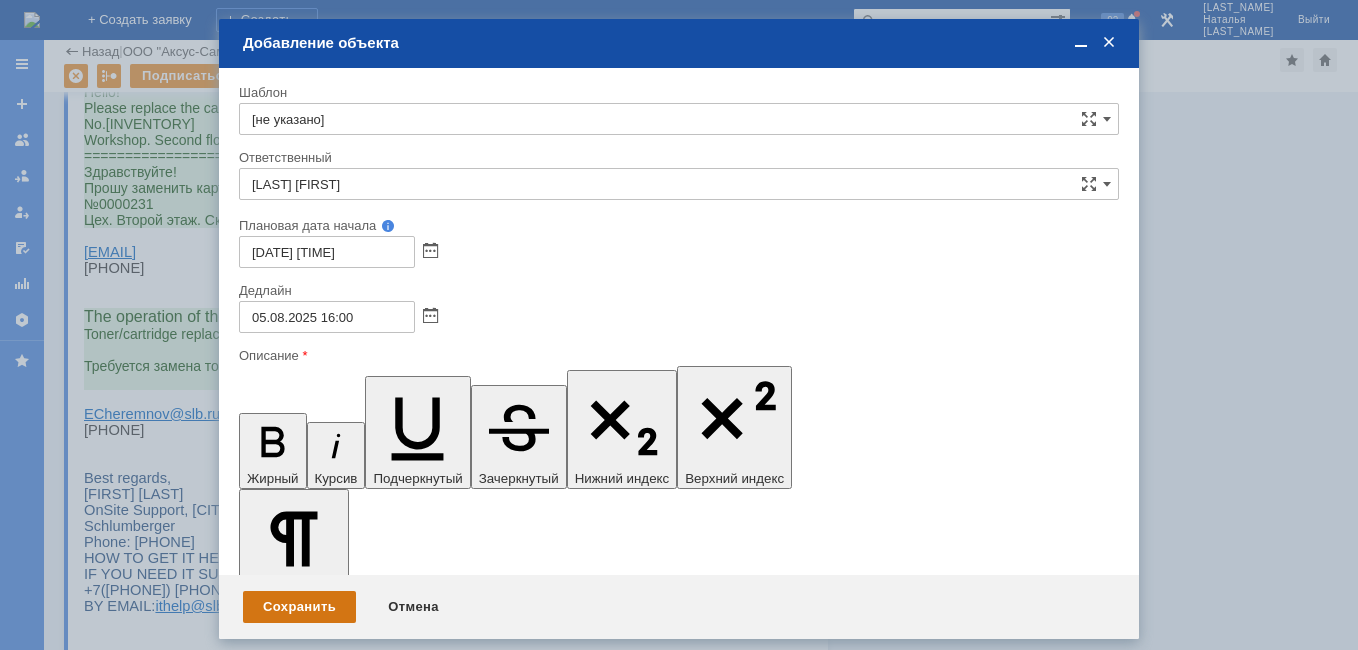 click on "Сохранить" at bounding box center (299, 607) 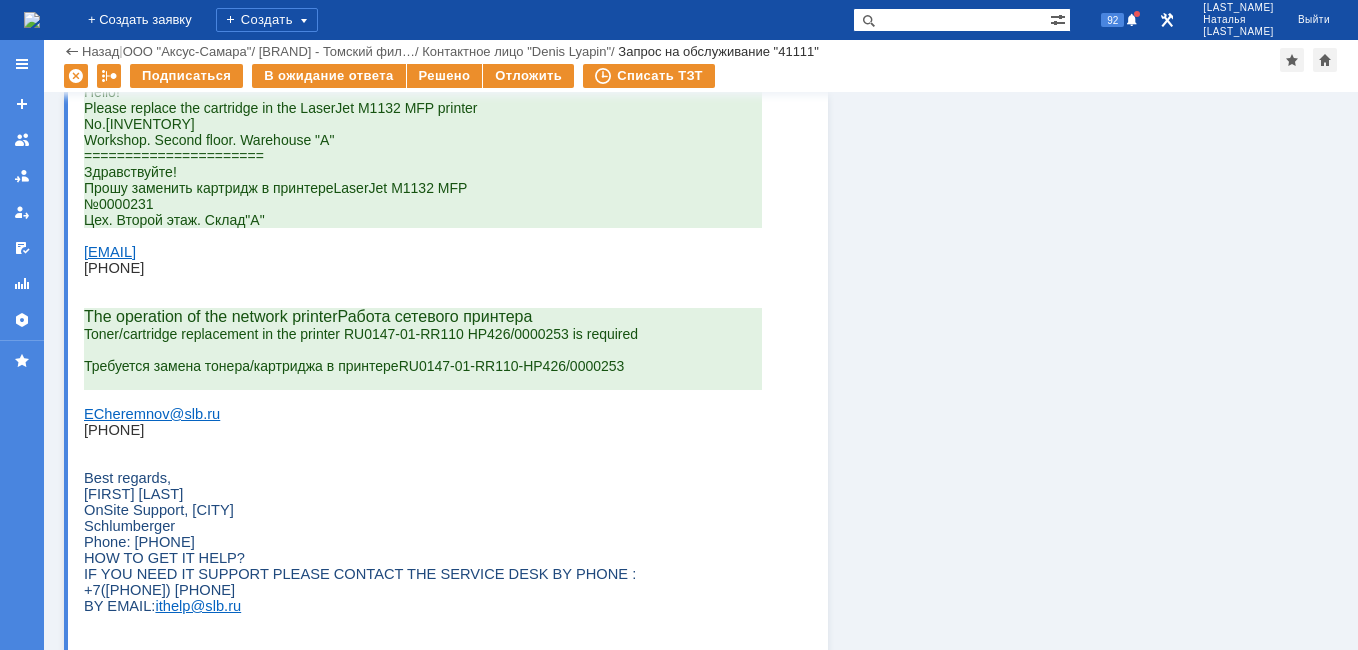scroll, scrollTop: 0, scrollLeft: 0, axis: both 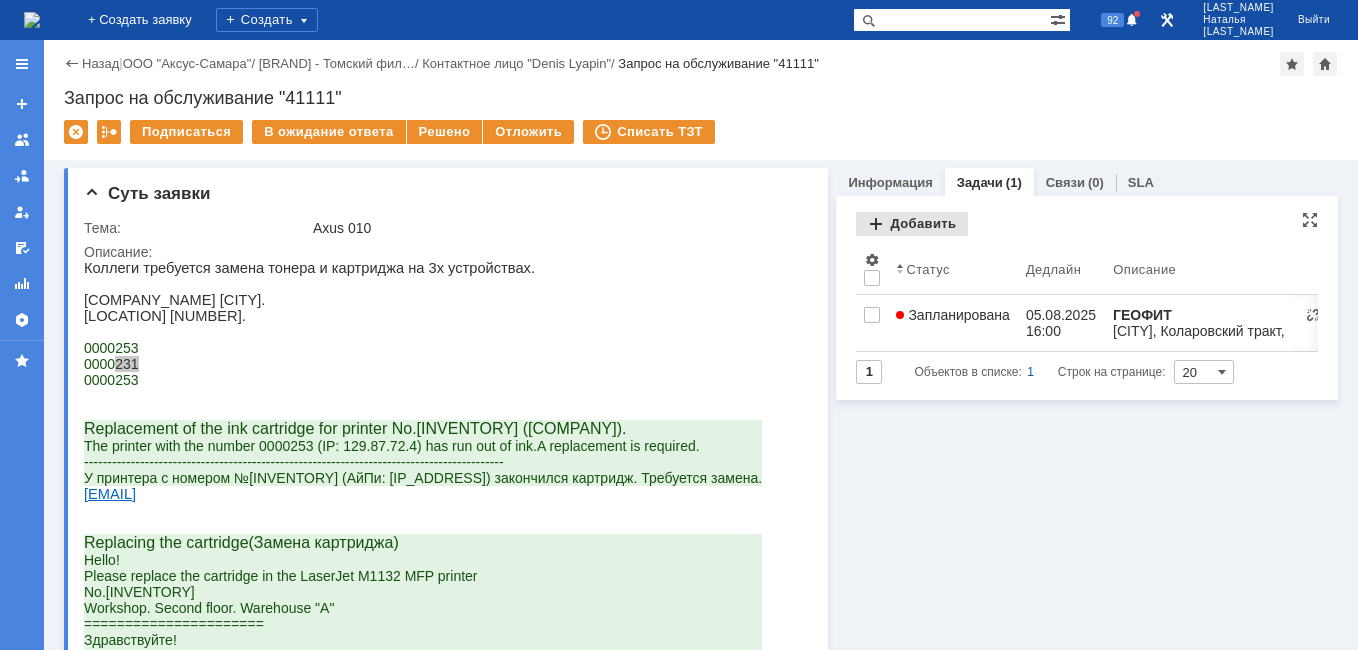 click on "Добавить" at bounding box center [912, 224] 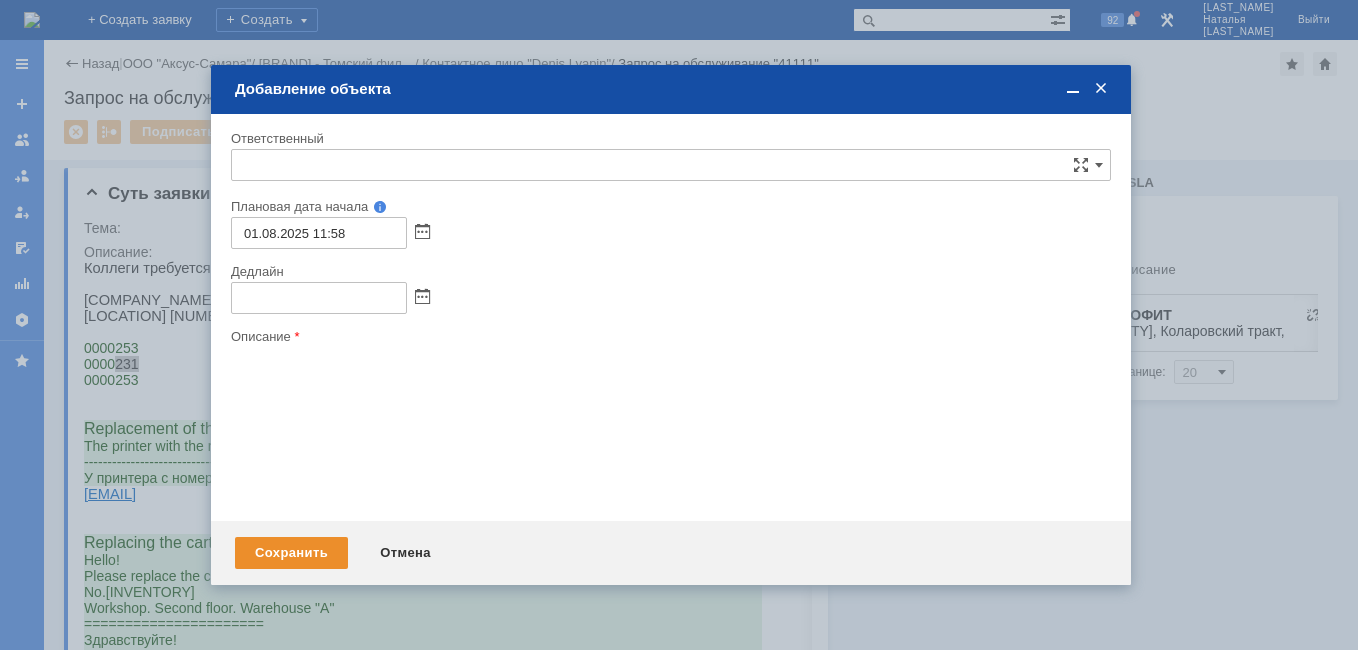 type on "[не указано]" 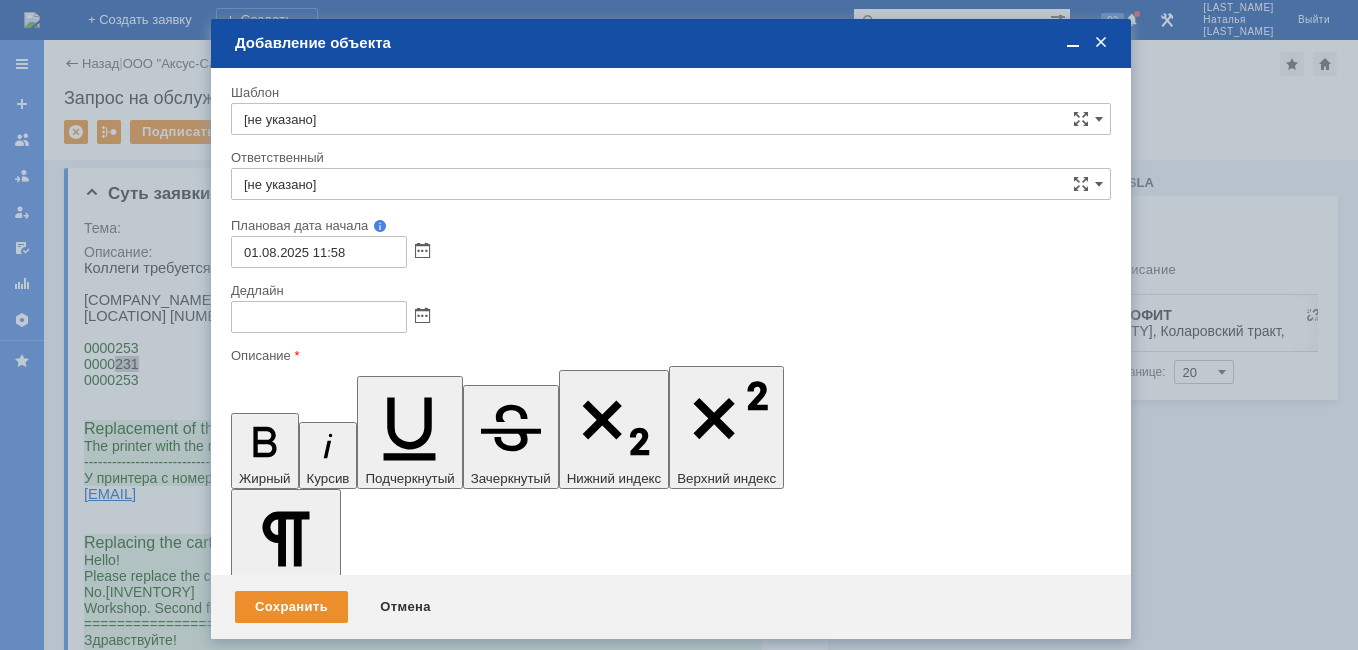 scroll, scrollTop: 0, scrollLeft: 0, axis: both 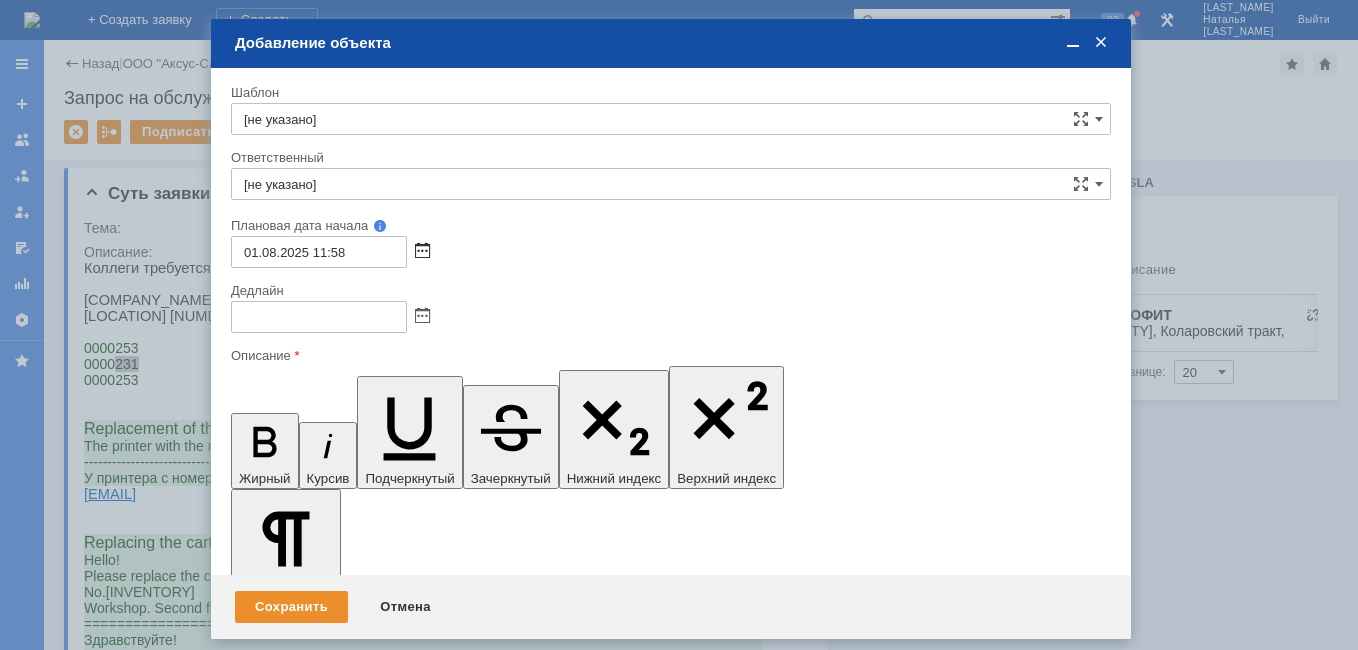 click at bounding box center [422, 252] 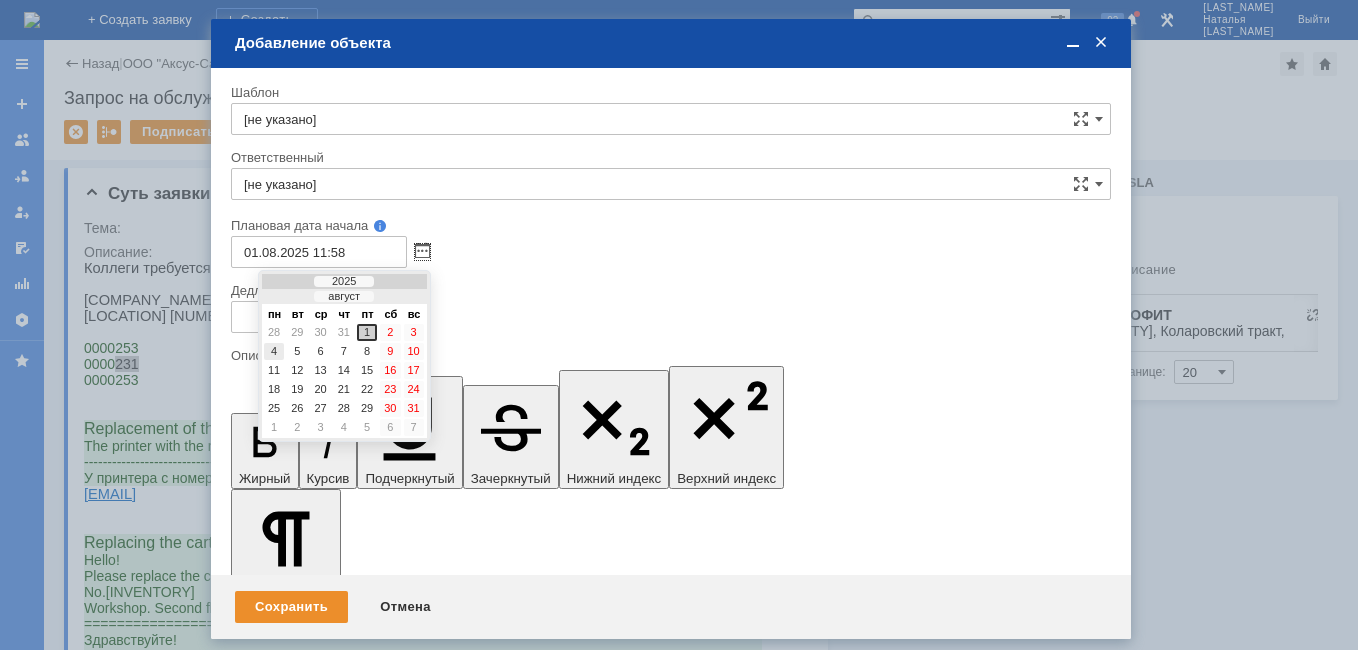 click on "4" at bounding box center [274, 351] 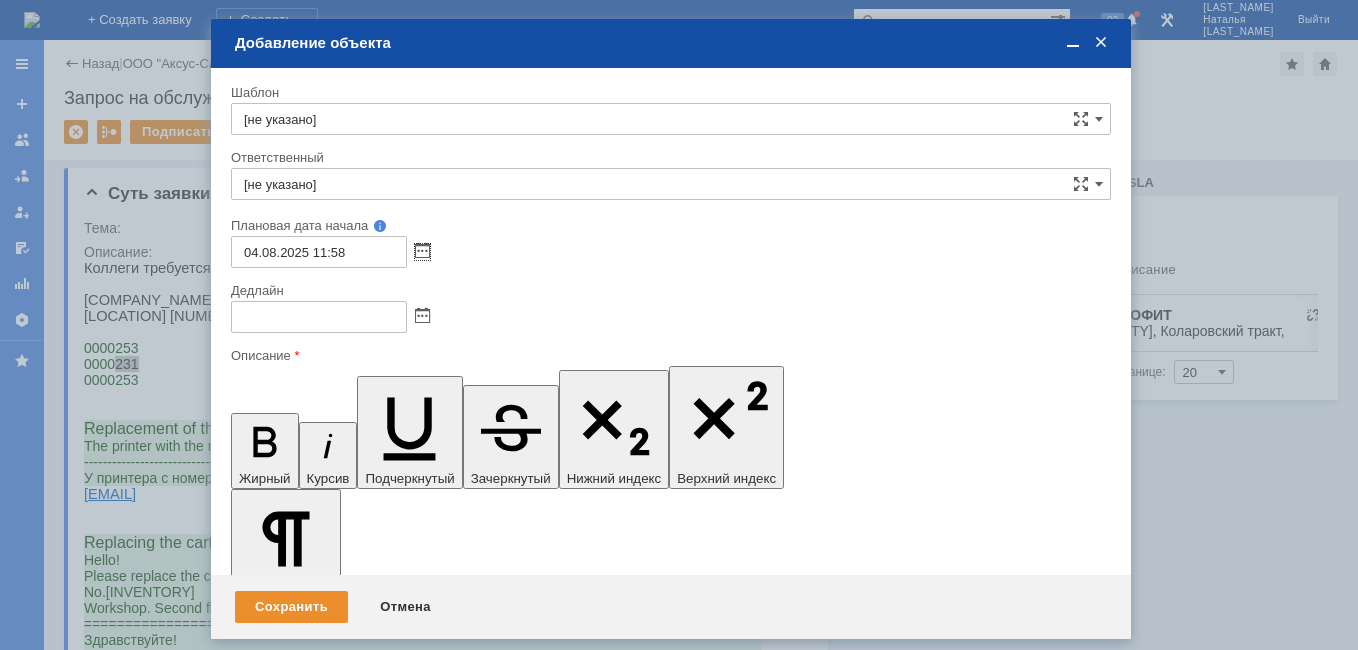 click on "04.08.2025 11:58" at bounding box center [319, 252] 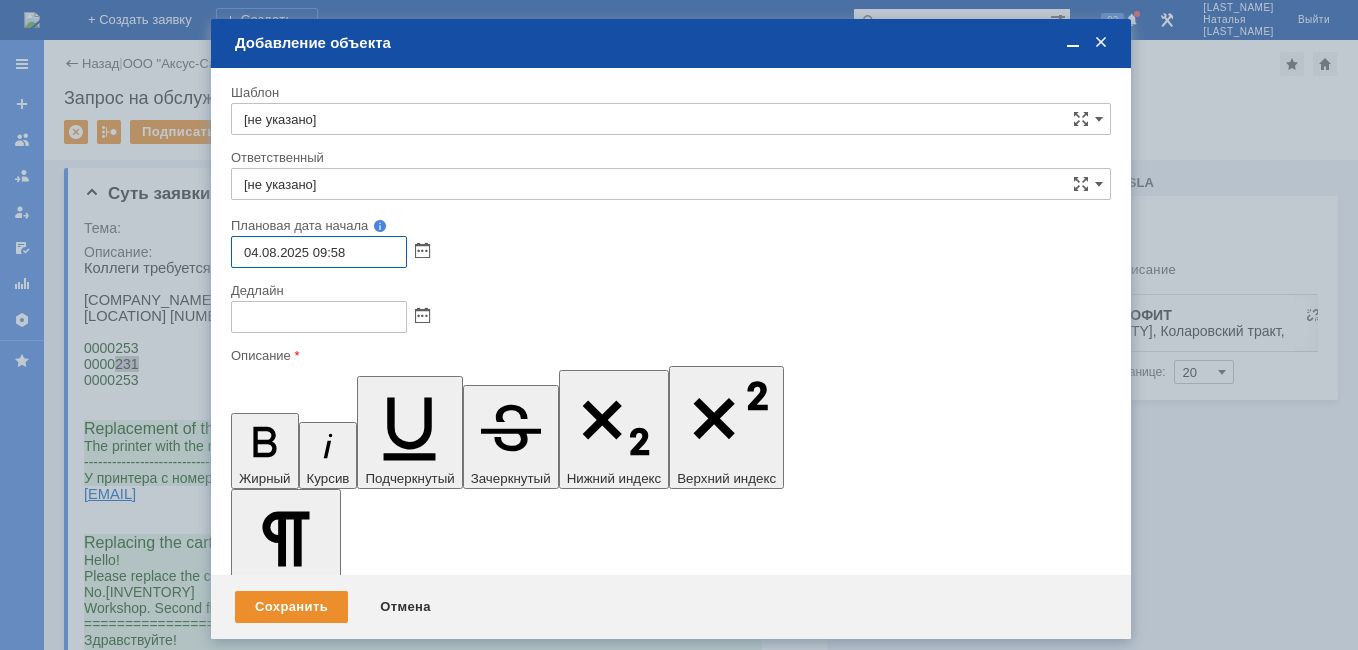 click on "04.08.2025 09:58" at bounding box center [319, 252] 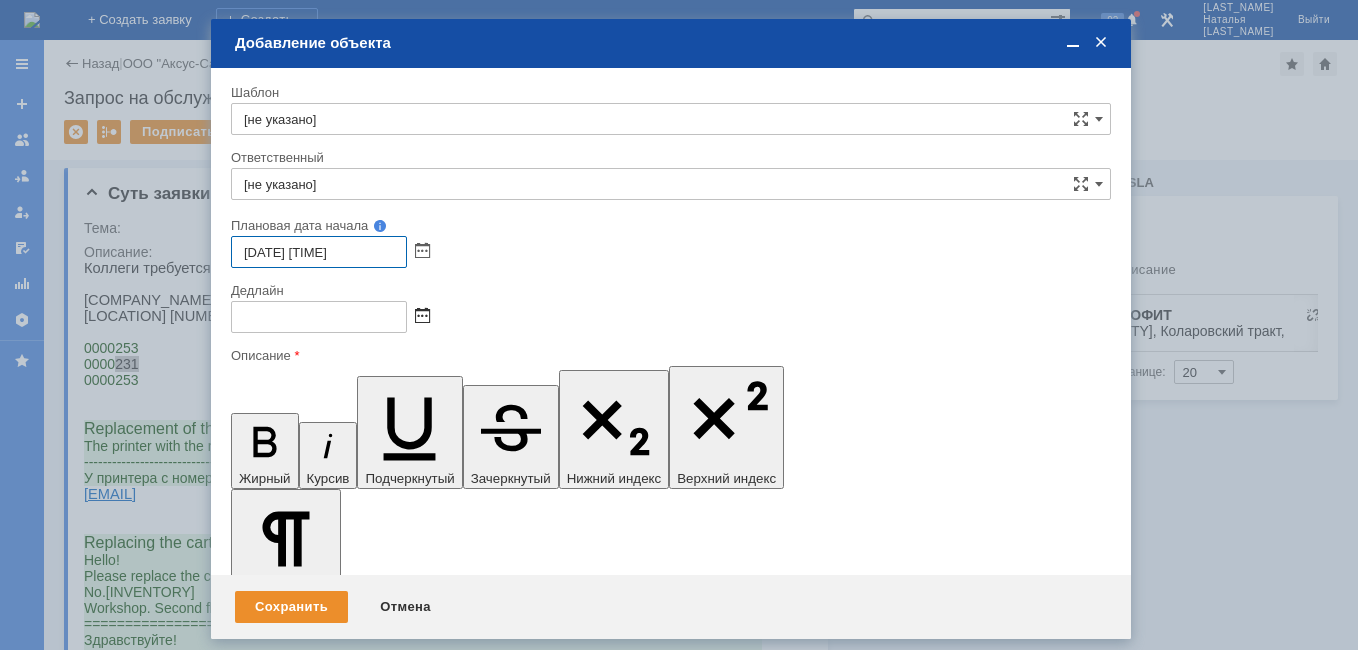 type on "[DATE] [TIME]" 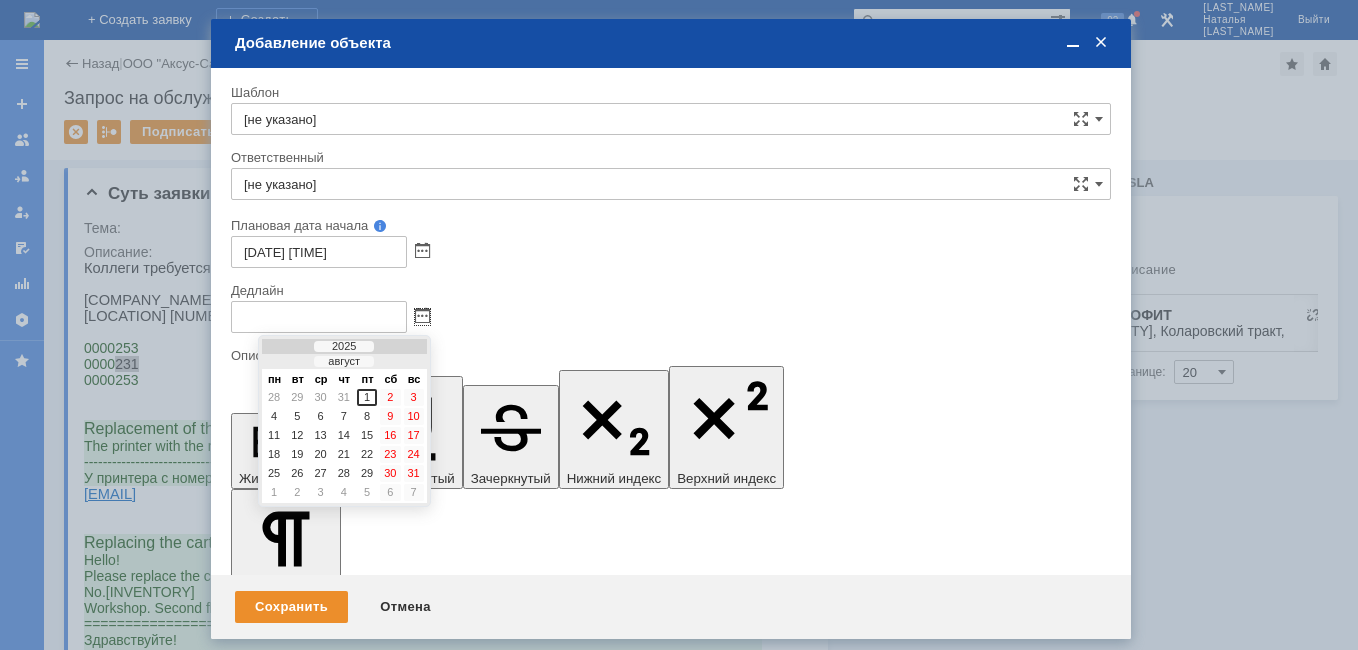 drag, startPoint x: 298, startPoint y: 406, endPoint x: 293, endPoint y: 417, distance: 12.083046 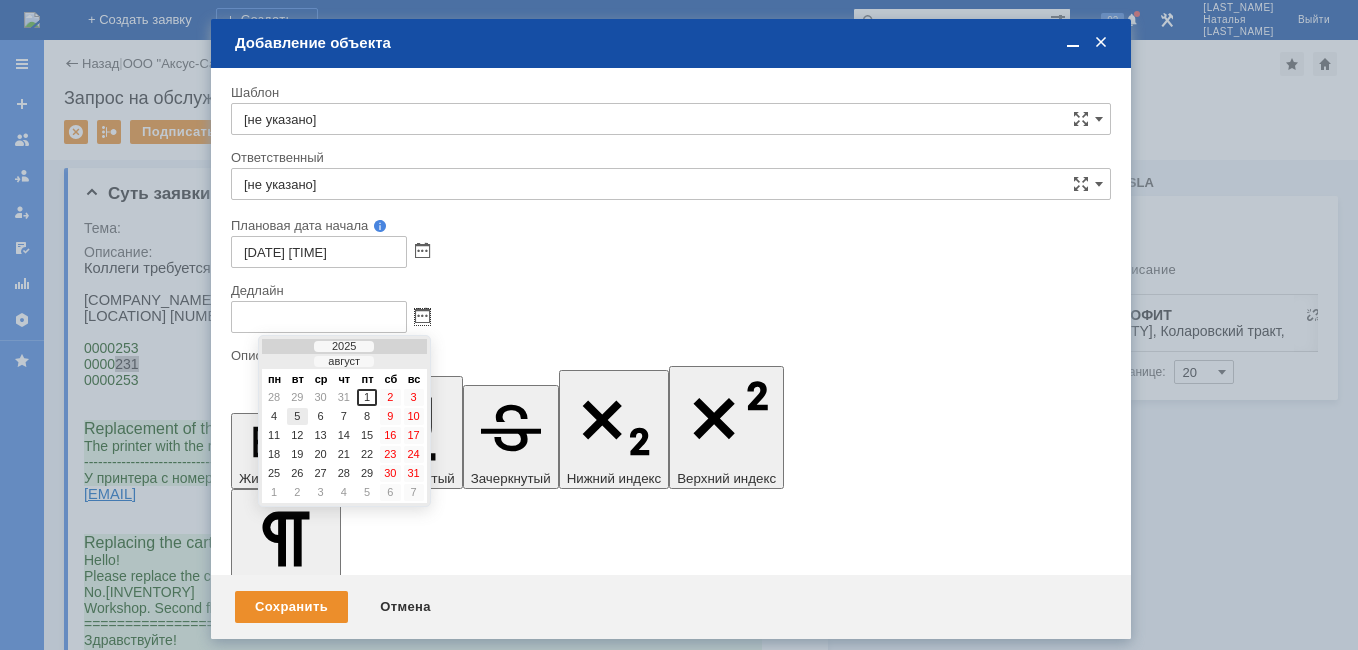 click on "5" at bounding box center [297, 416] 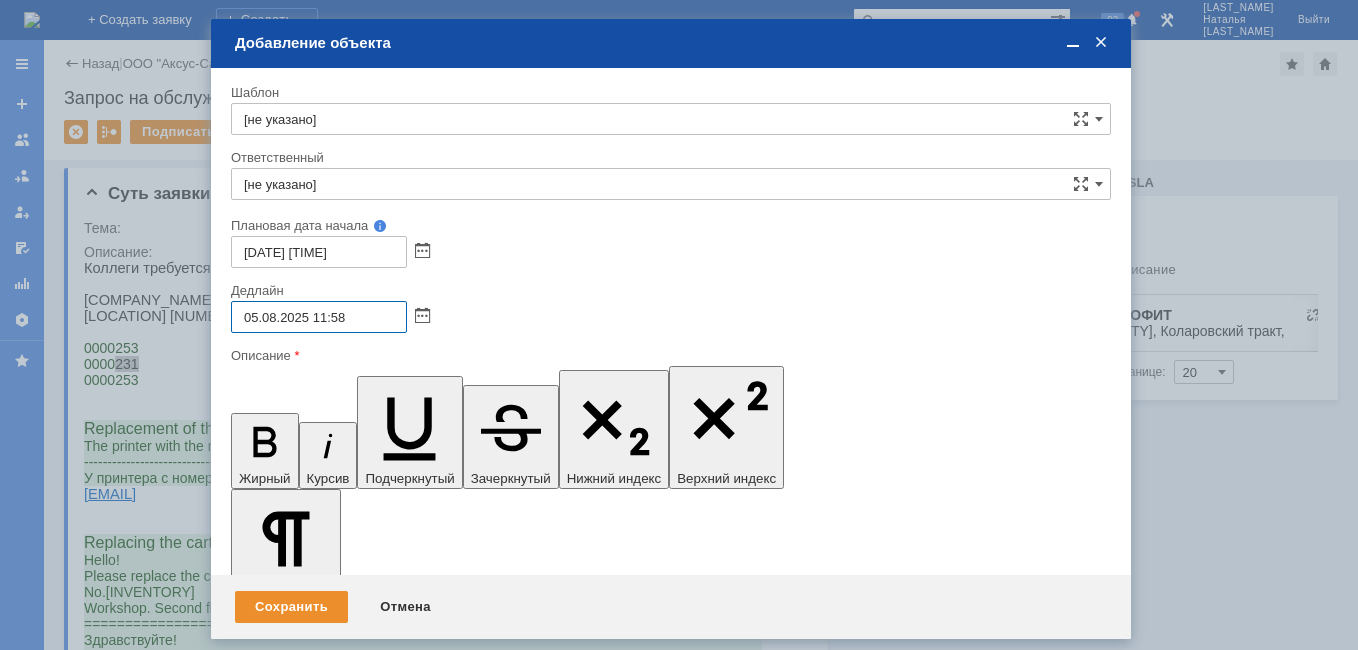 click on "05.08.2025 11:58" at bounding box center (319, 317) 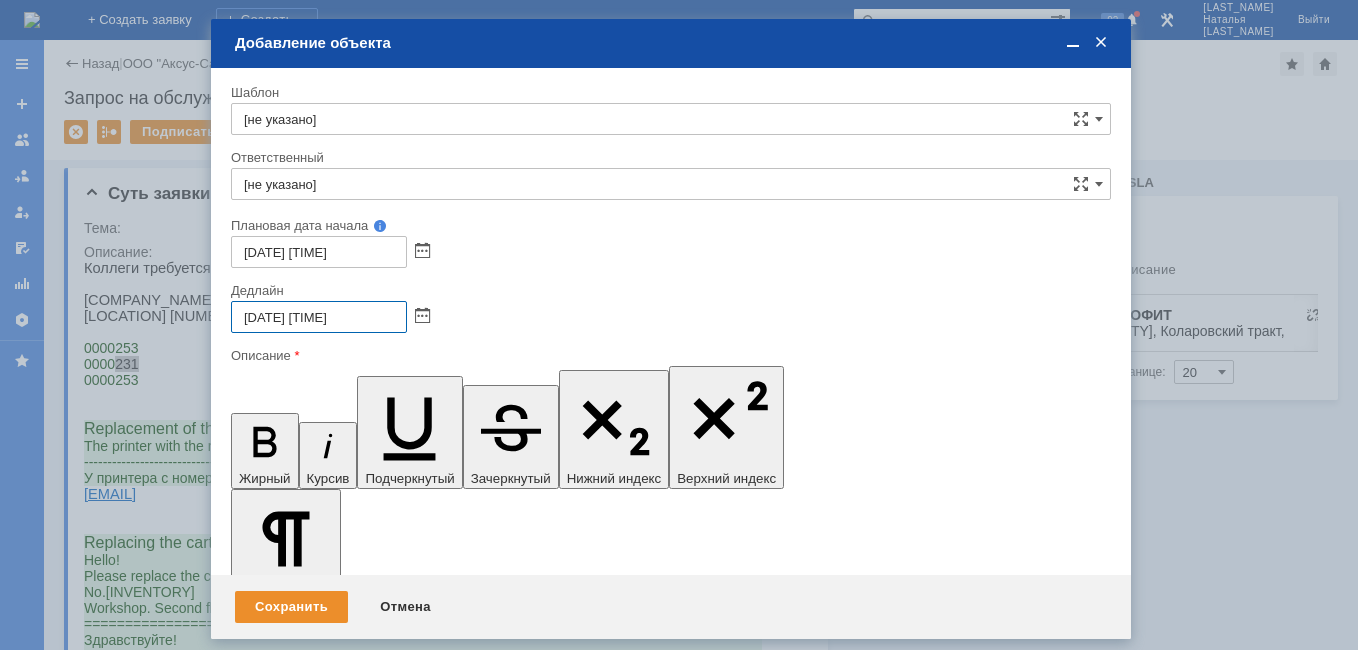 click on "[DATE] [TIME]" at bounding box center [319, 317] 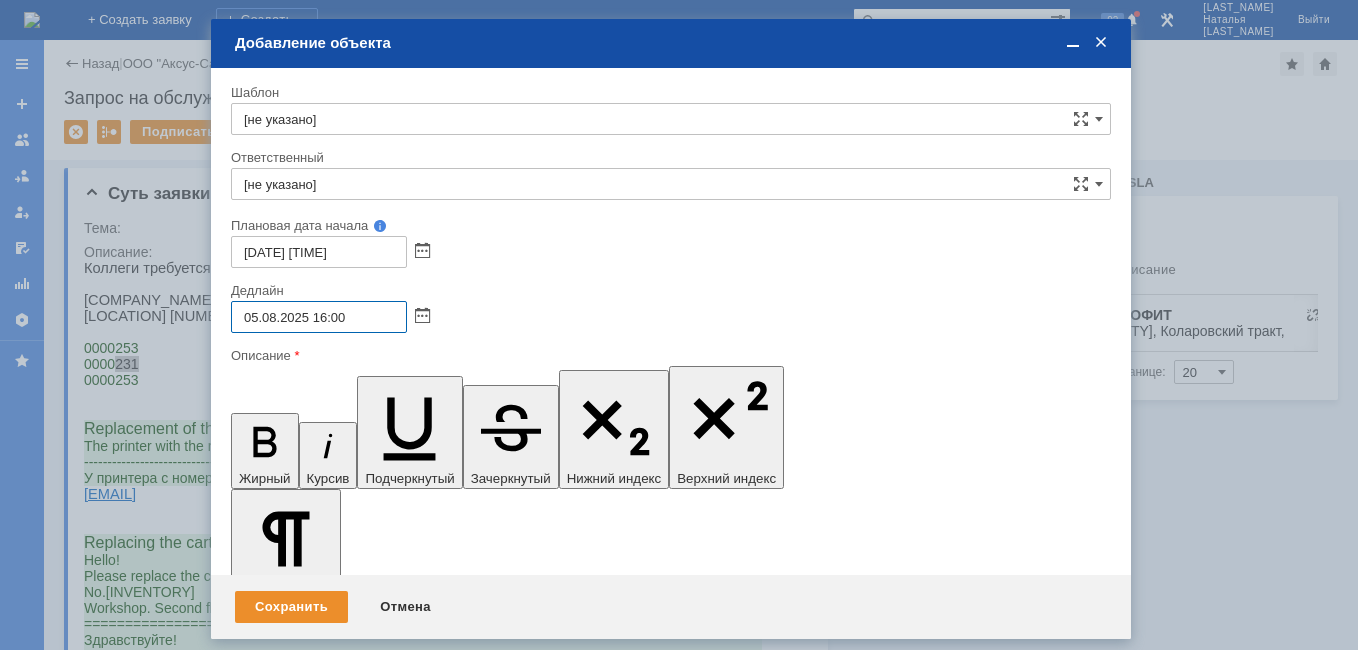 type on "05.08.2025 16:00" 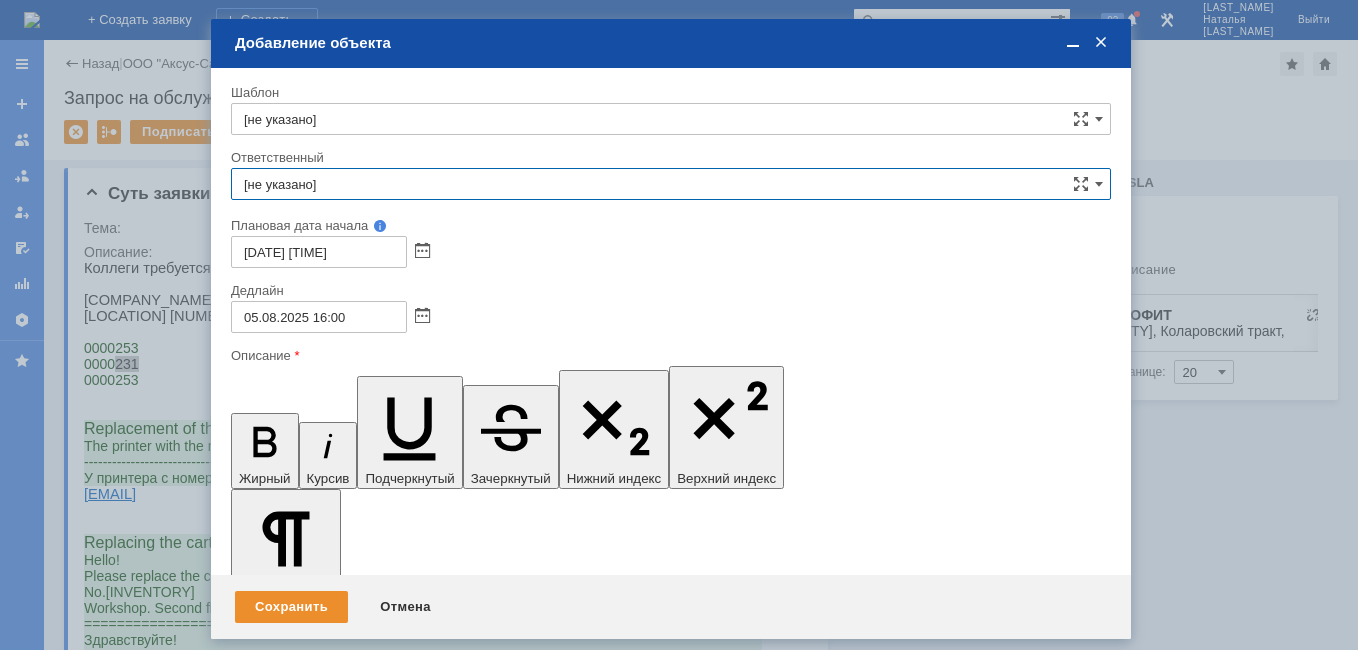 click on "[не указано]" at bounding box center (671, 184) 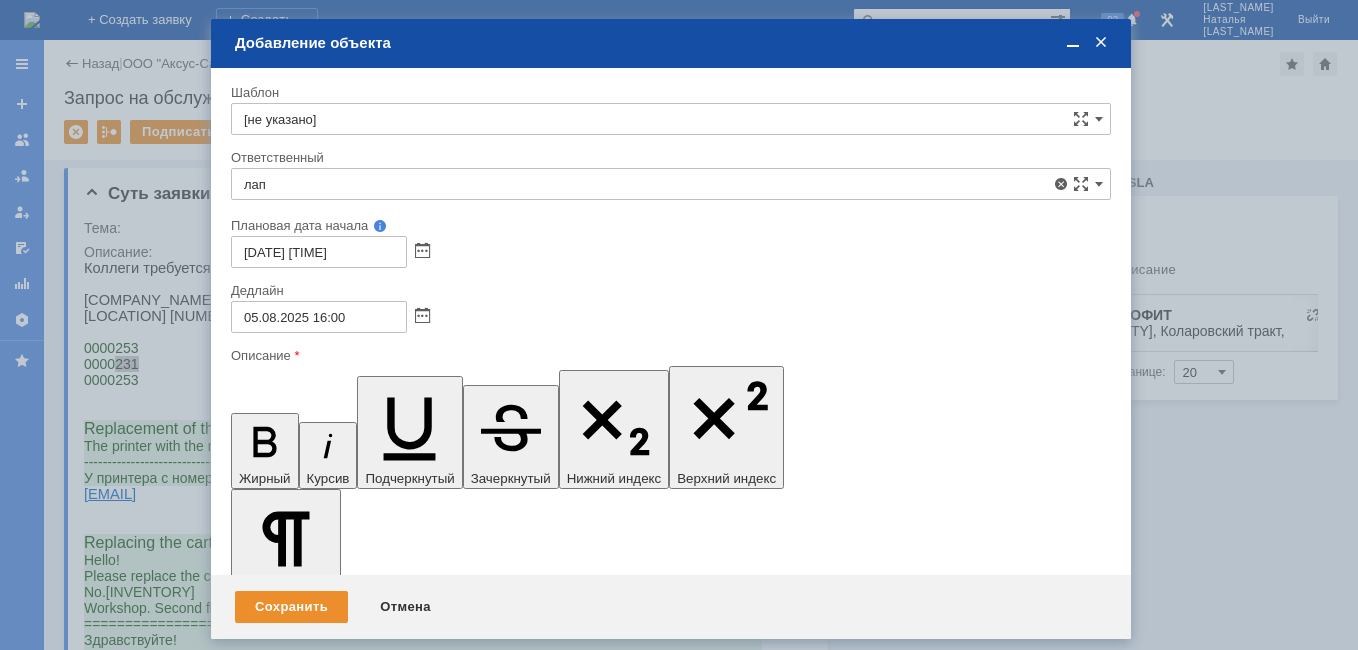 click on "[LAST] [FIRST]" at bounding box center [671, 330] 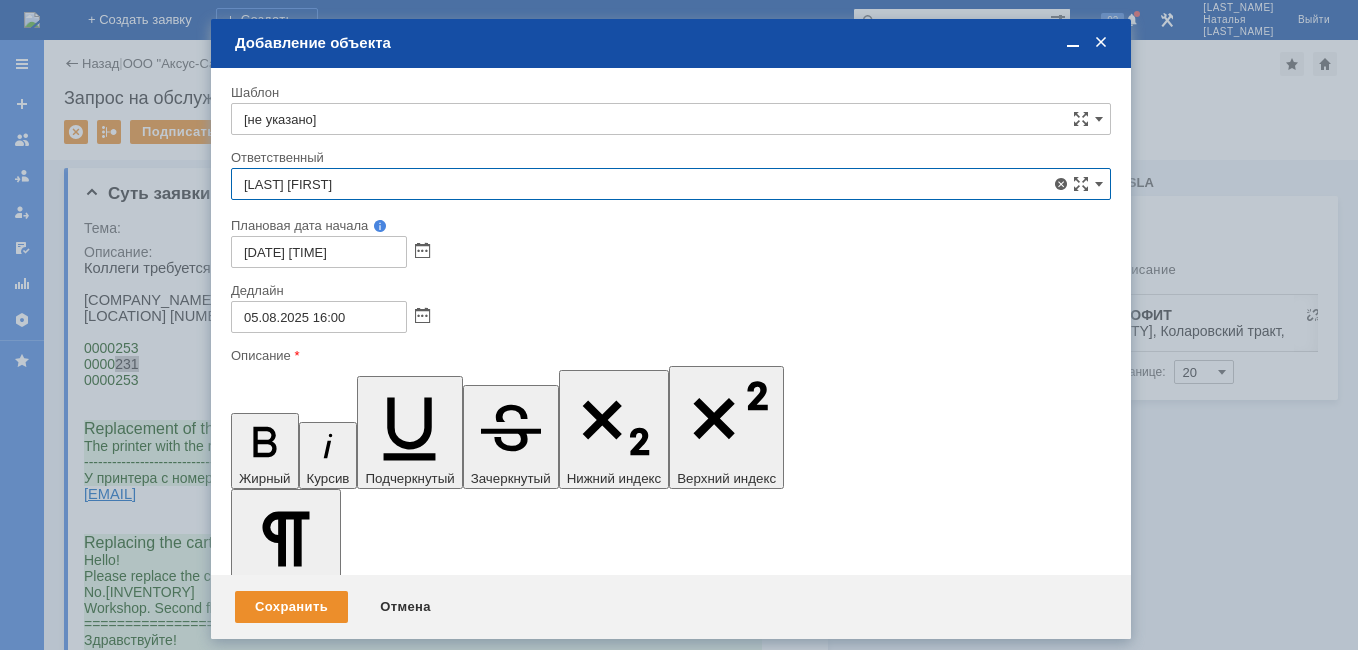 type on "[LAST] [FIRST]" 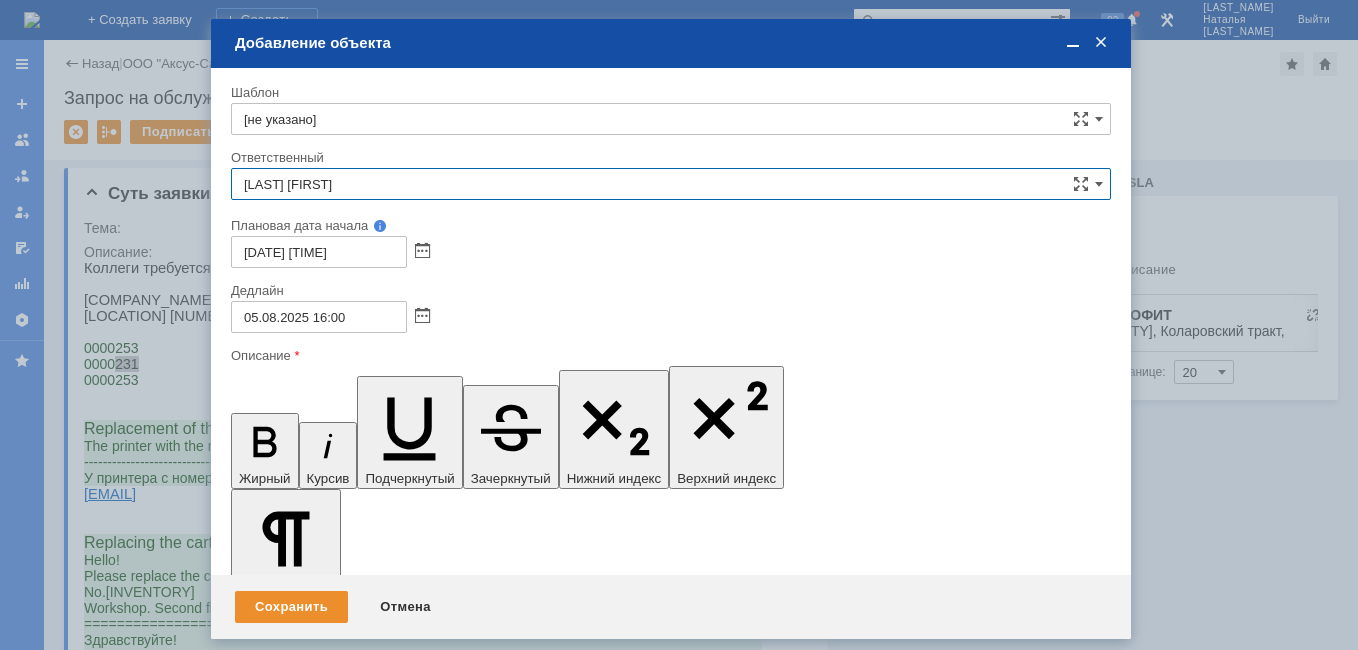click at bounding box center [1073, 43] 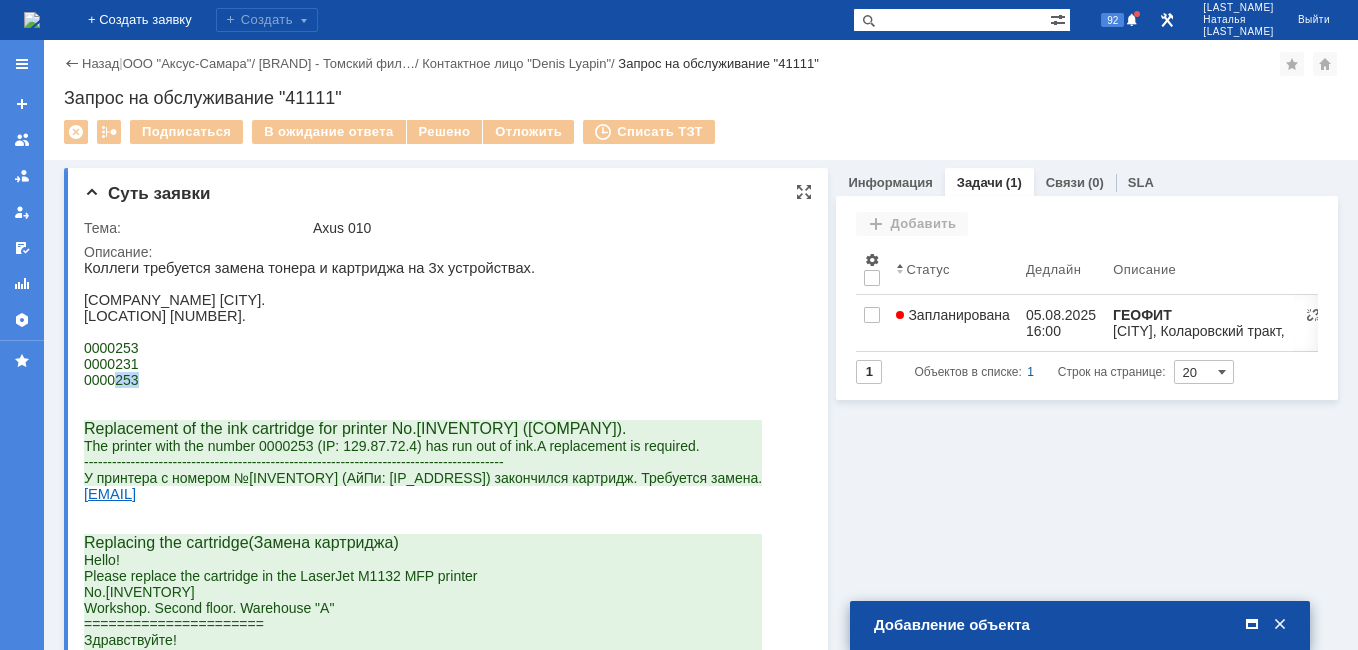 drag, startPoint x: 136, startPoint y: 398, endPoint x: 115, endPoint y: 396, distance: 21.095022 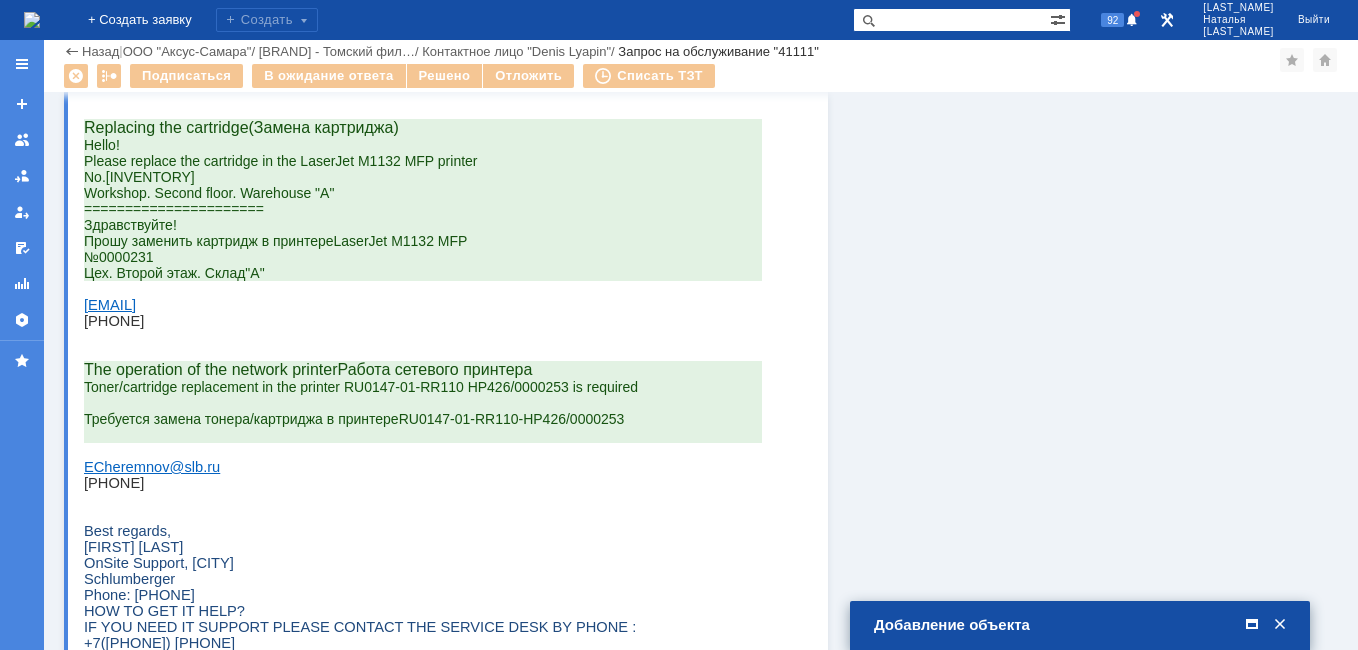scroll, scrollTop: 200, scrollLeft: 0, axis: vertical 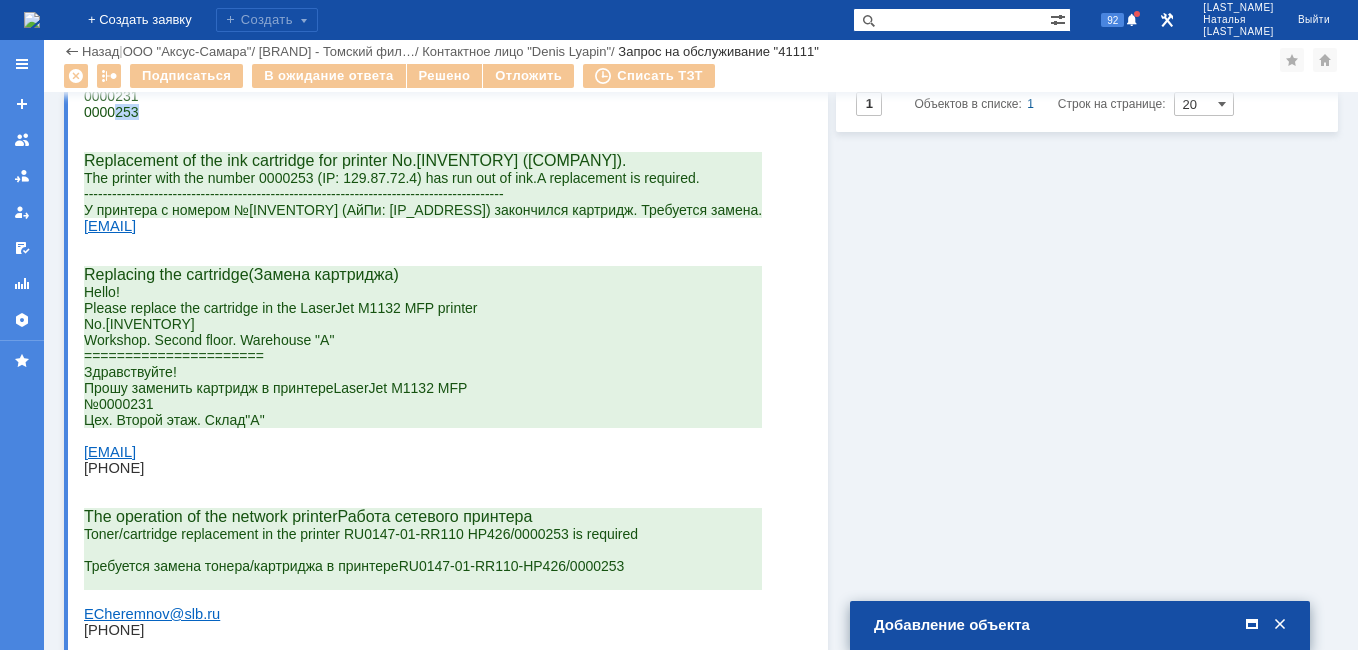 click at bounding box center [1252, 625] 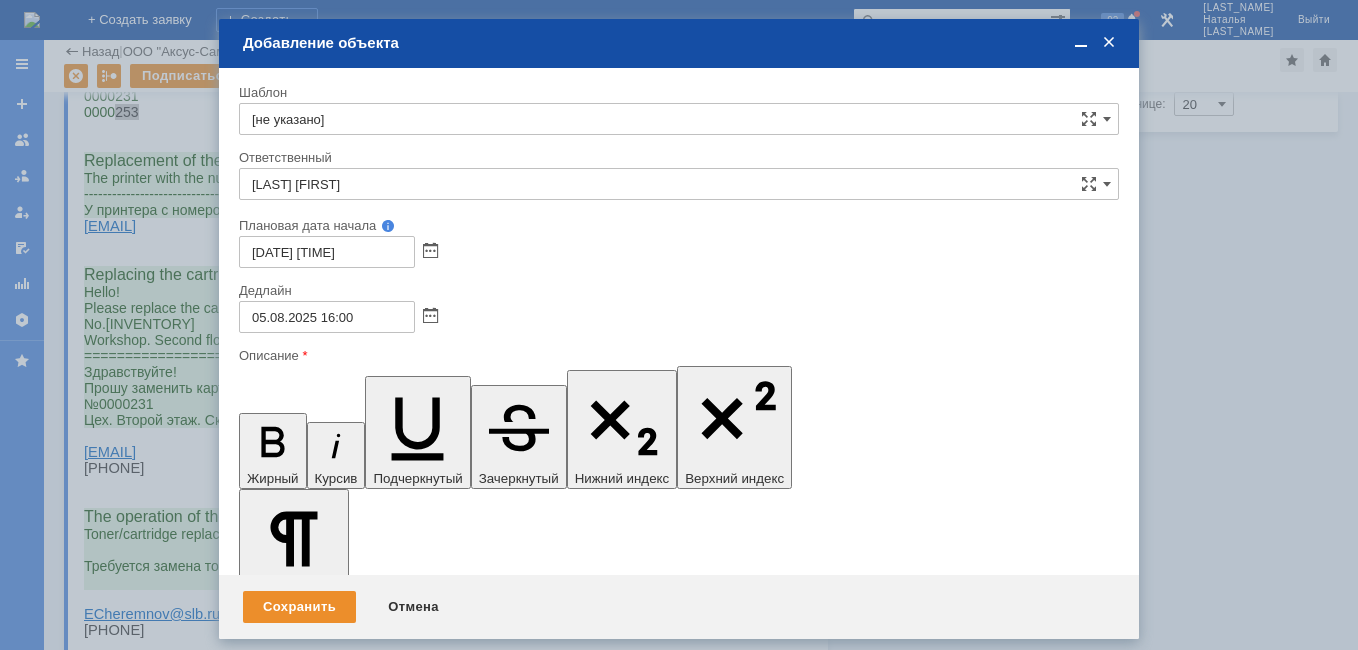 click on "[CITY], Коларовский тракт, 6" at bounding box center [402, 5739] 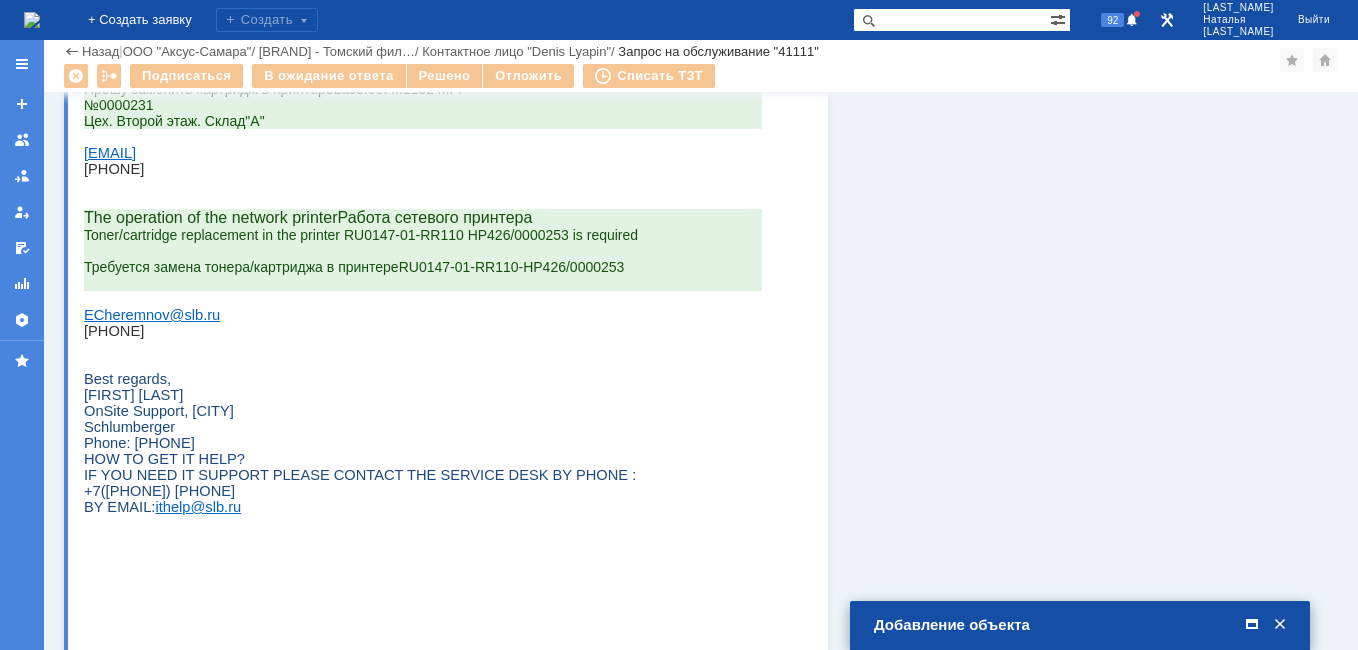 scroll, scrollTop: 500, scrollLeft: 0, axis: vertical 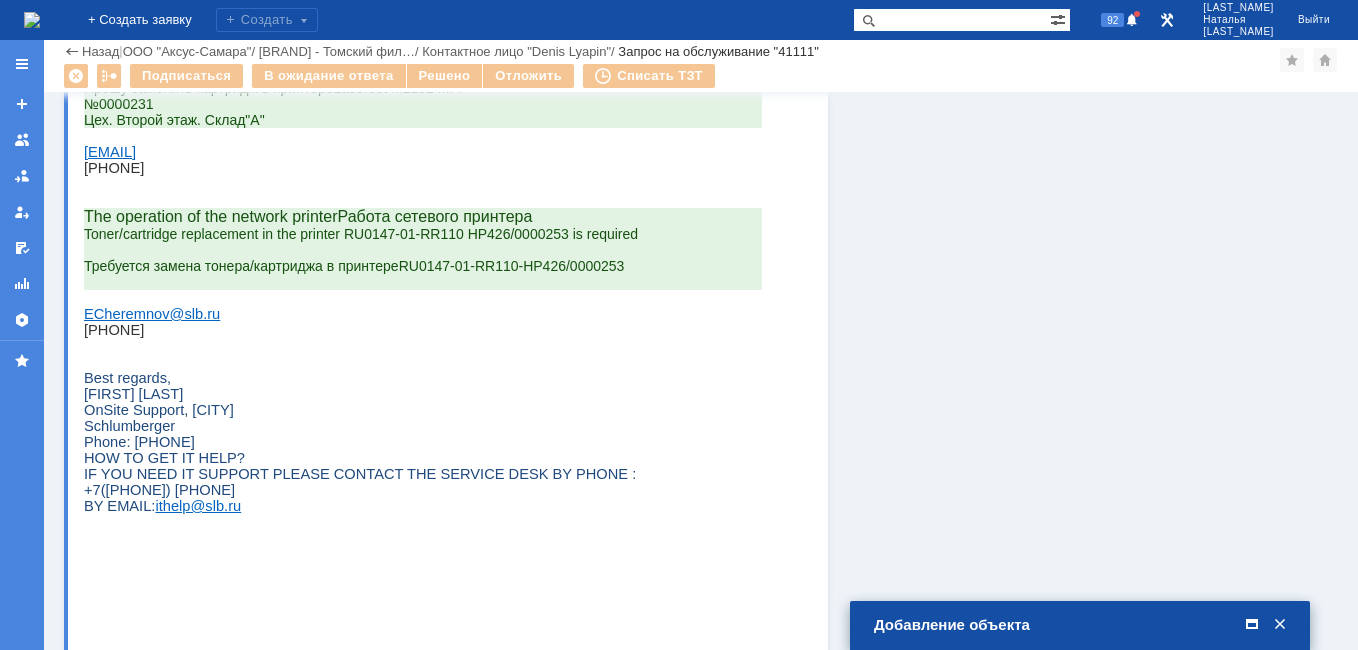 drag, startPoint x: 180, startPoint y: 432, endPoint x: 87, endPoint y: 425, distance: 93.26307 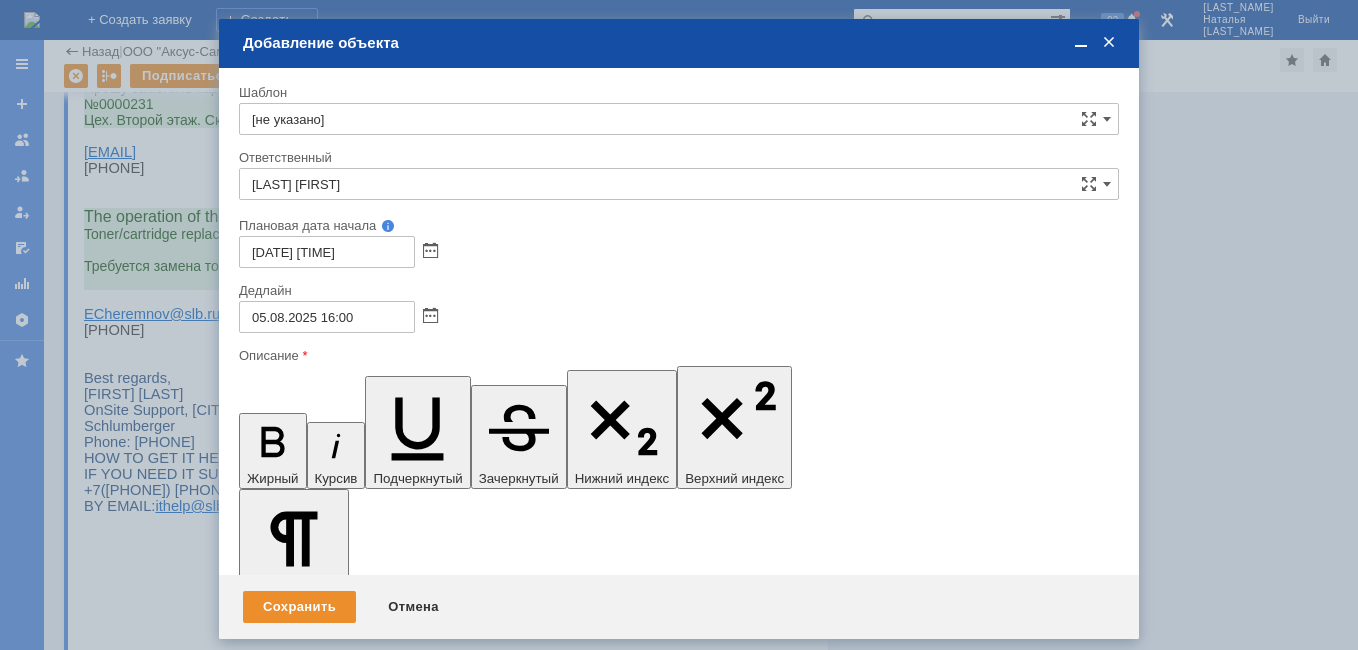 click on "Телефон для контакта:" at bounding box center (402, 5819) 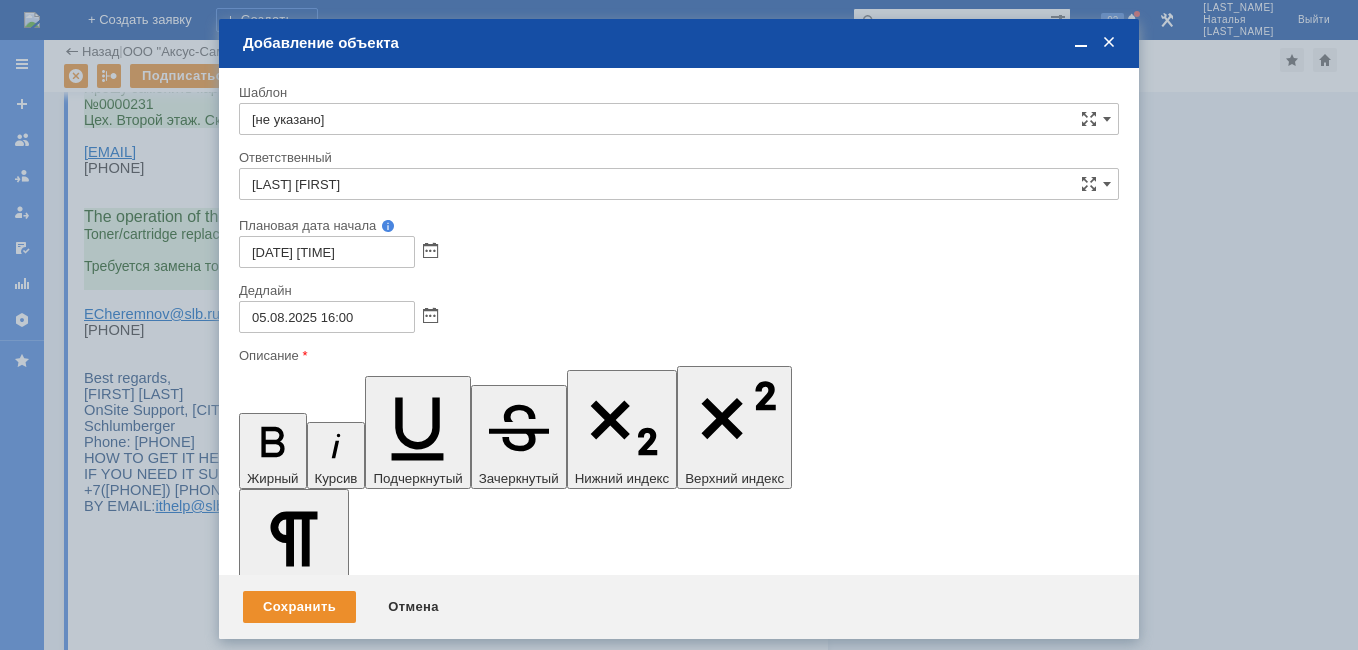 click 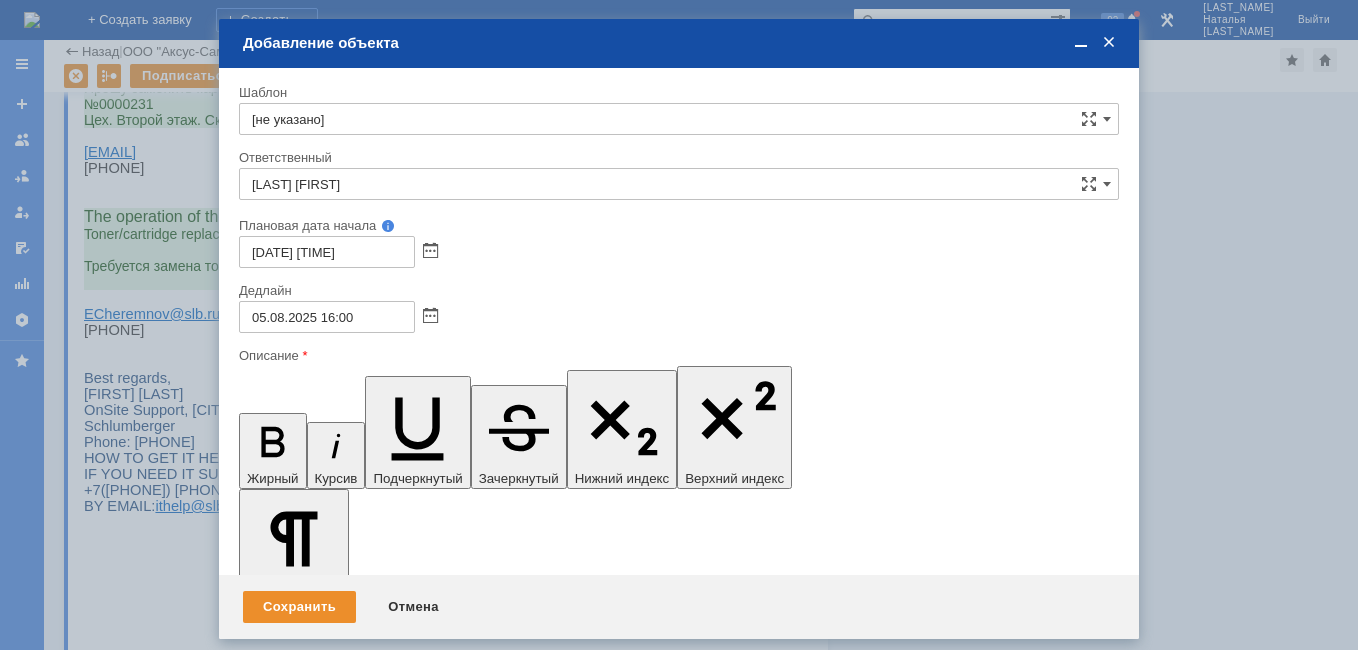 click on "ГЕОФИТ Томск, Коларовский тракт, 6 На аппарате МФУ HP LaserJet Pro M426fdn A4, сер. № PHBLN3TCY1, инв. № 0000253, расположение: 1 эт., ком.112, требуется замена картриджа CS-CF226X - 1 шт. Телефон для контакта: 89138401614 Черемнов Е." at bounding box center [402, 5780] 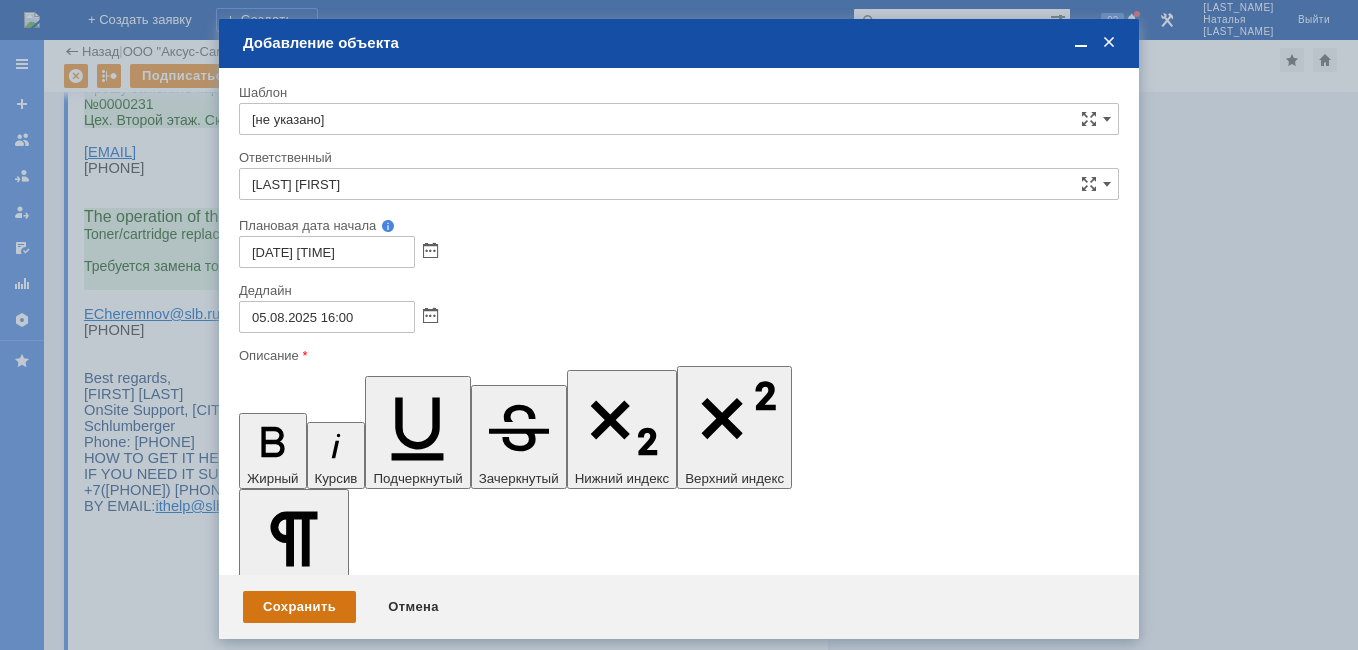 click on "Сохранить" at bounding box center (299, 607) 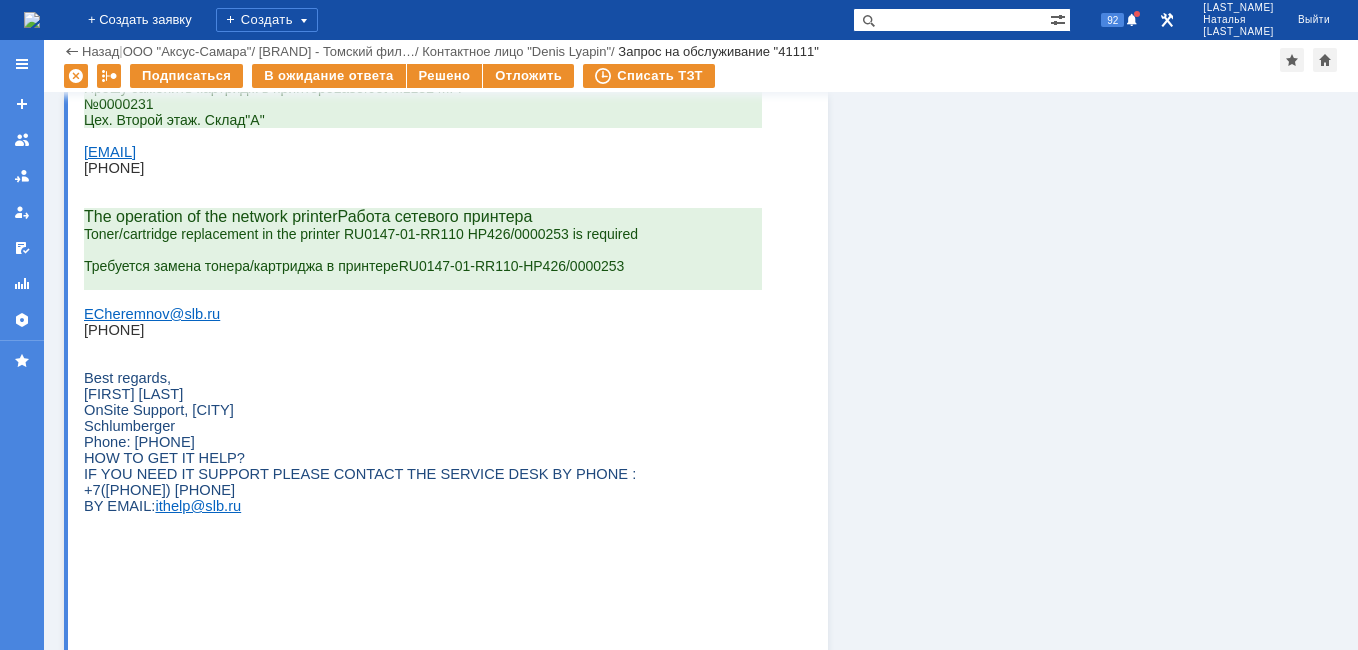 scroll, scrollTop: 0, scrollLeft: 0, axis: both 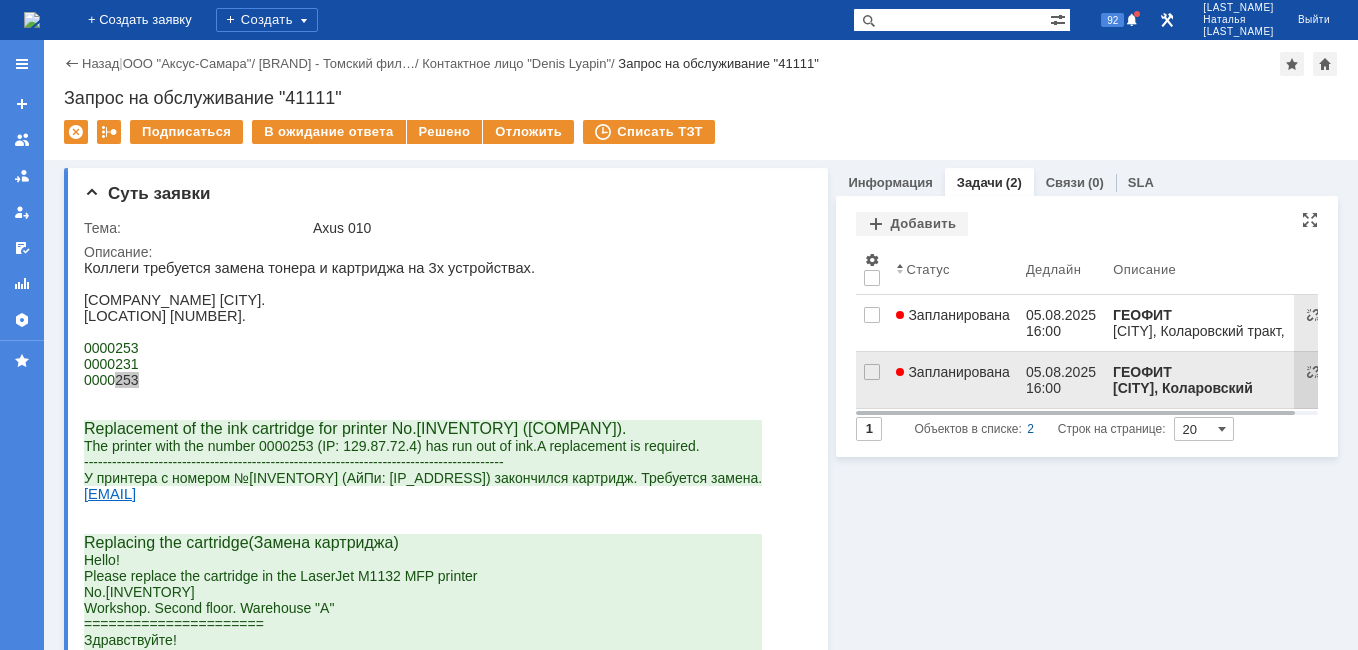click on "Запланирована" at bounding box center (953, 380) 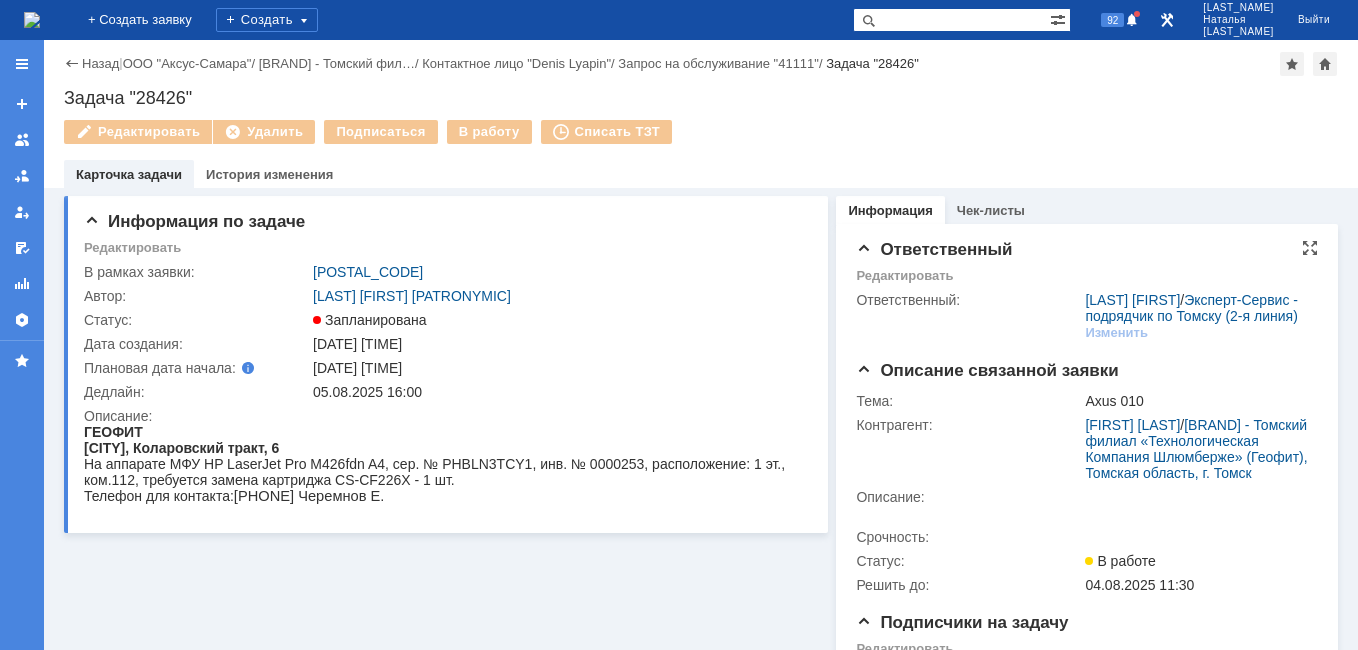 scroll, scrollTop: 0, scrollLeft: 0, axis: both 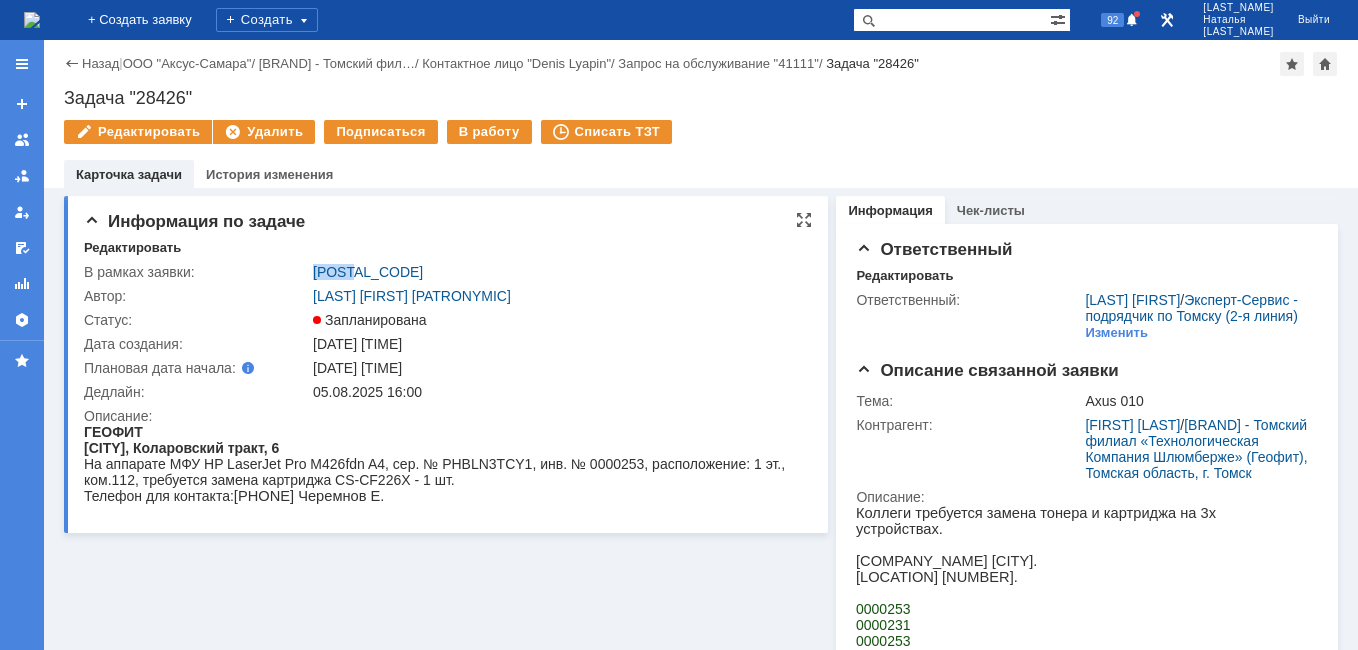 drag, startPoint x: 364, startPoint y: 267, endPoint x: 310, endPoint y: 273, distance: 54.33231 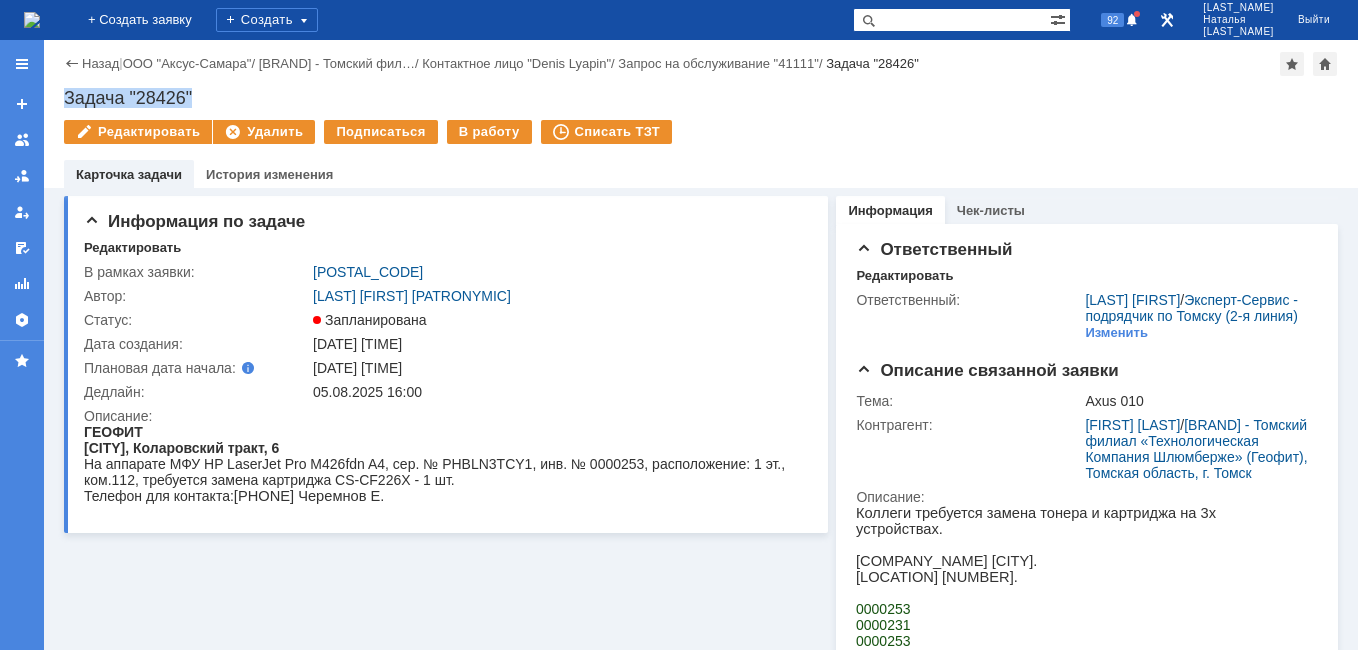 drag, startPoint x: 204, startPoint y: 90, endPoint x: 68, endPoint y: 89, distance: 136.00368 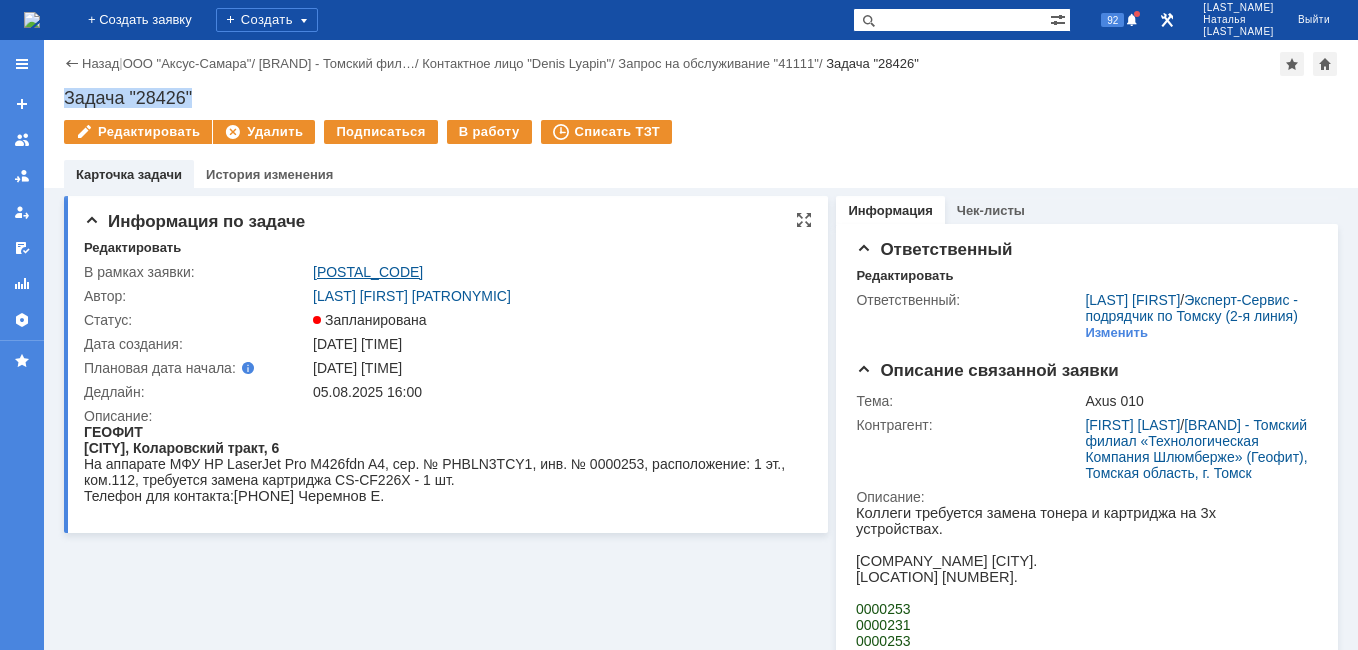 click on "[POSTAL_CODE]" at bounding box center [368, 272] 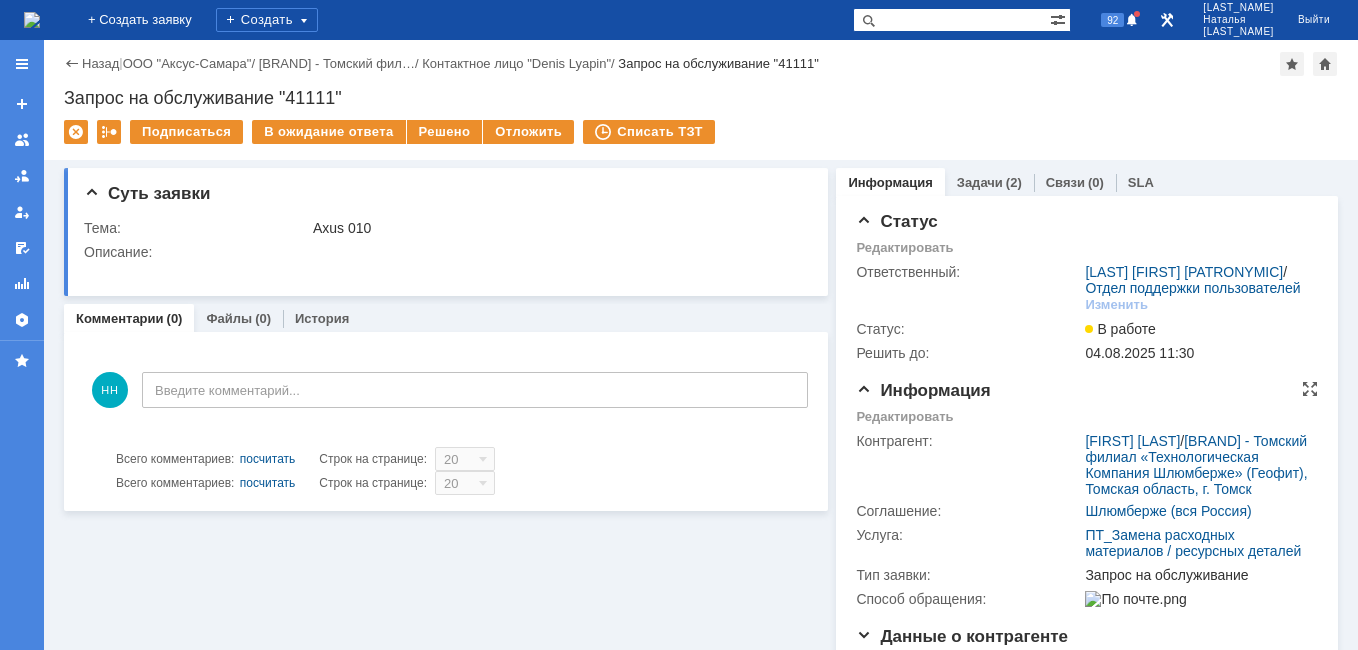 scroll, scrollTop: 0, scrollLeft: 0, axis: both 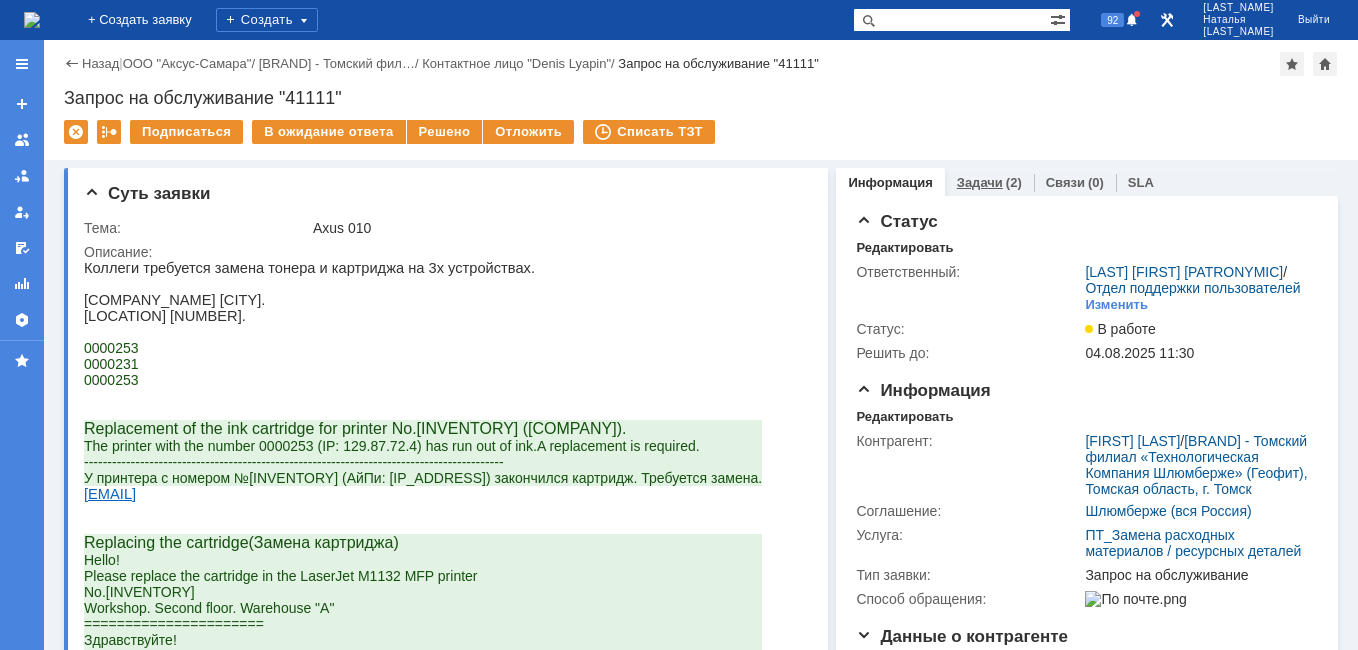 click on "Задачи" at bounding box center [980, 182] 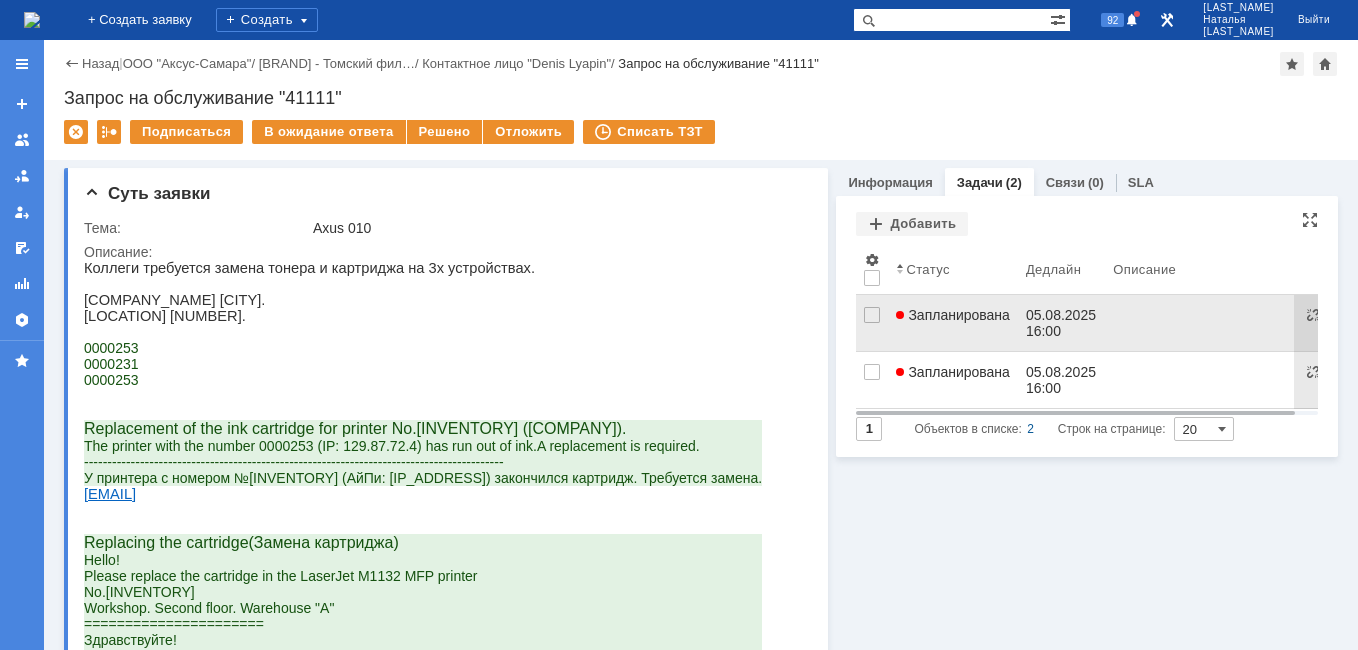 scroll, scrollTop: 0, scrollLeft: 0, axis: both 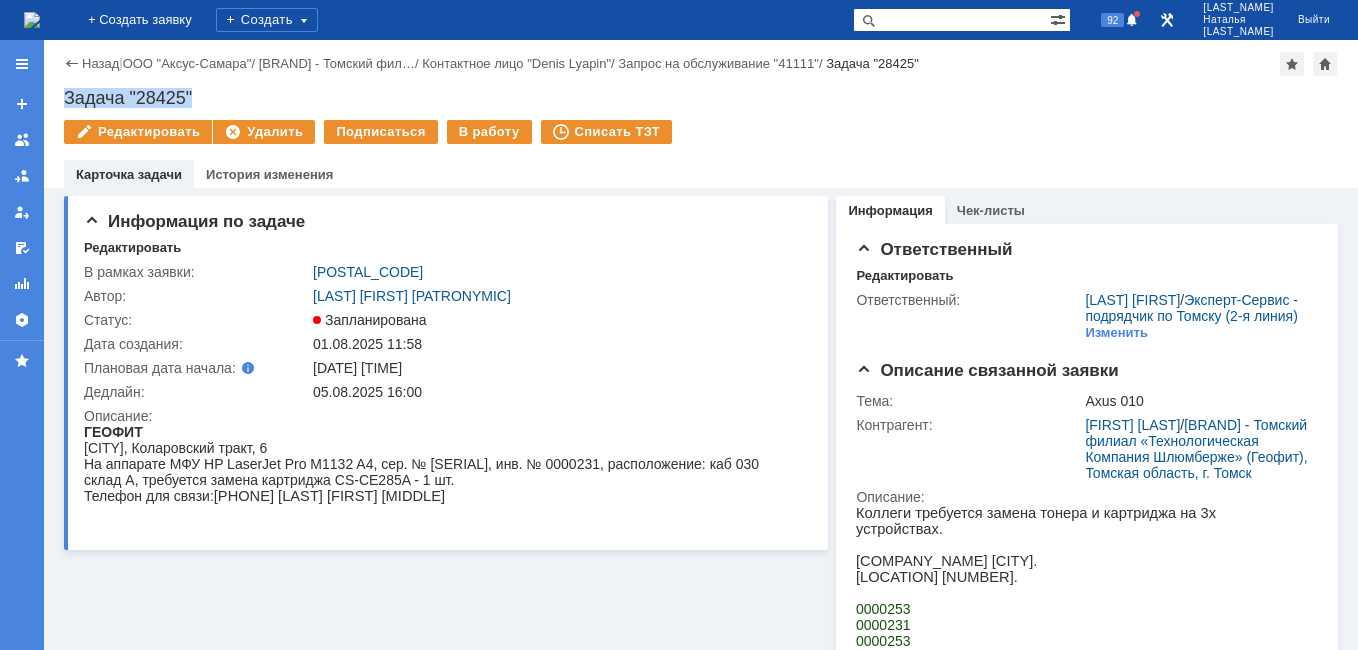 drag, startPoint x: 210, startPoint y: 92, endPoint x: 64, endPoint y: 100, distance: 146.21901 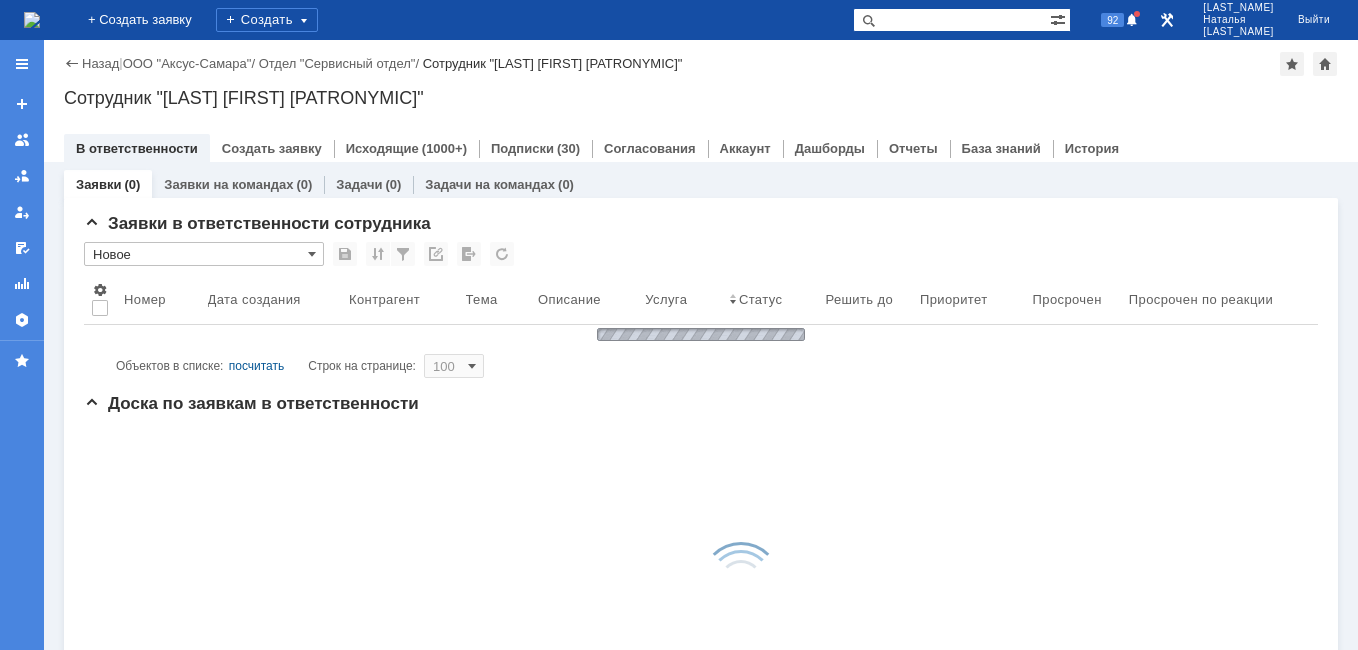scroll, scrollTop: 0, scrollLeft: 0, axis: both 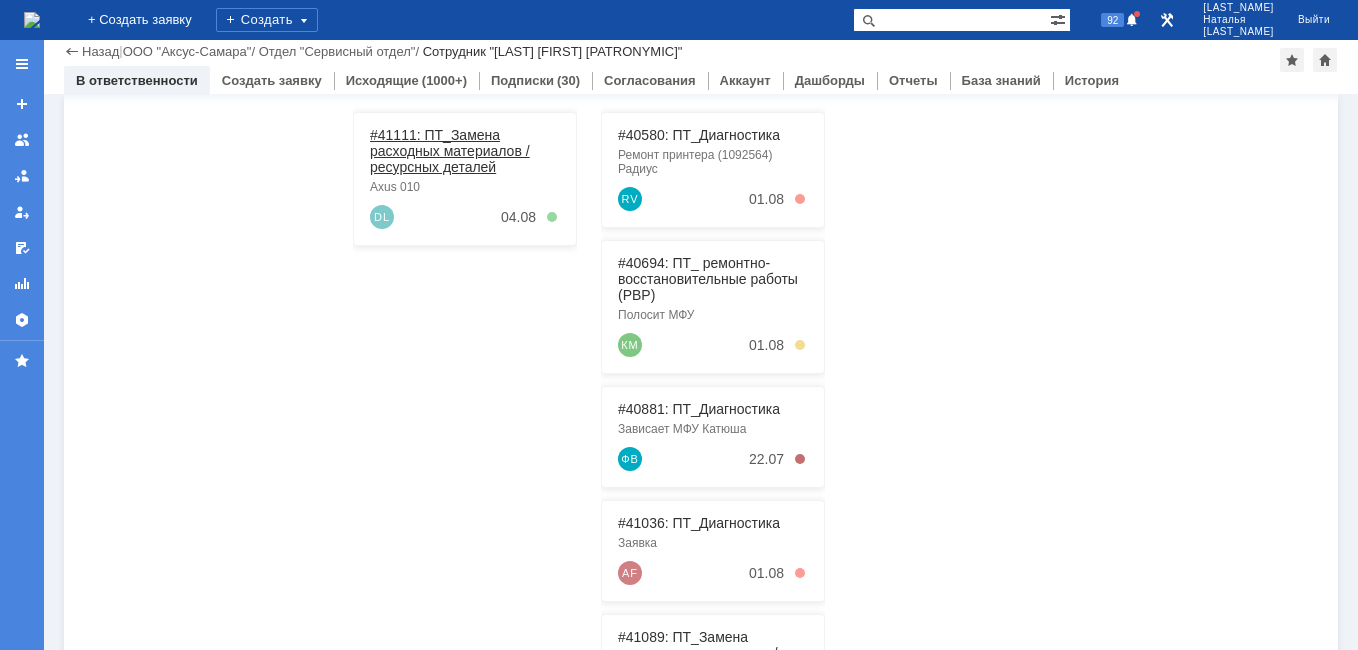 click on "#41111: ПТ_Замена расходных материалов / ресурсных деталей" at bounding box center [450, 151] 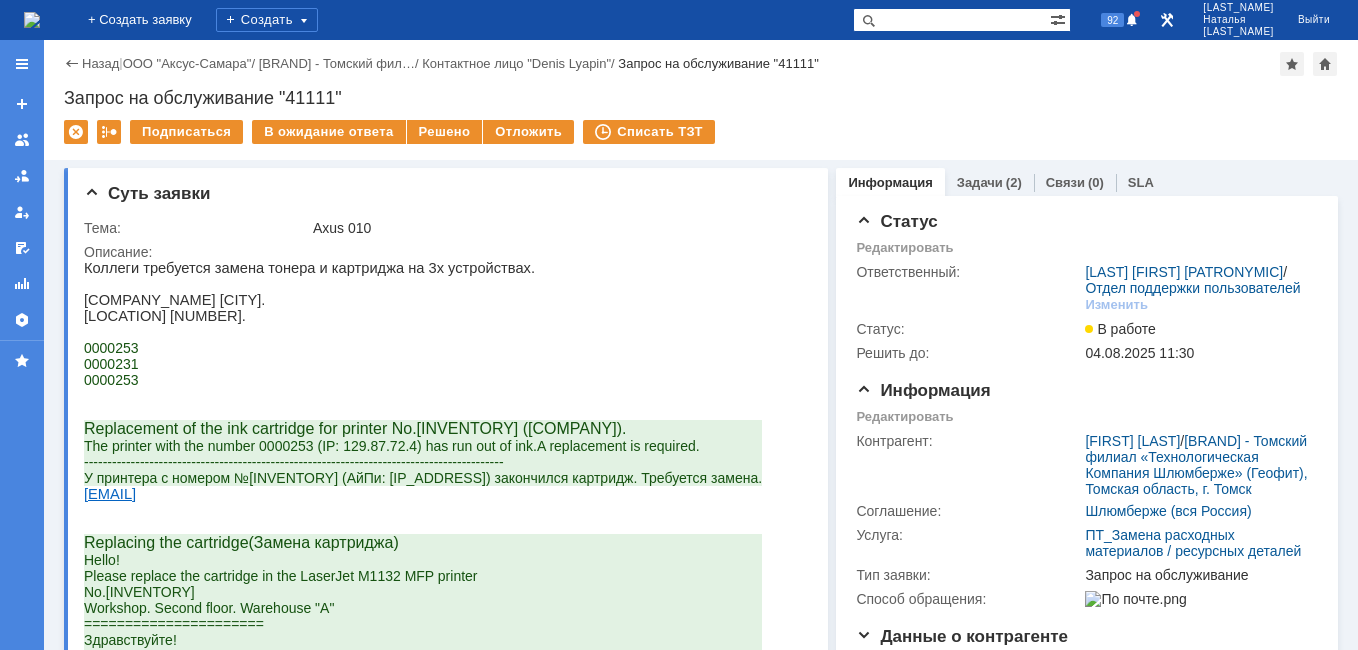 scroll, scrollTop: 0, scrollLeft: 0, axis: both 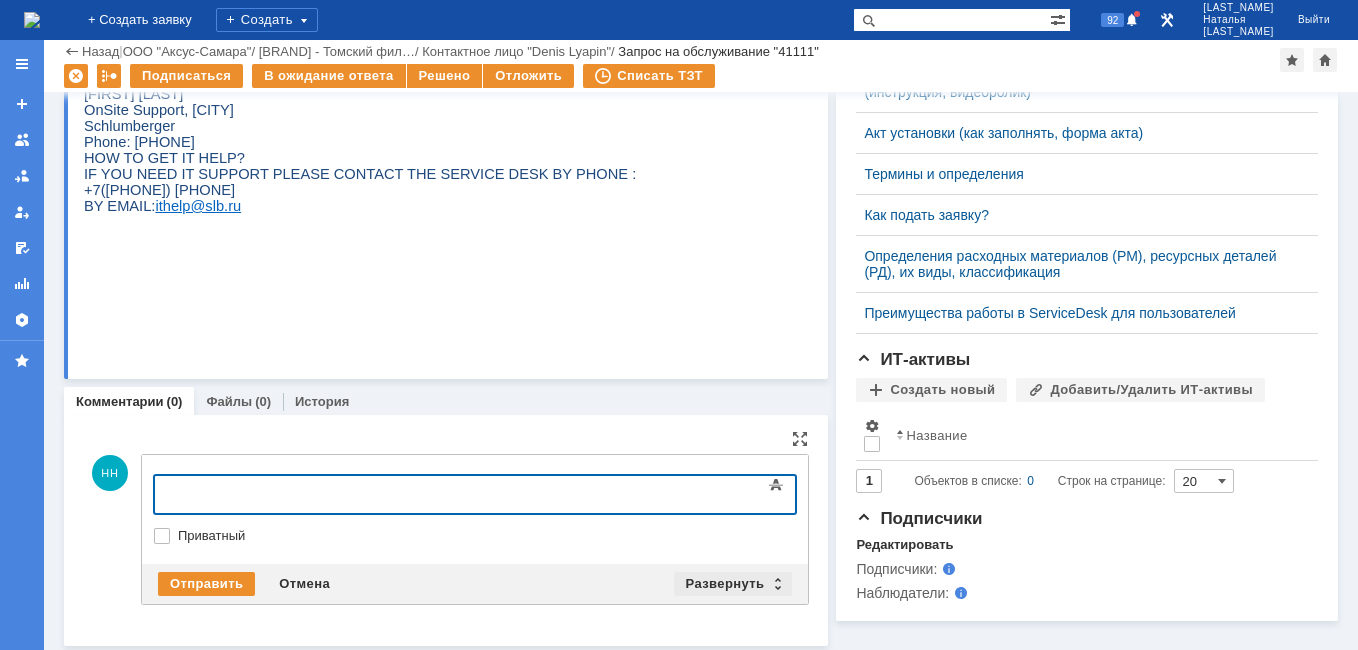 click on "Развернуть" at bounding box center [733, 584] 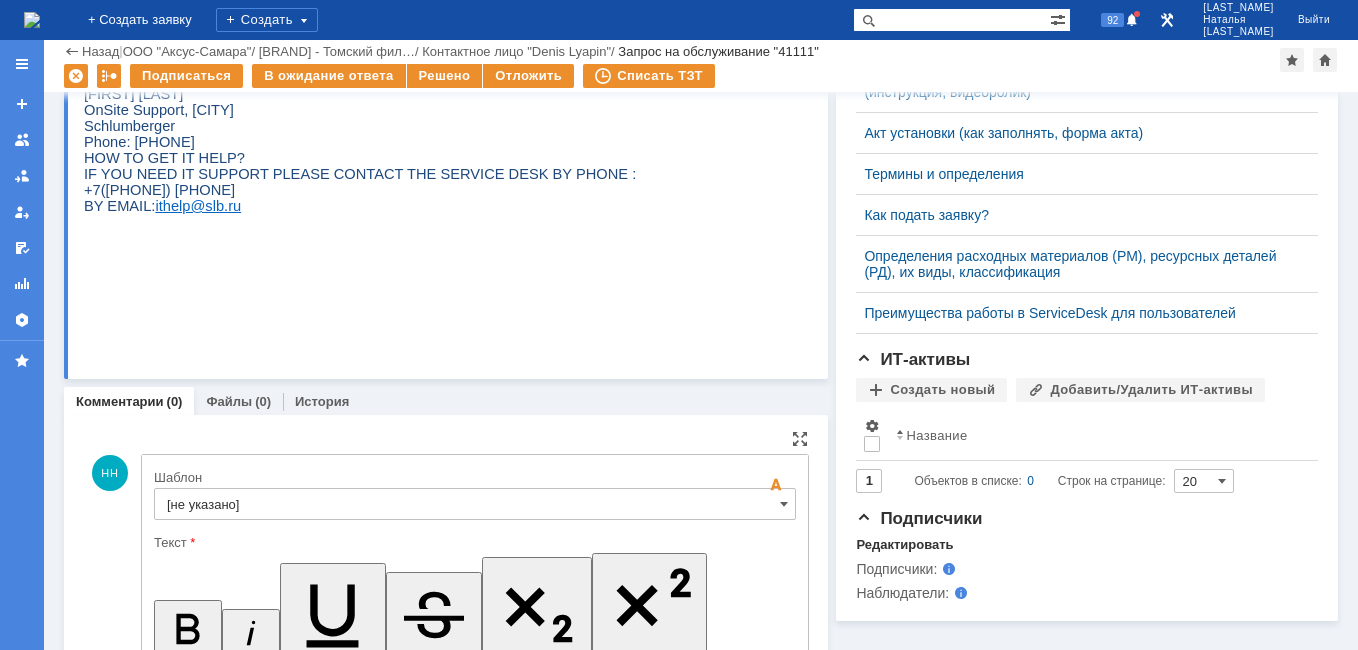 scroll, scrollTop: 0, scrollLeft: 0, axis: both 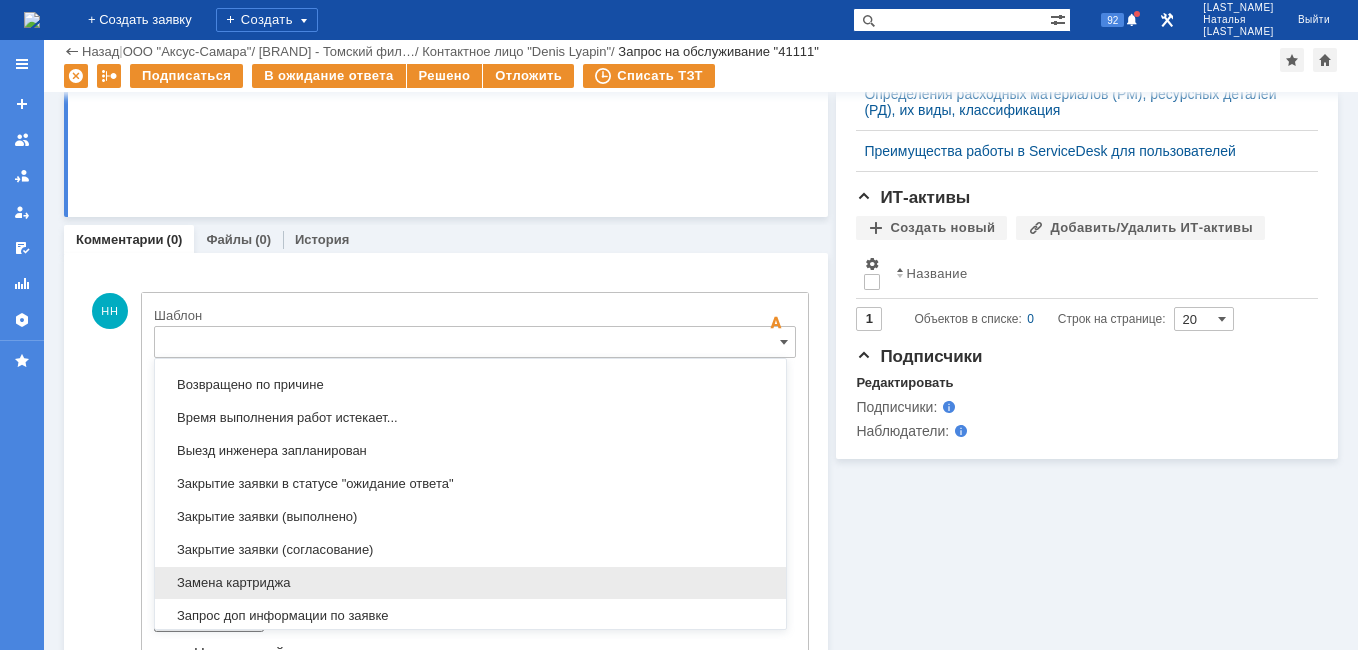 click on "Замена картриджа" at bounding box center [470, 583] 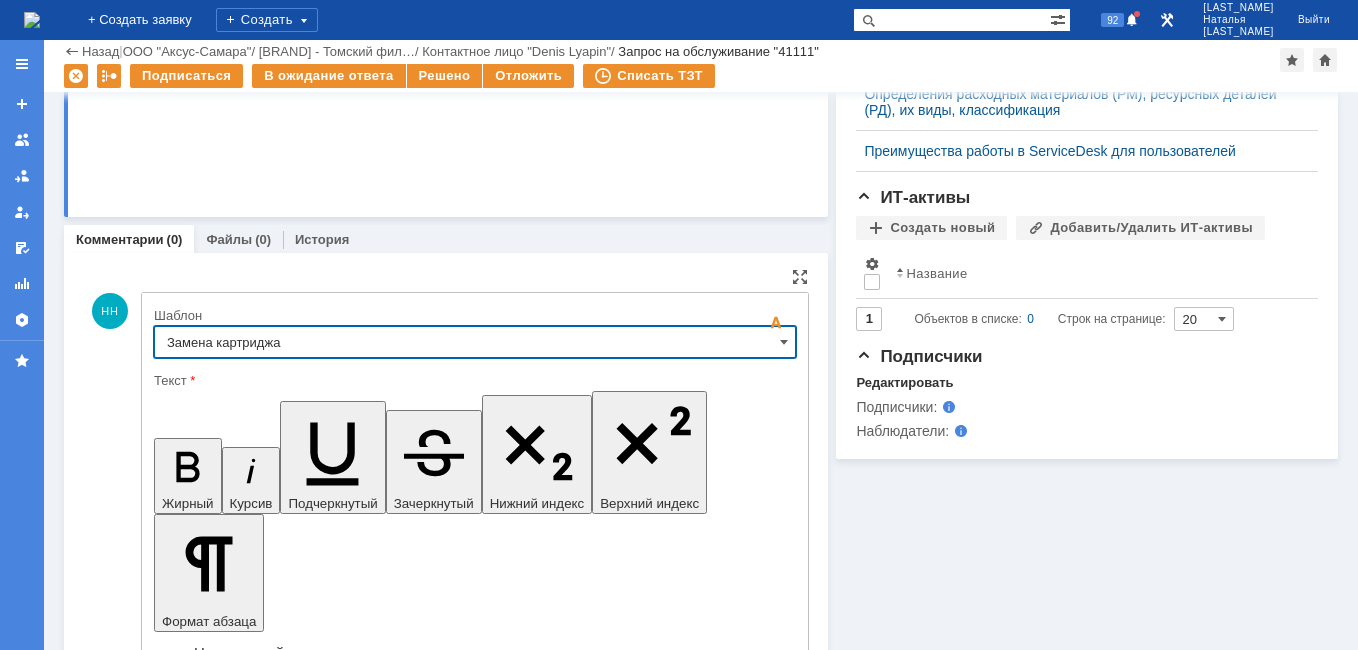 type on "Замена картриджа" 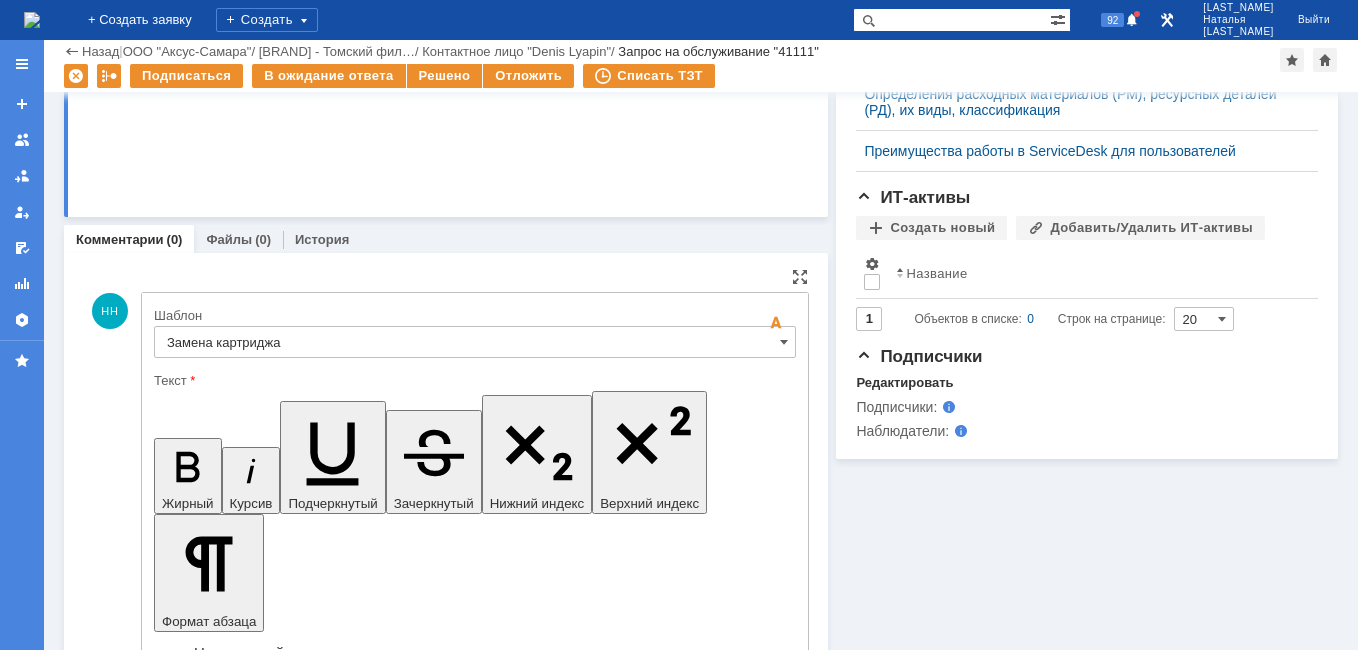 drag, startPoint x: 692, startPoint y: 5018, endPoint x: 185, endPoint y: 4994, distance: 507.56772 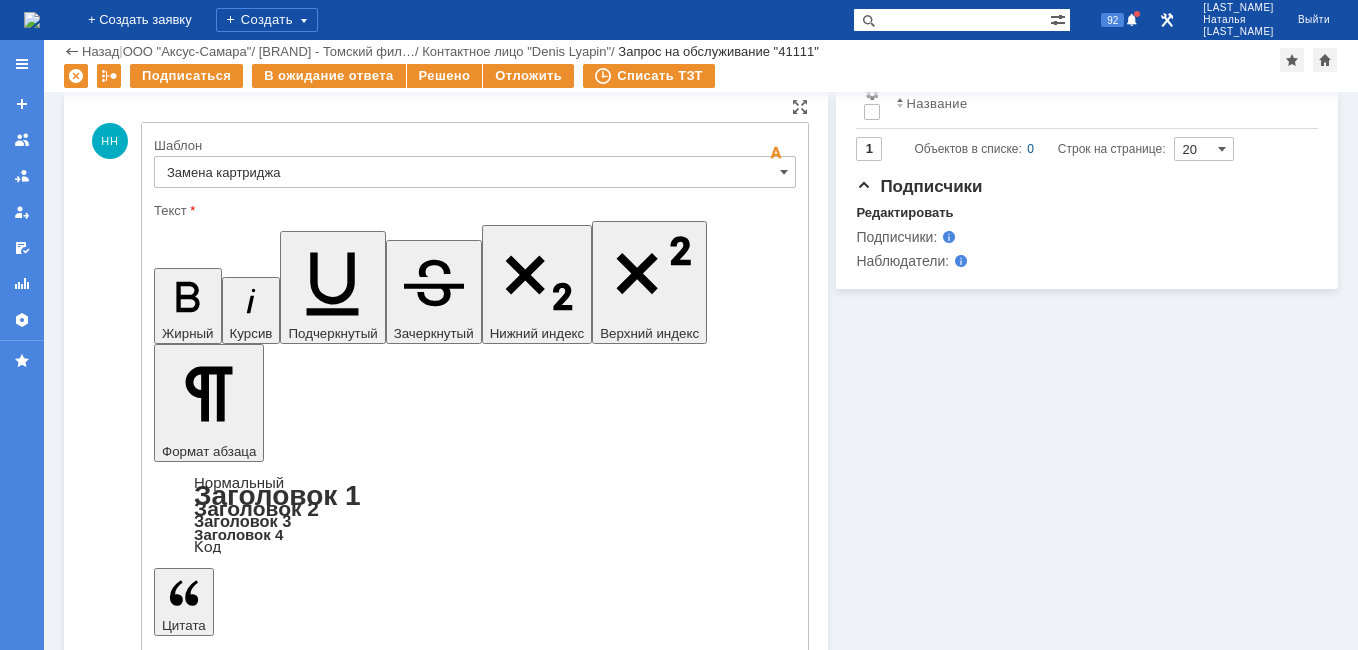 scroll, scrollTop: 1133, scrollLeft: 0, axis: vertical 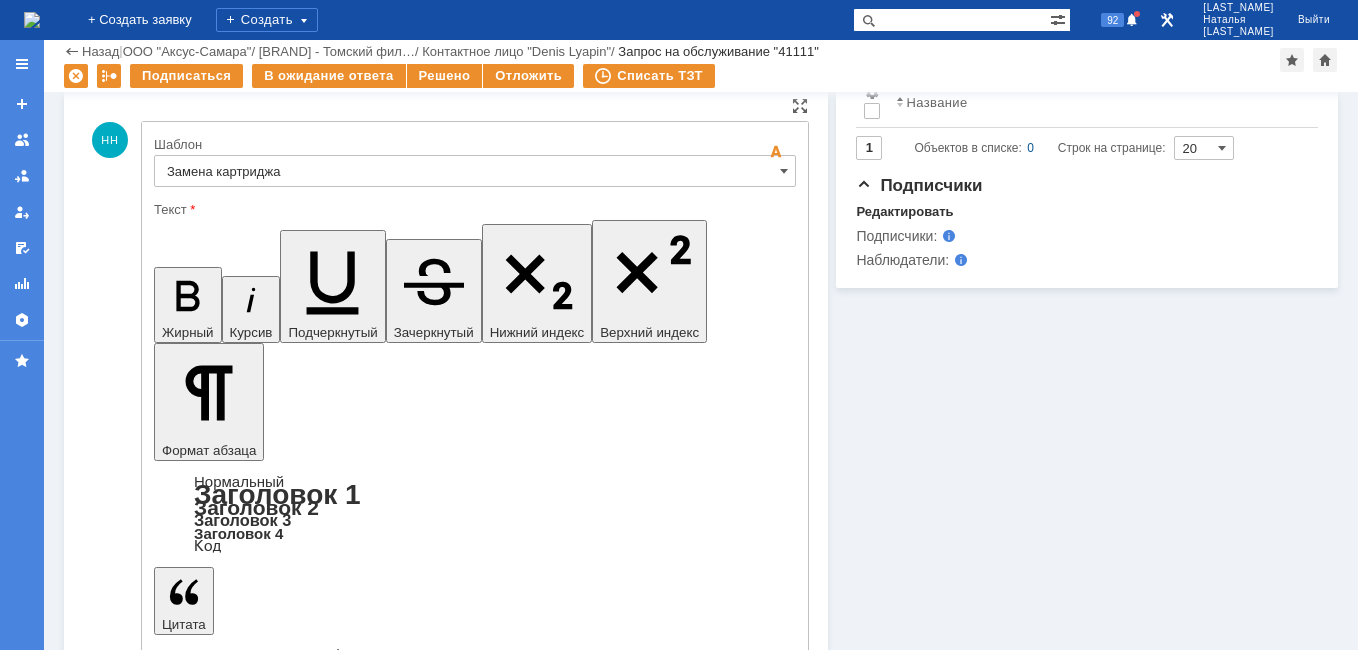 click on "Отправить" at bounding box center (206, 5079) 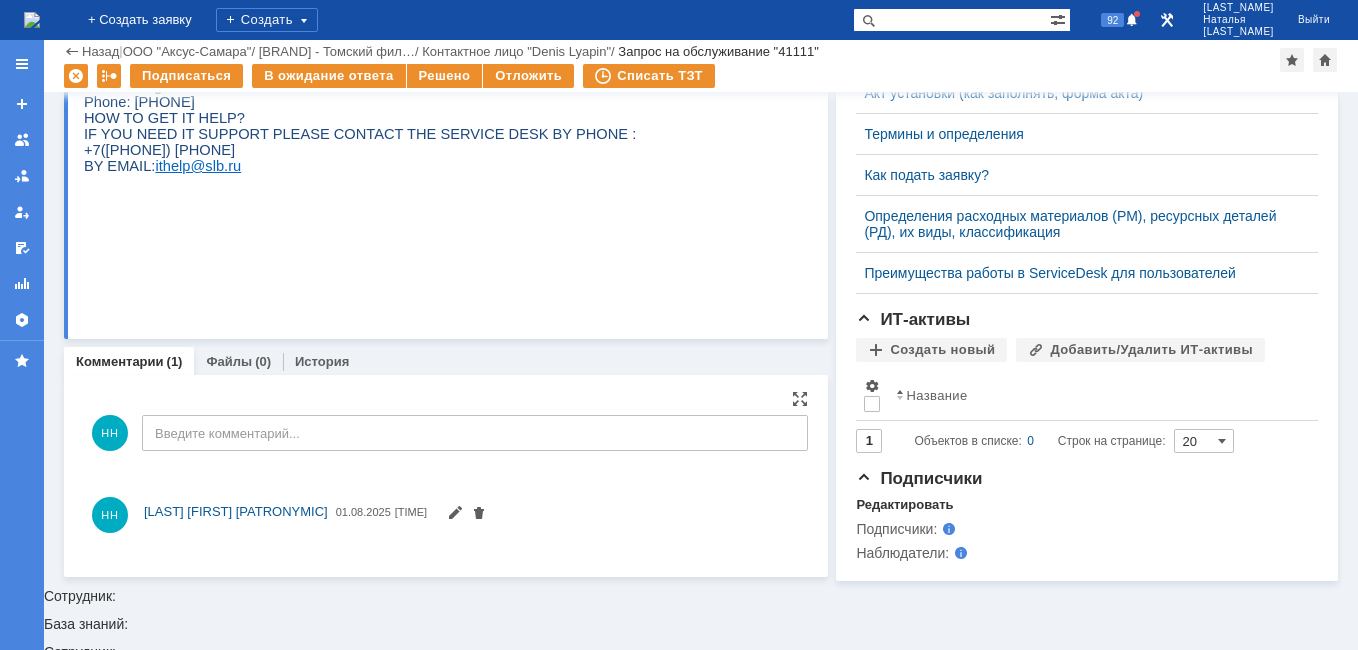 scroll, scrollTop: 0, scrollLeft: 0, axis: both 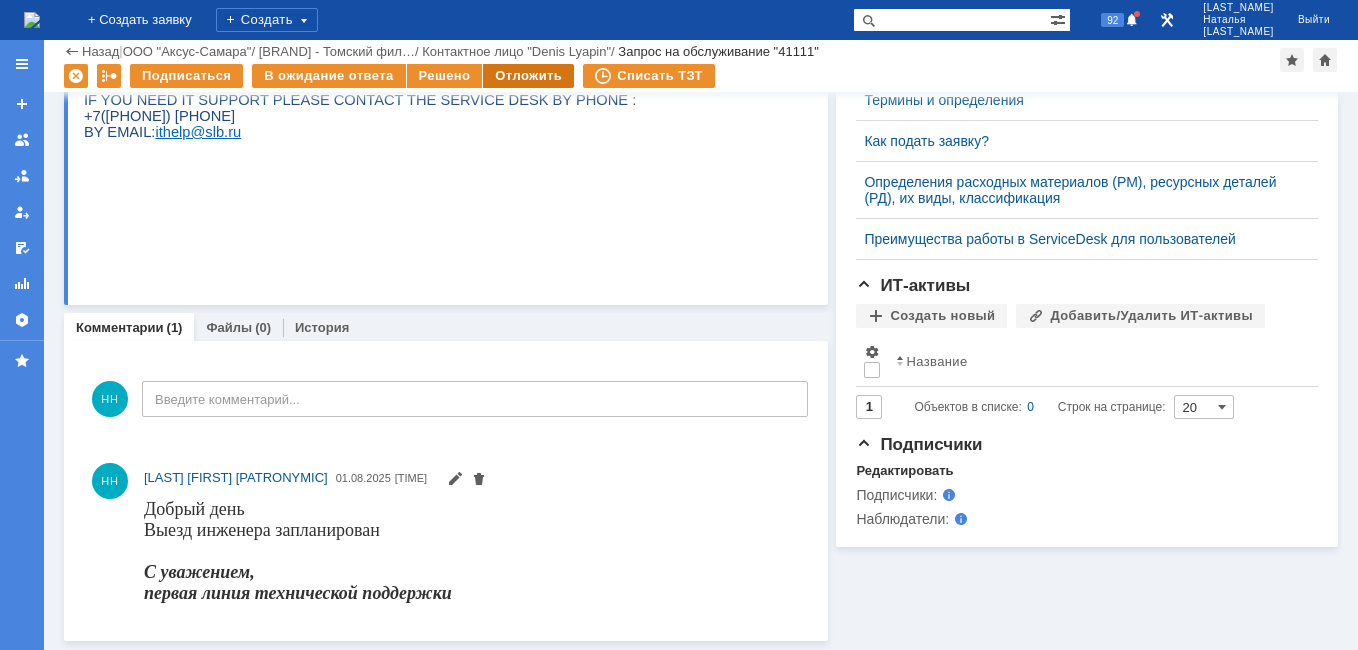 click on "Отложить" at bounding box center [528, 76] 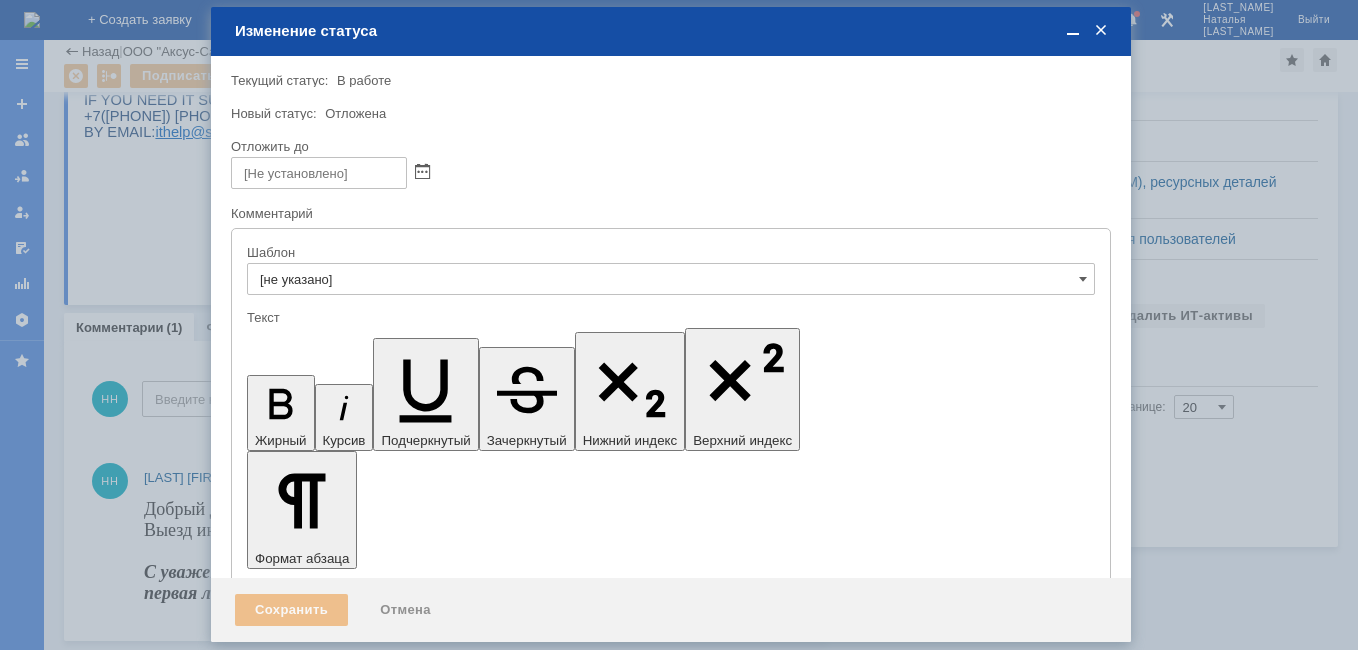 scroll, scrollTop: 0, scrollLeft: 0, axis: both 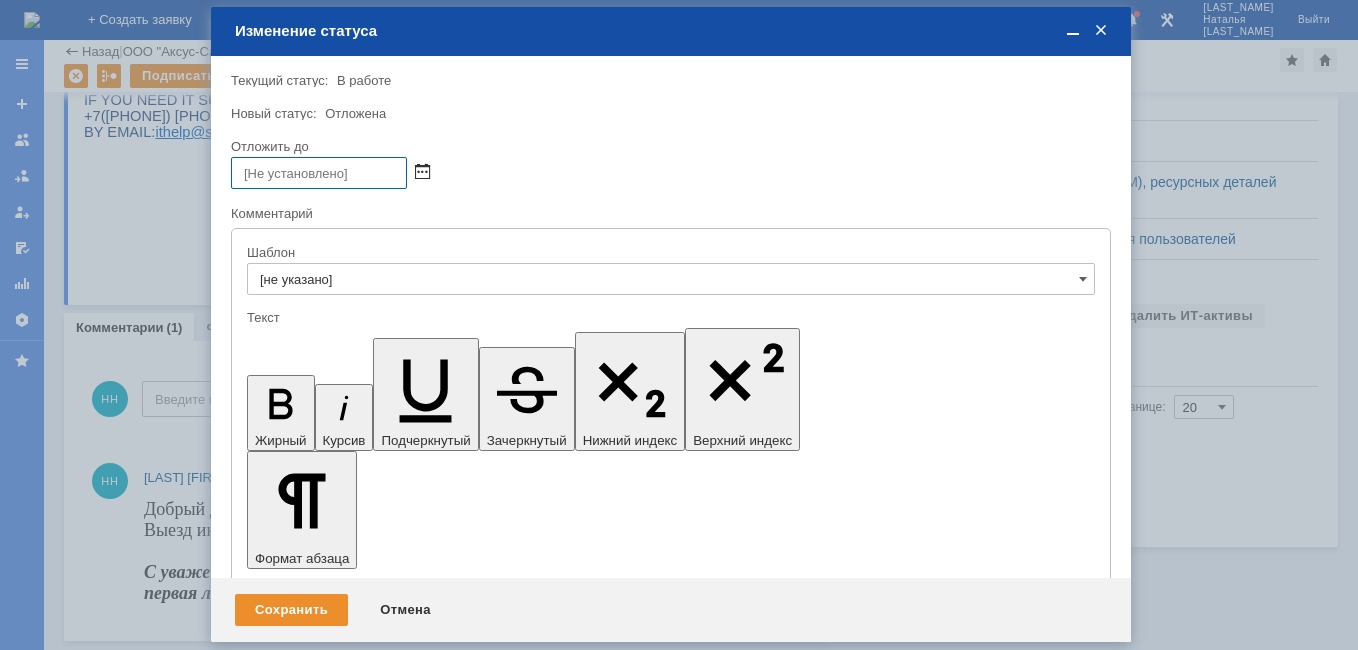 click at bounding box center [422, 173] 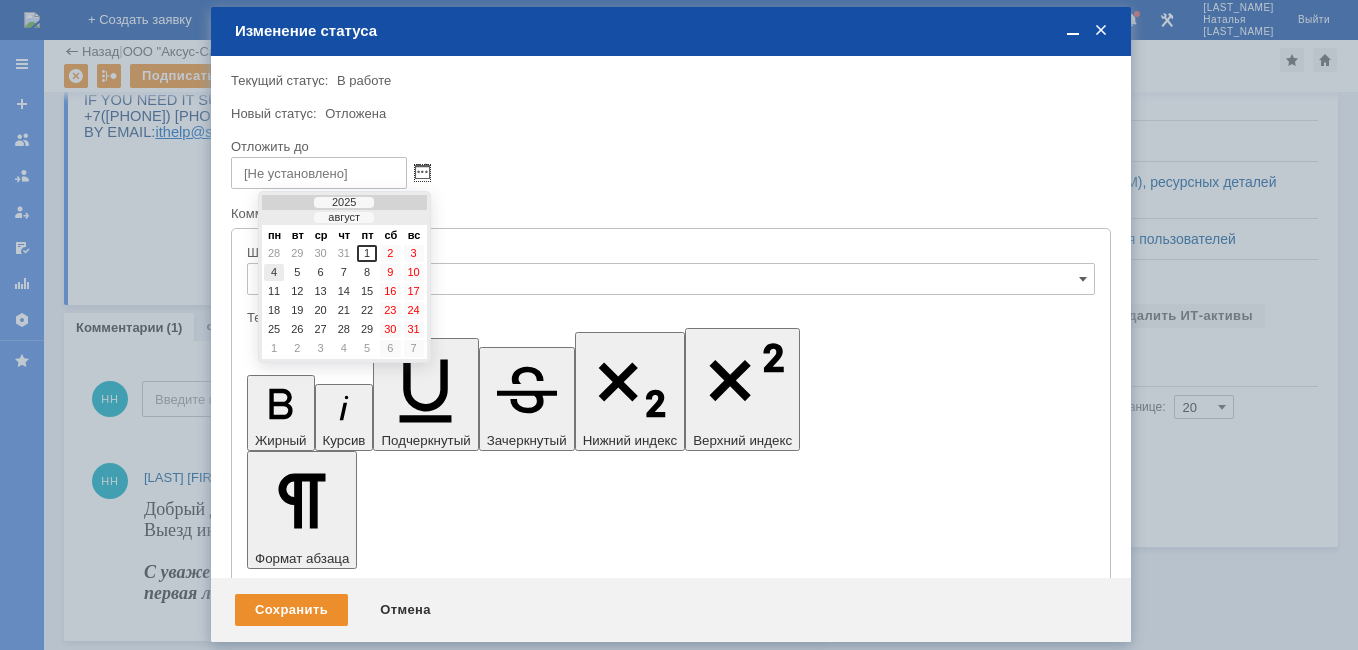 click on "4" at bounding box center (274, 272) 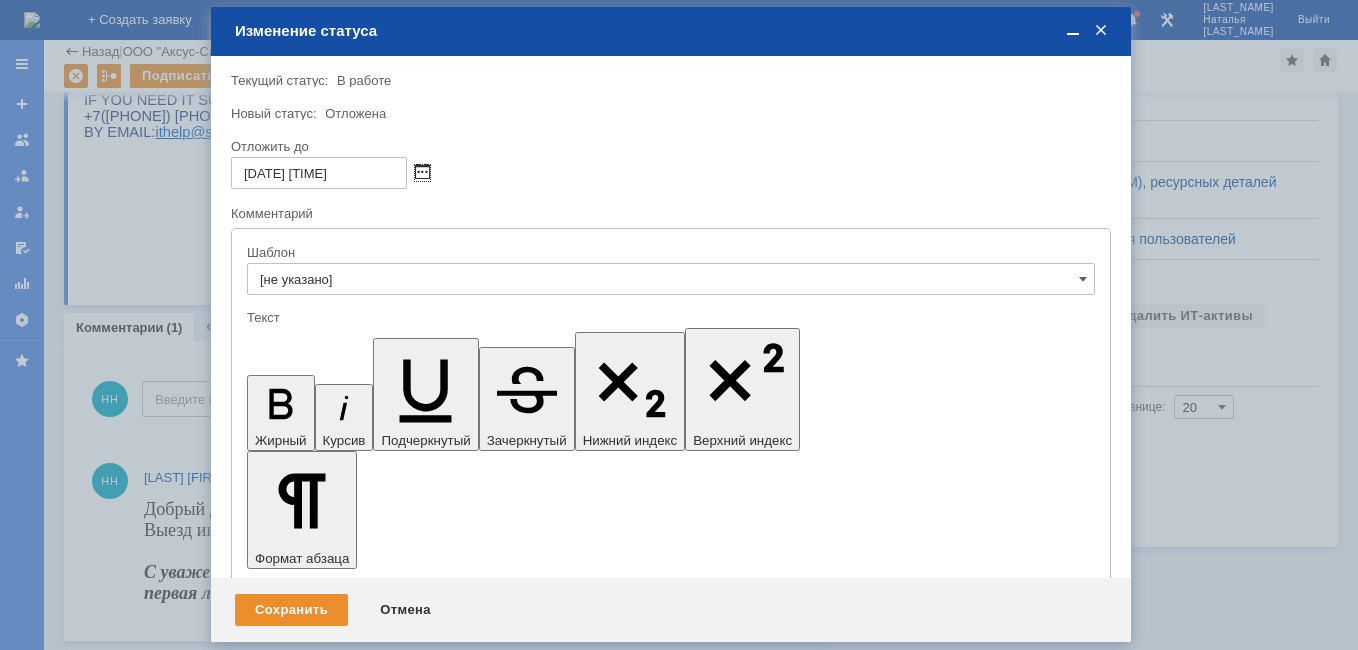 click at bounding box center (422, 173) 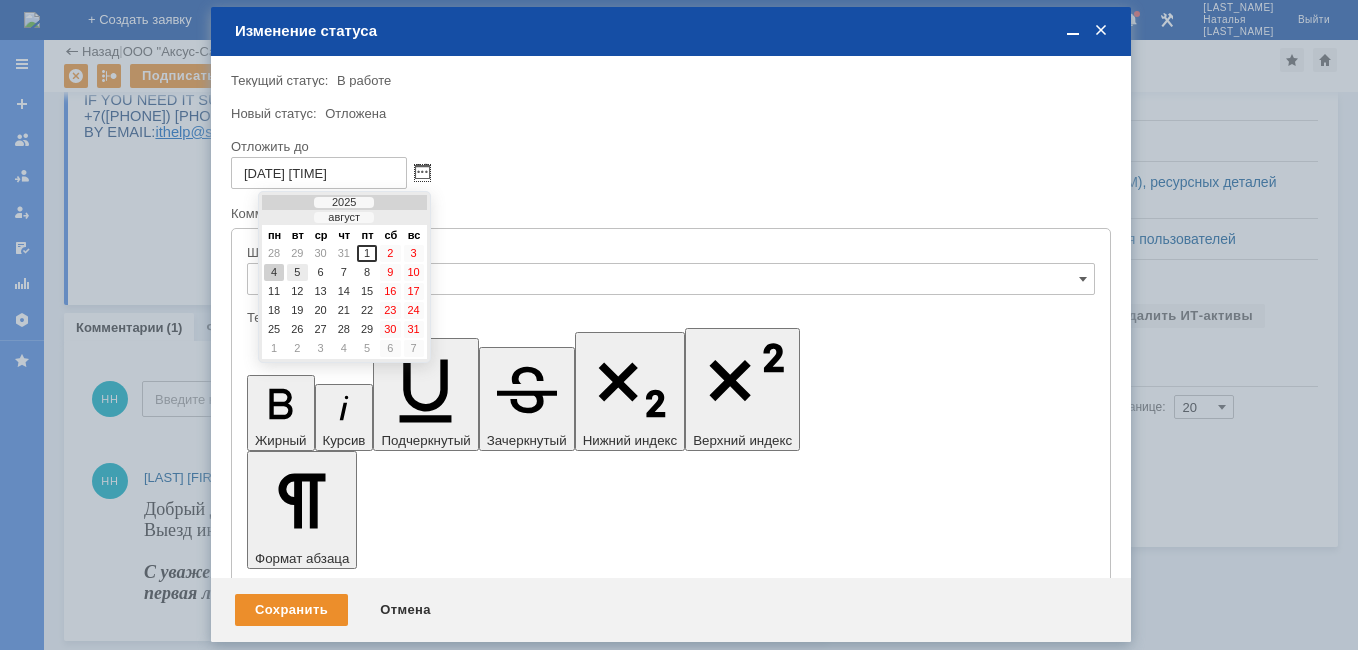 click on "5" at bounding box center (297, 272) 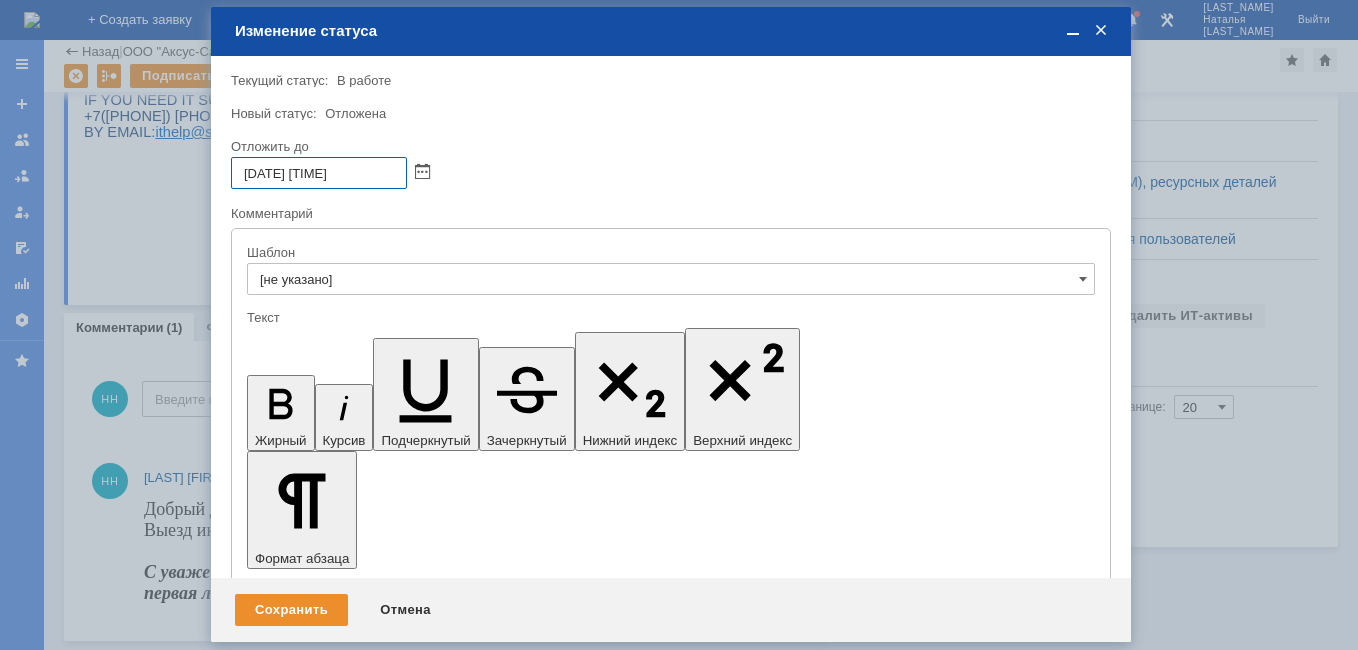 click on "[DATE] [TIME]" at bounding box center (319, 173) 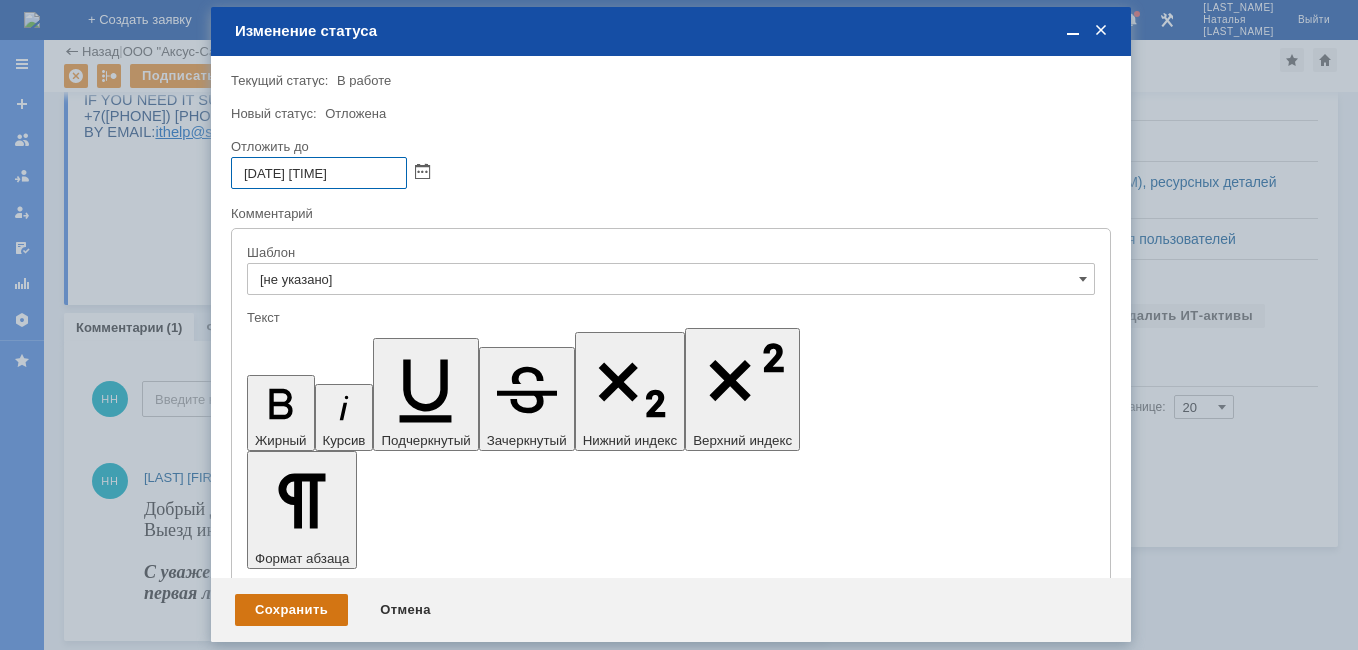 type on "[DATE] [TIME]" 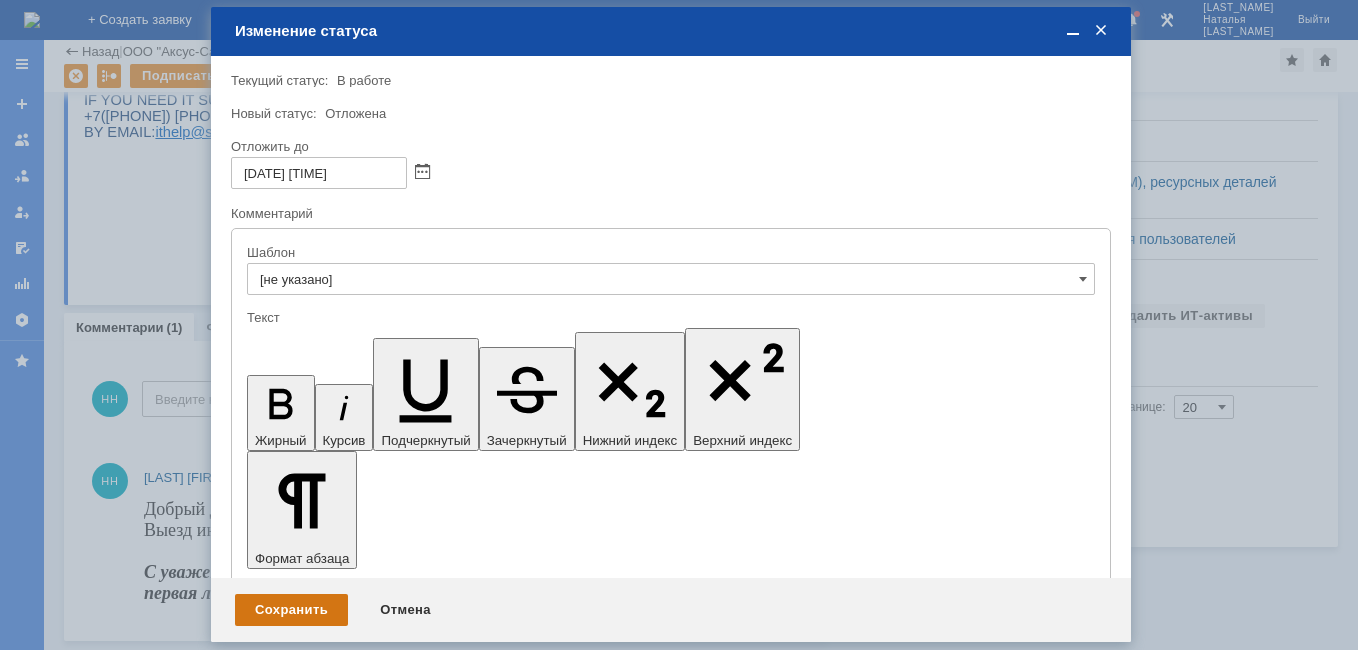 click on "Сохранить" at bounding box center [291, 610] 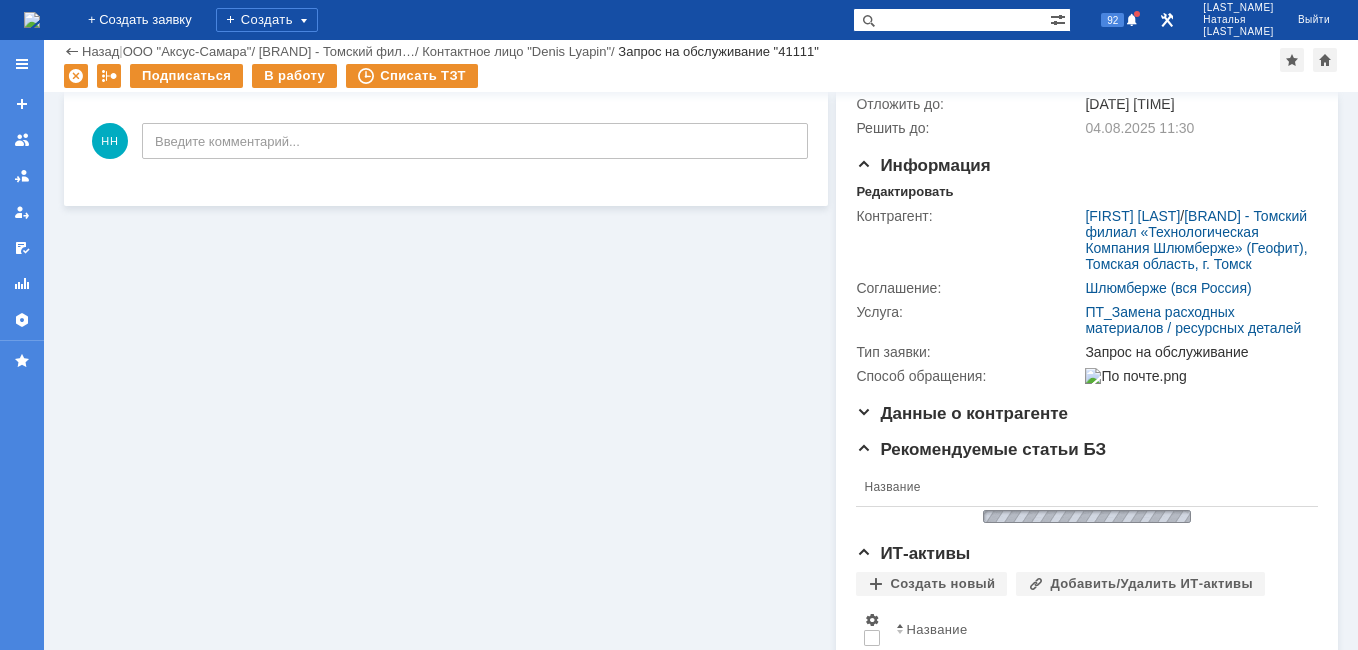 scroll, scrollTop: 0, scrollLeft: 0, axis: both 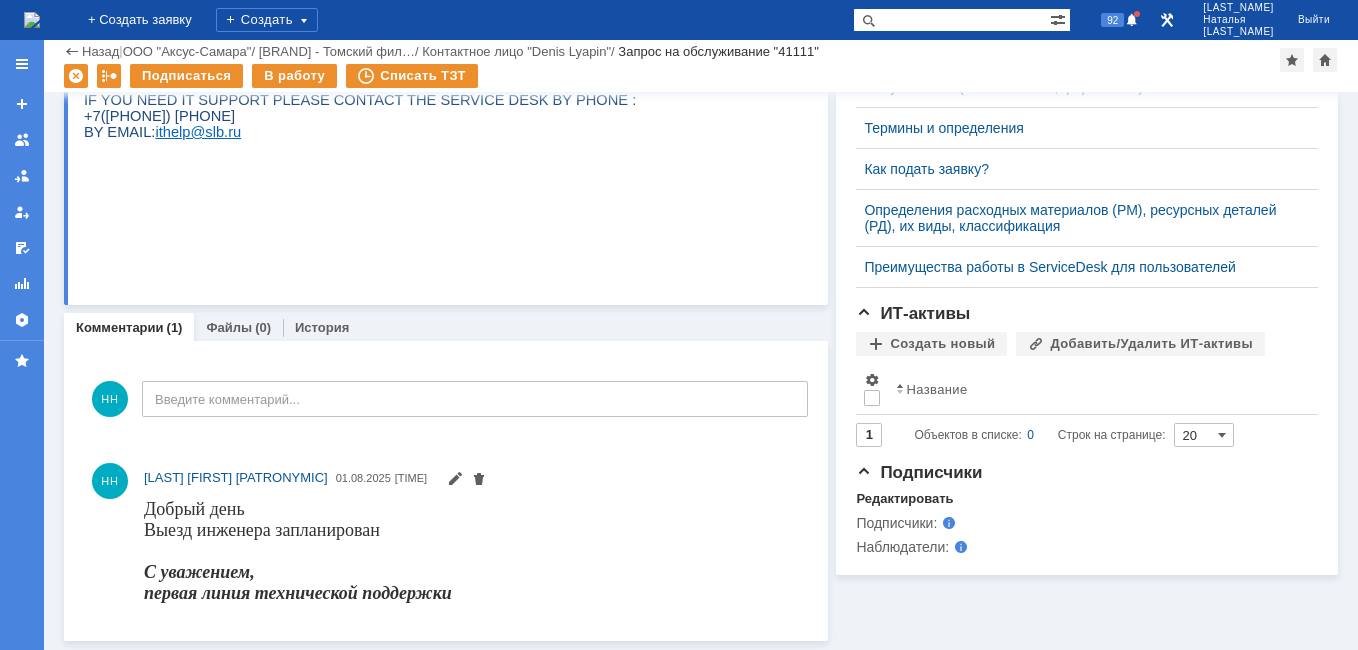 click at bounding box center [32, 20] 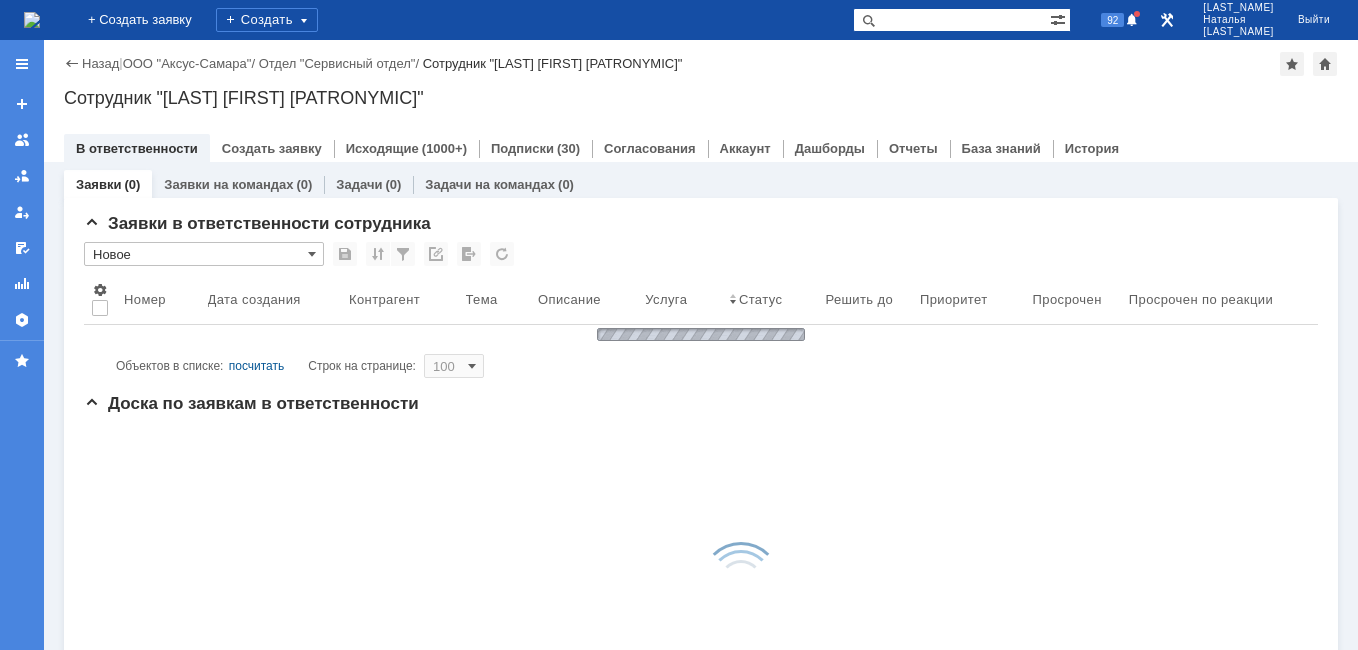 scroll, scrollTop: 0, scrollLeft: 0, axis: both 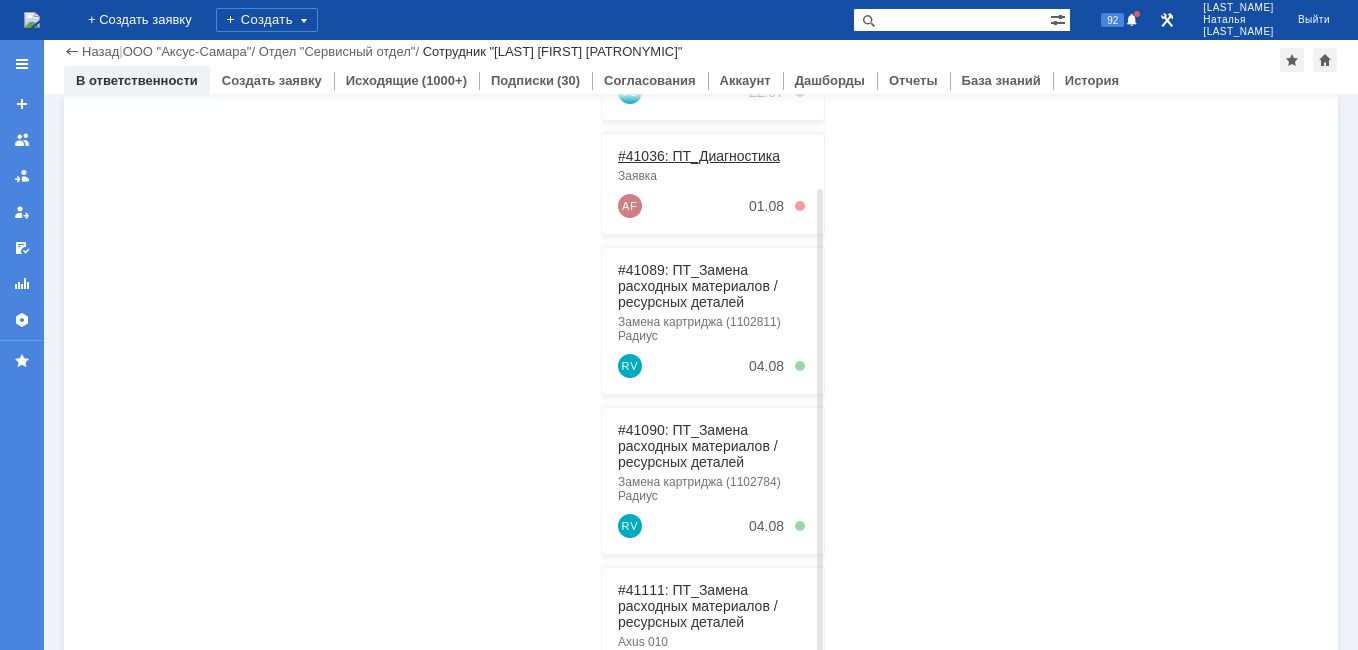 click on "#41036: ПТ_Диагностика" at bounding box center (699, 156) 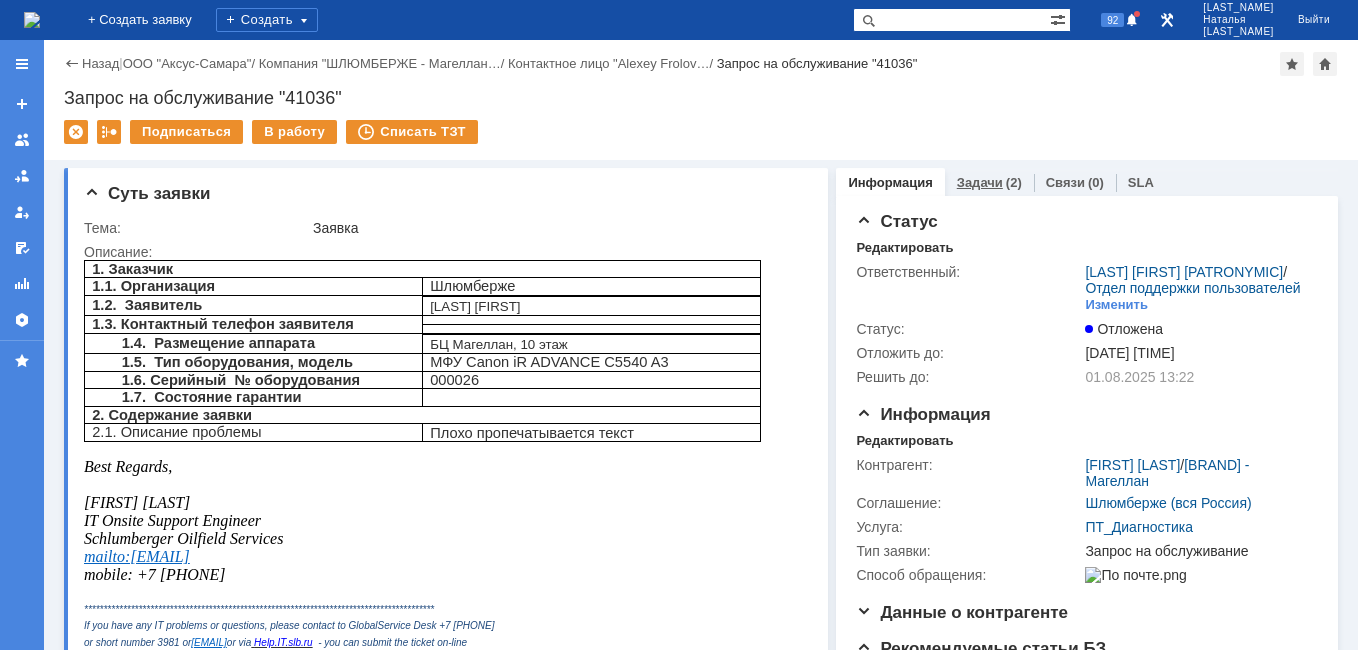 scroll, scrollTop: 0, scrollLeft: 0, axis: both 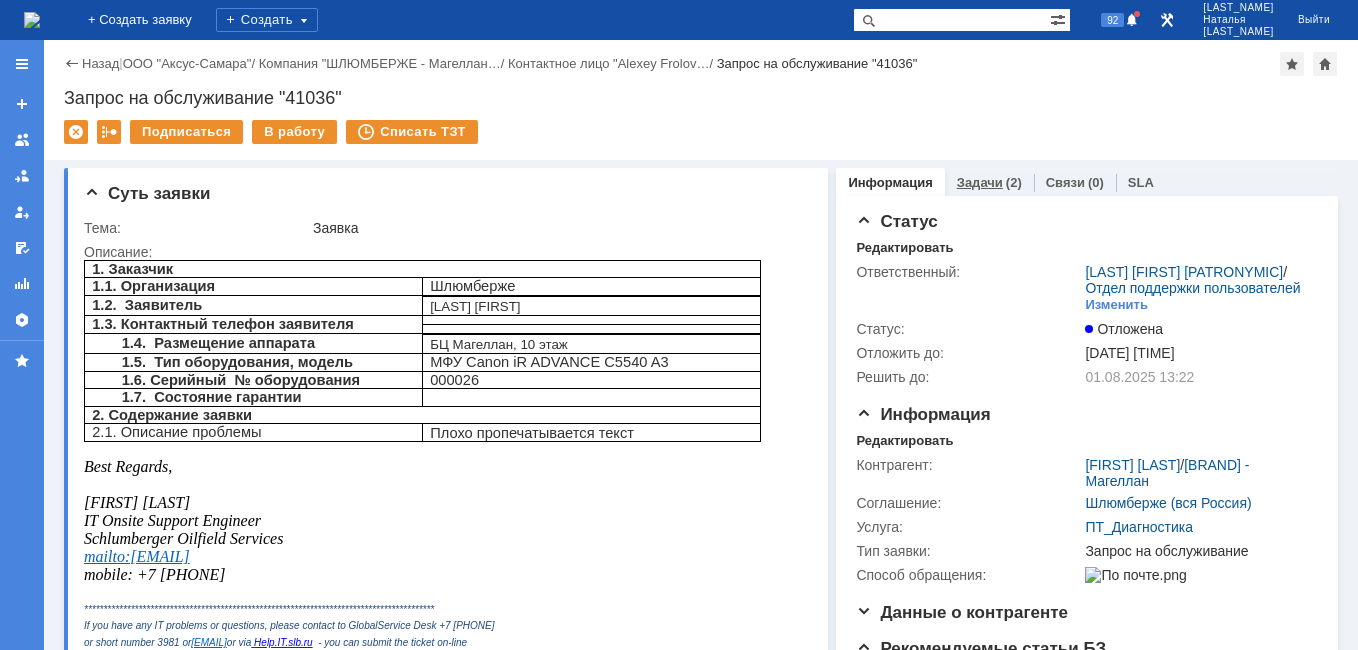 click on "Задачи" at bounding box center (980, 182) 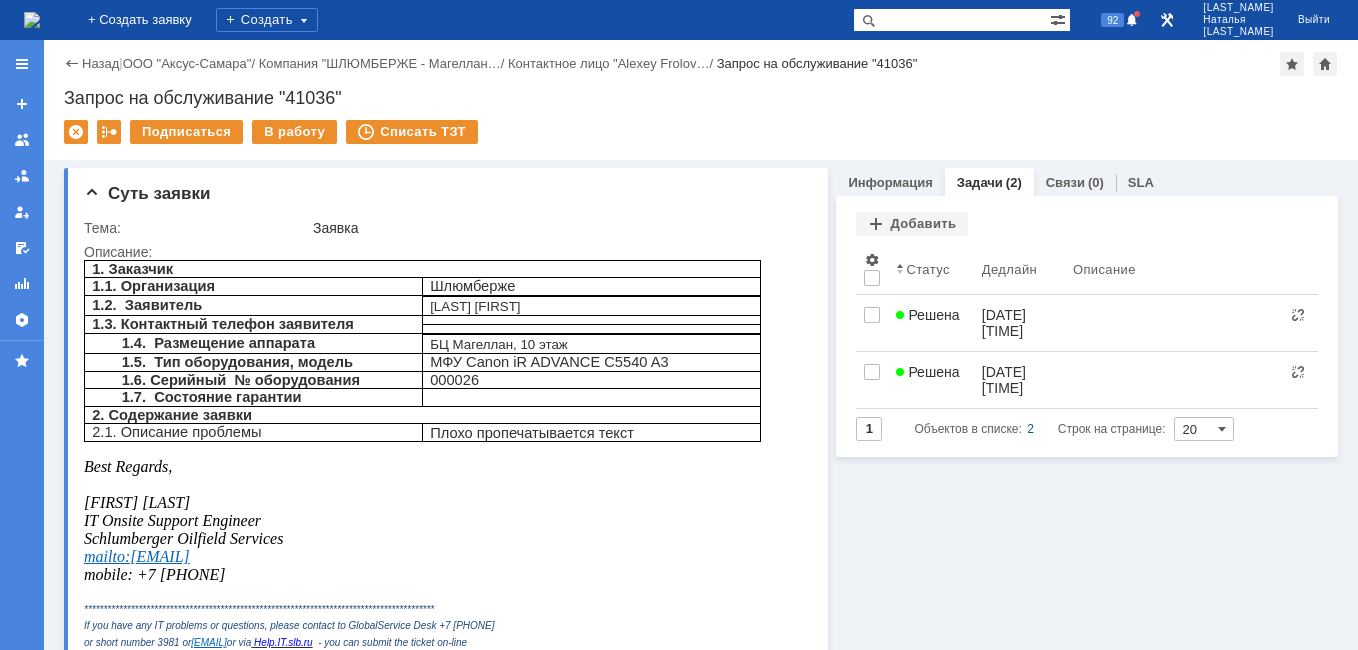 scroll, scrollTop: 0, scrollLeft: 0, axis: both 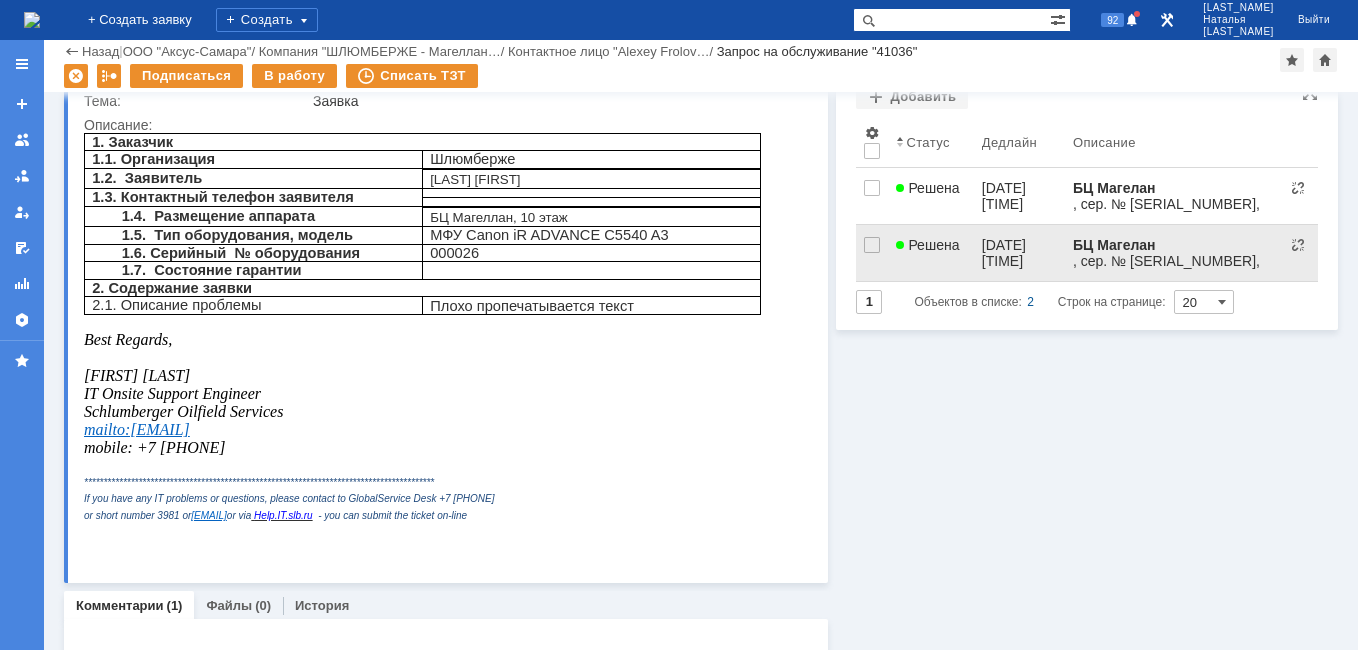 click on "Решена" at bounding box center [930, 253] 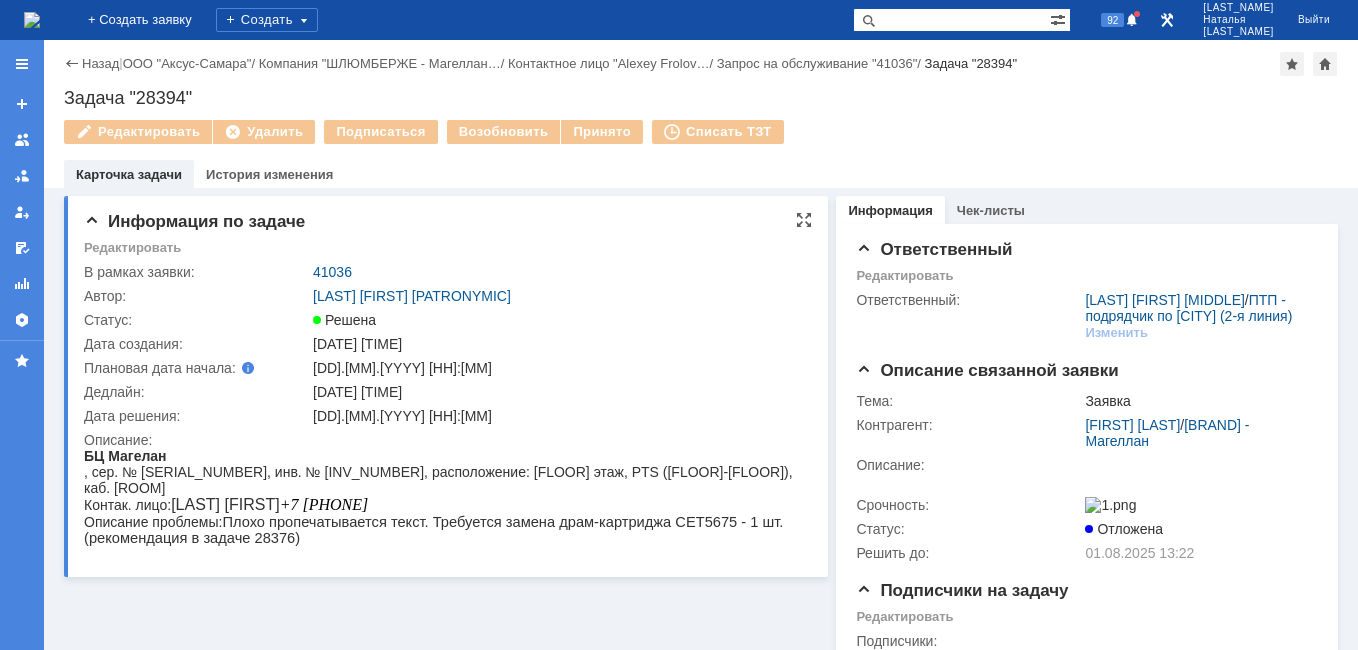 scroll, scrollTop: 0, scrollLeft: 0, axis: both 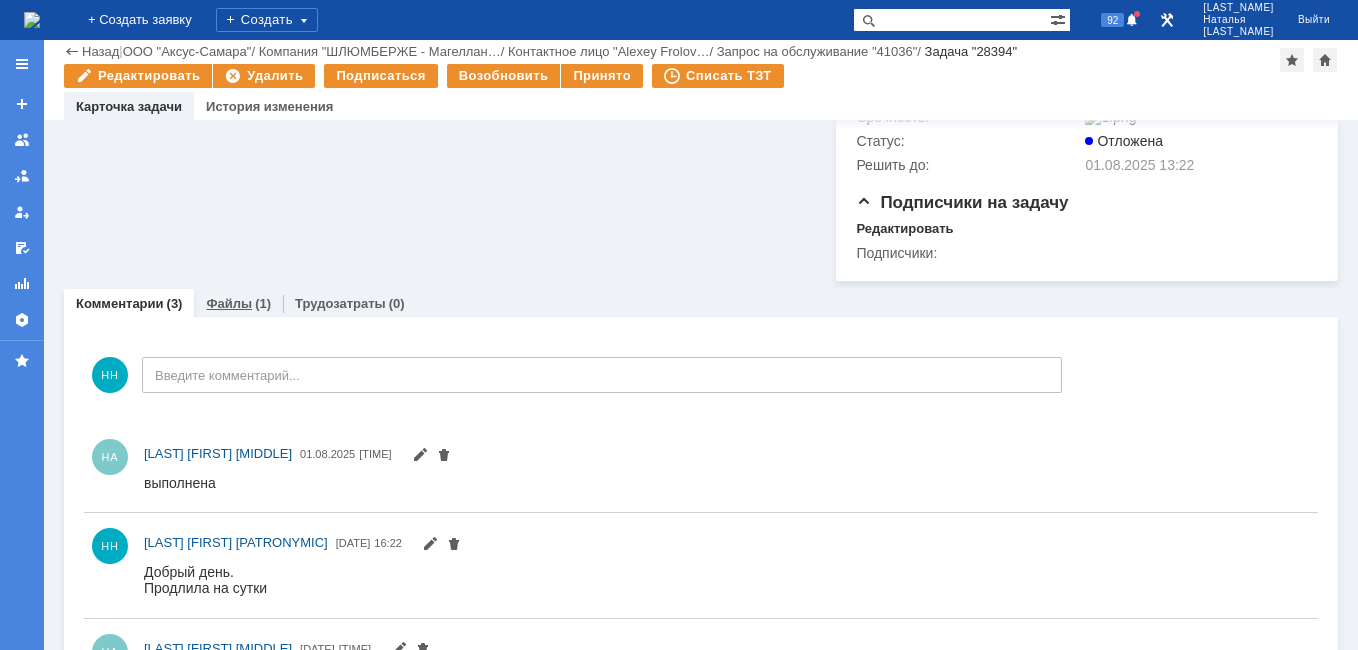 click on "Файлы" at bounding box center [229, 303] 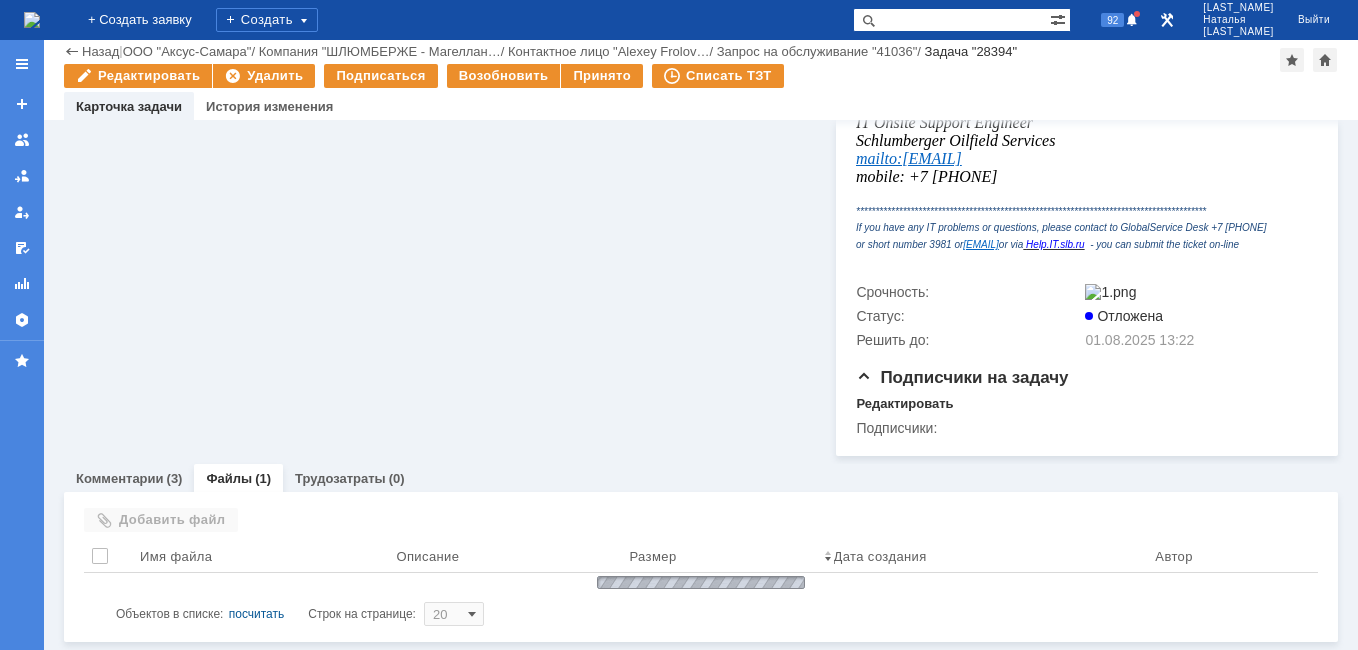 scroll, scrollTop: 669, scrollLeft: 0, axis: vertical 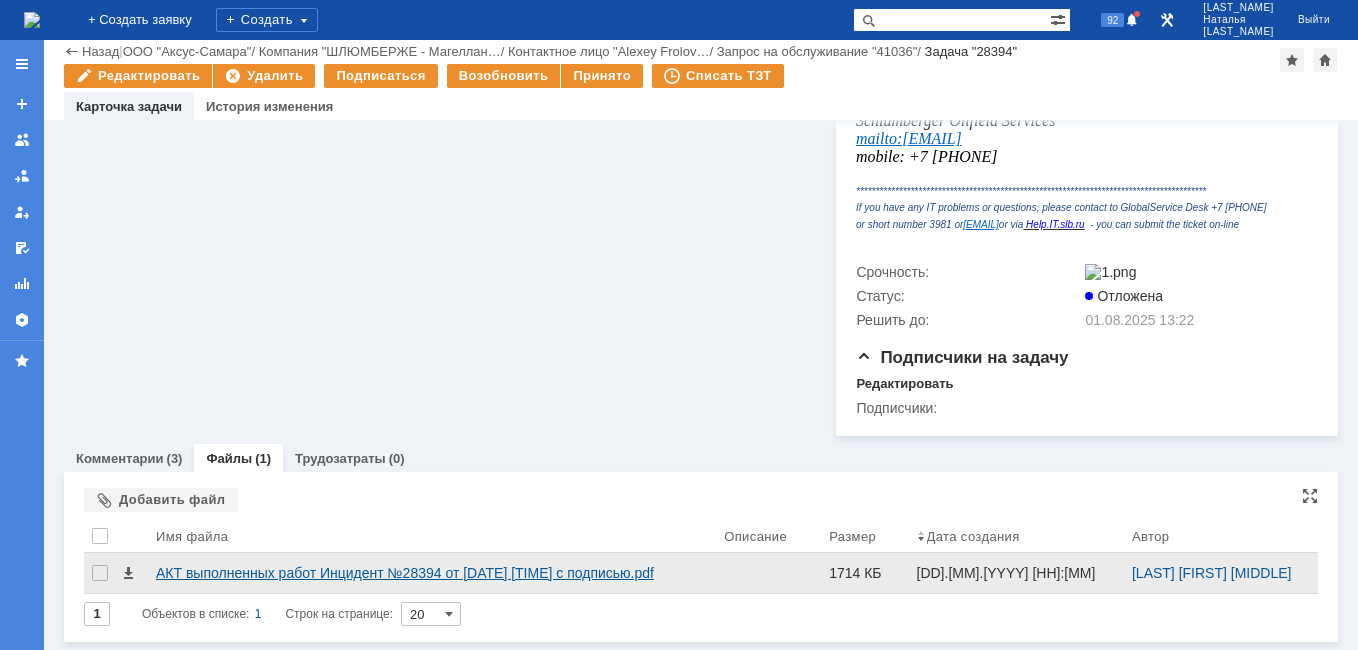 click on "АКТ выполненных работ Инцидент №28394 от [DATE] [TIME] с подписью.pdf" at bounding box center [432, 573] 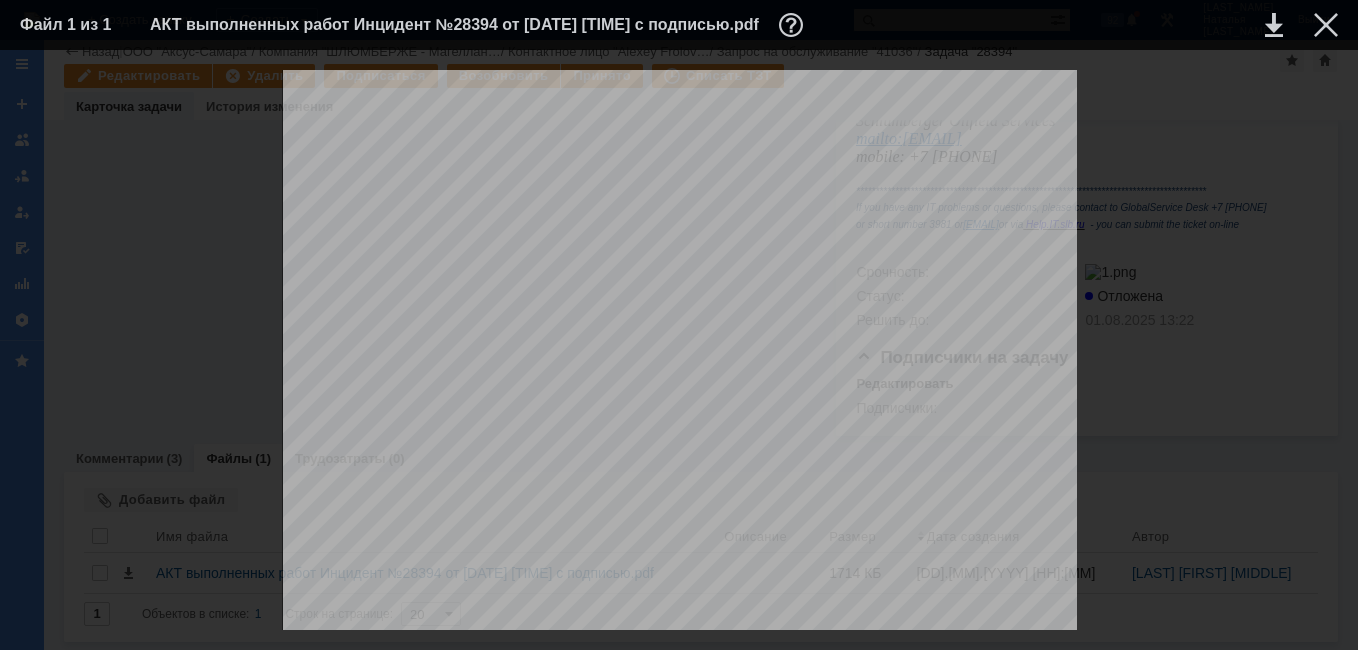 scroll, scrollTop: 300, scrollLeft: 0, axis: vertical 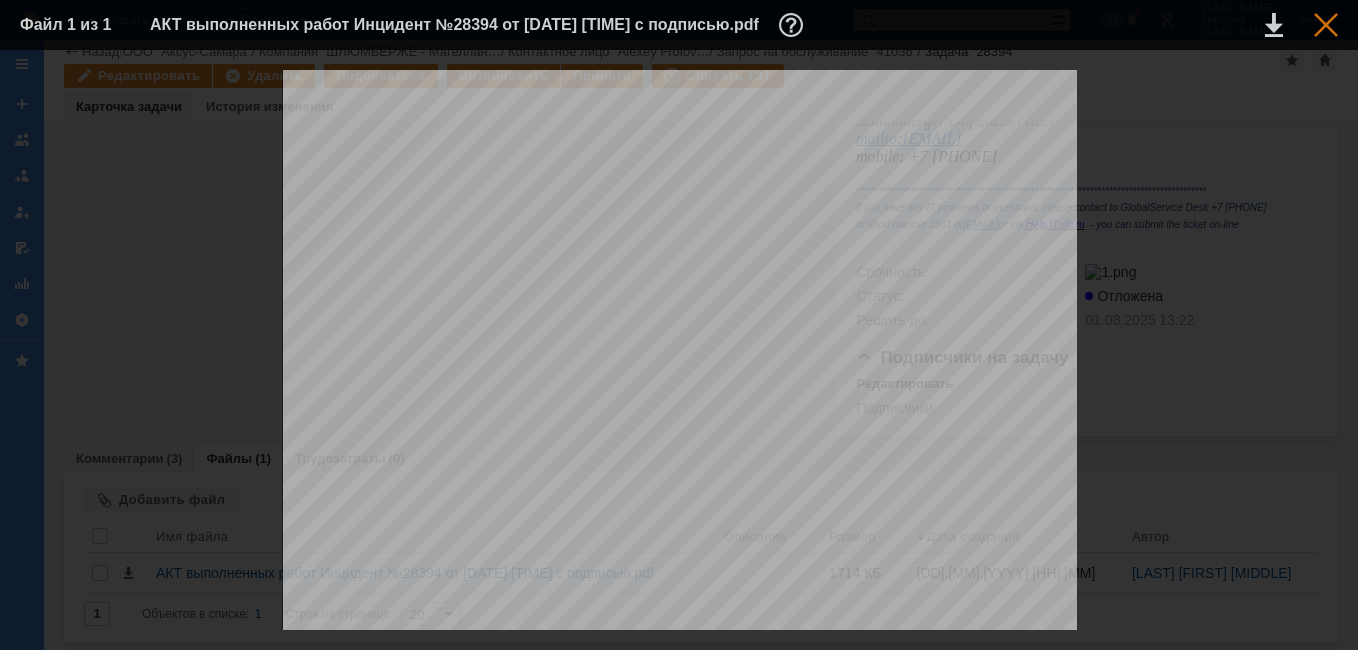 click at bounding box center (1326, 25) 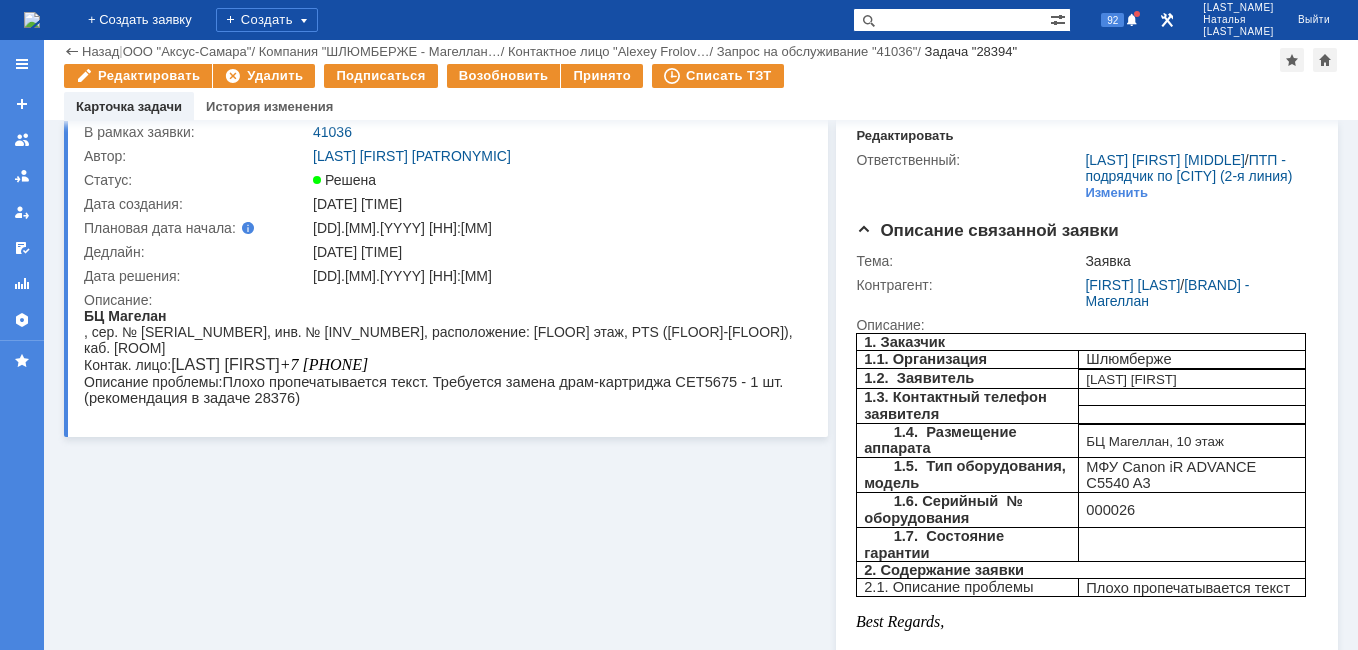 scroll, scrollTop: 69, scrollLeft: 0, axis: vertical 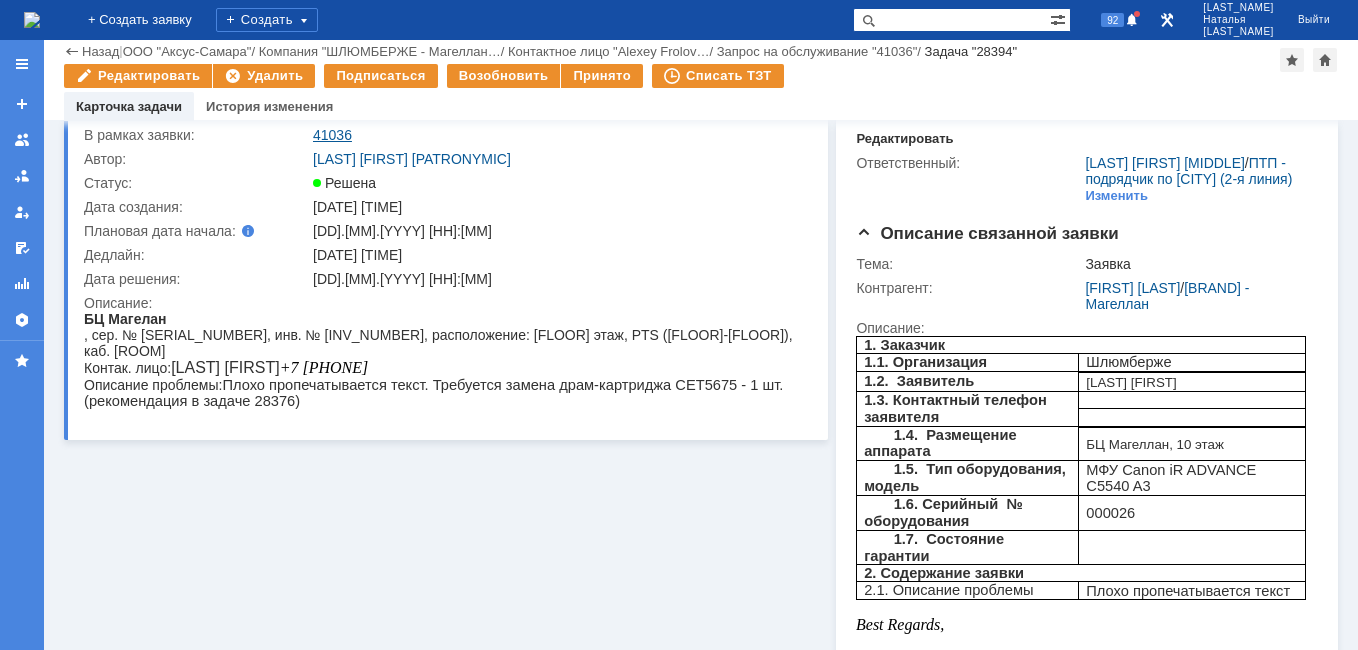 click on "41036" at bounding box center [332, 135] 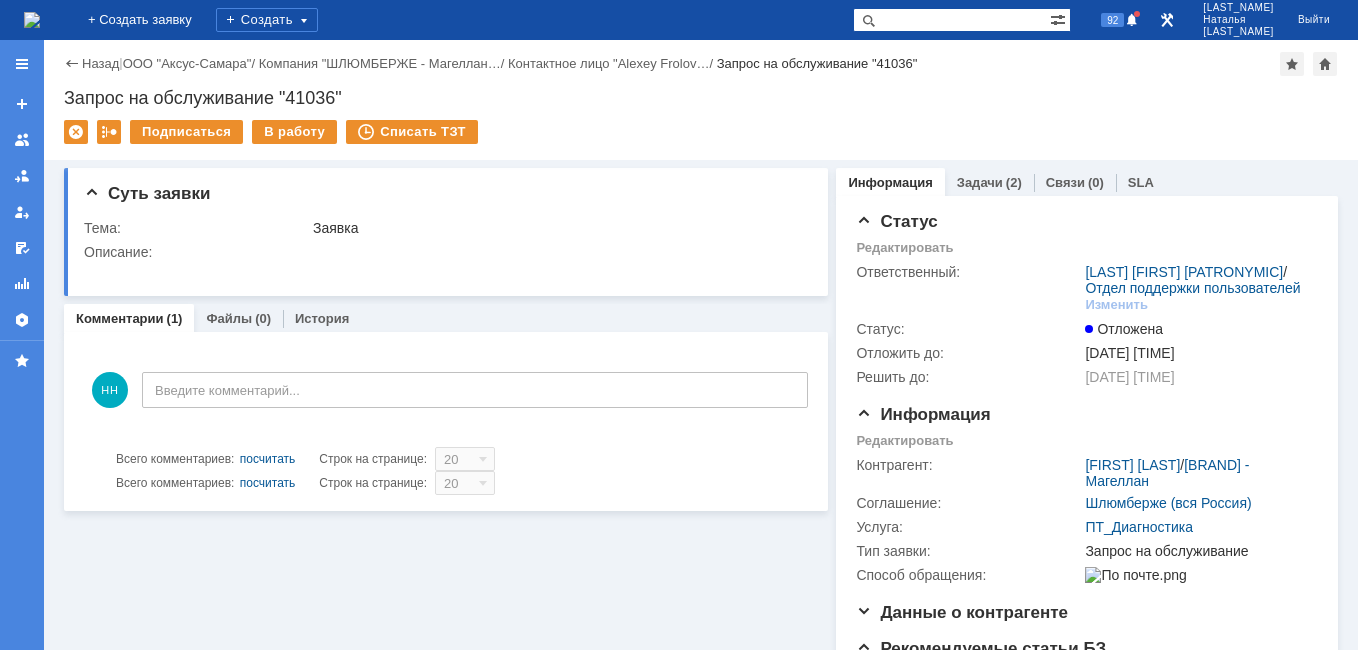 scroll, scrollTop: 0, scrollLeft: 0, axis: both 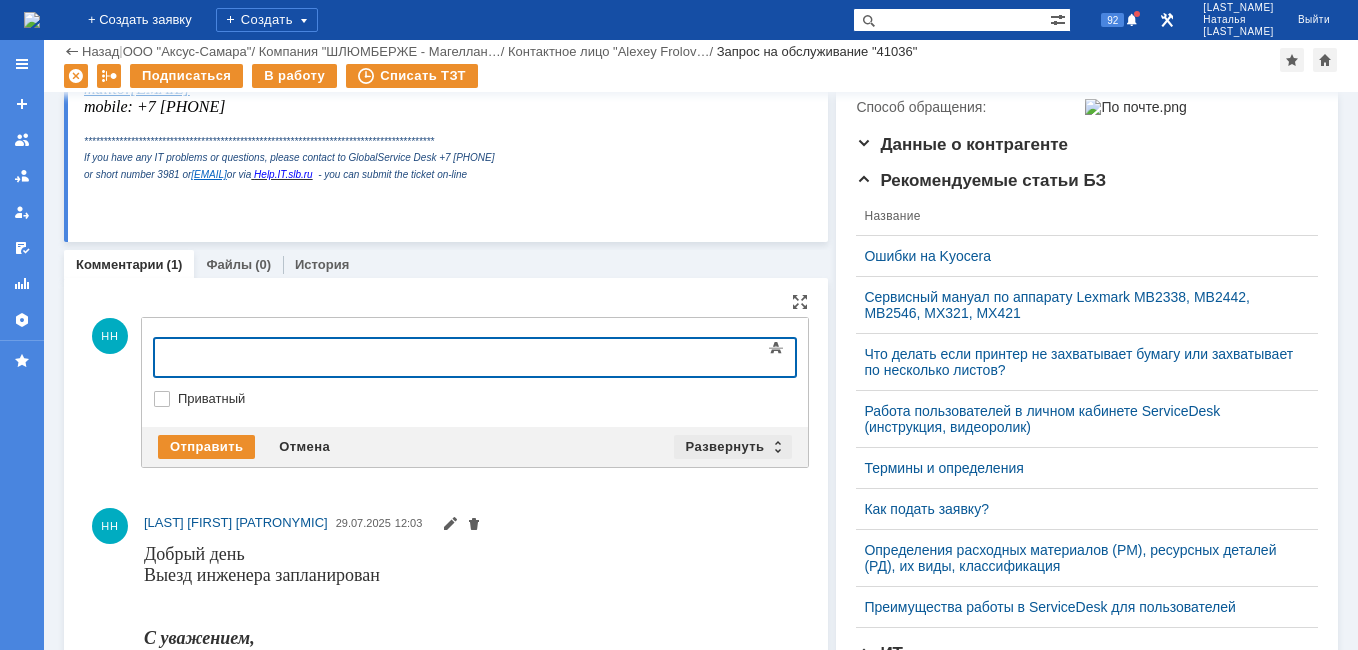 click on "Развернуть" at bounding box center (733, 447) 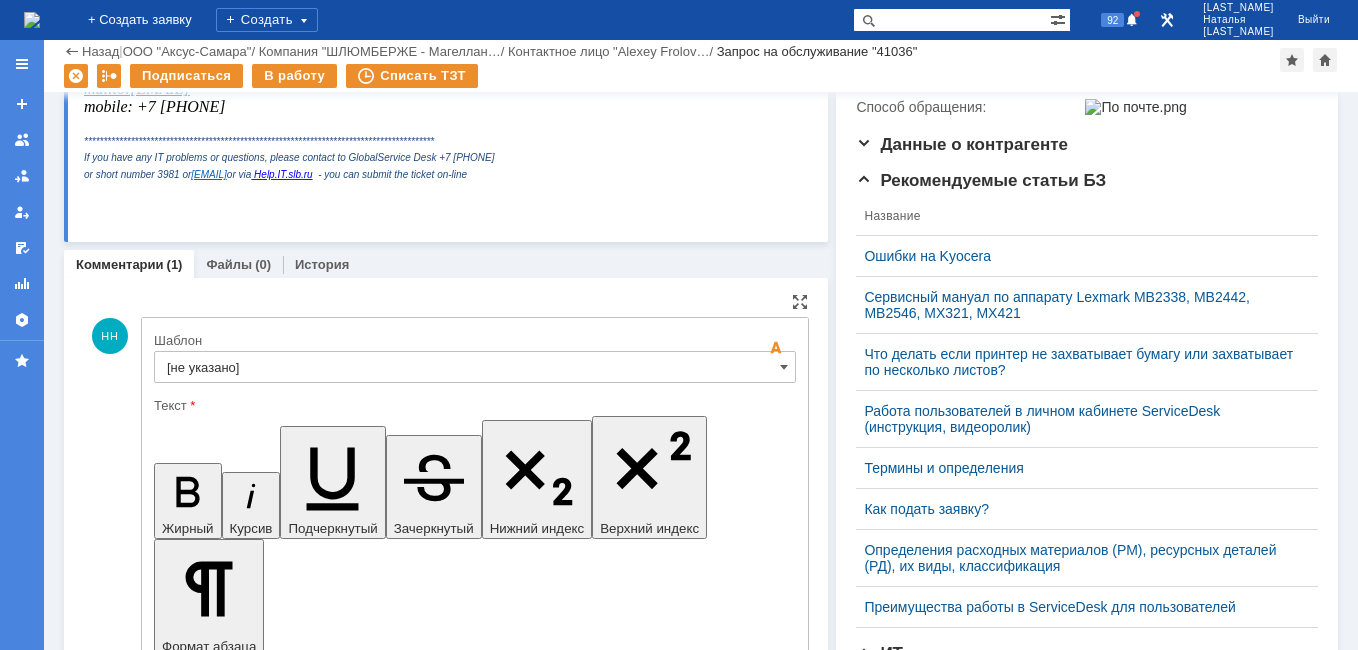 scroll, scrollTop: 0, scrollLeft: 0, axis: both 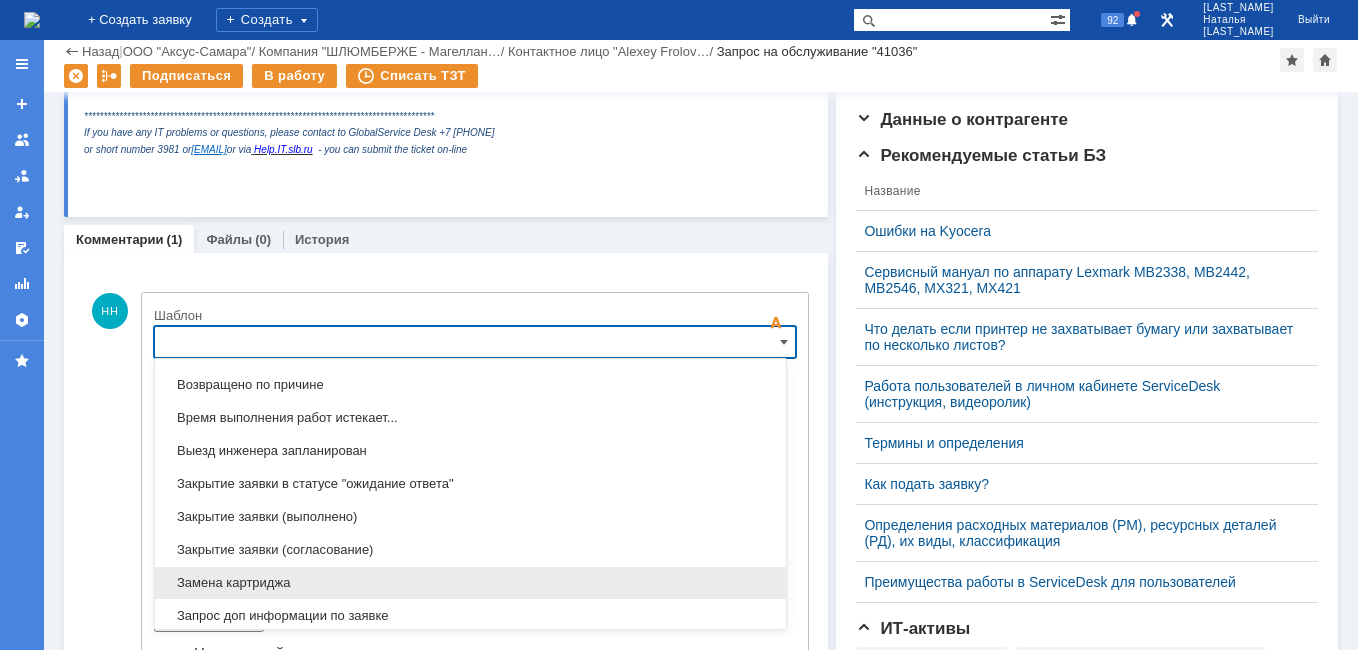 click on "Замена картриджа" at bounding box center (470, 583) 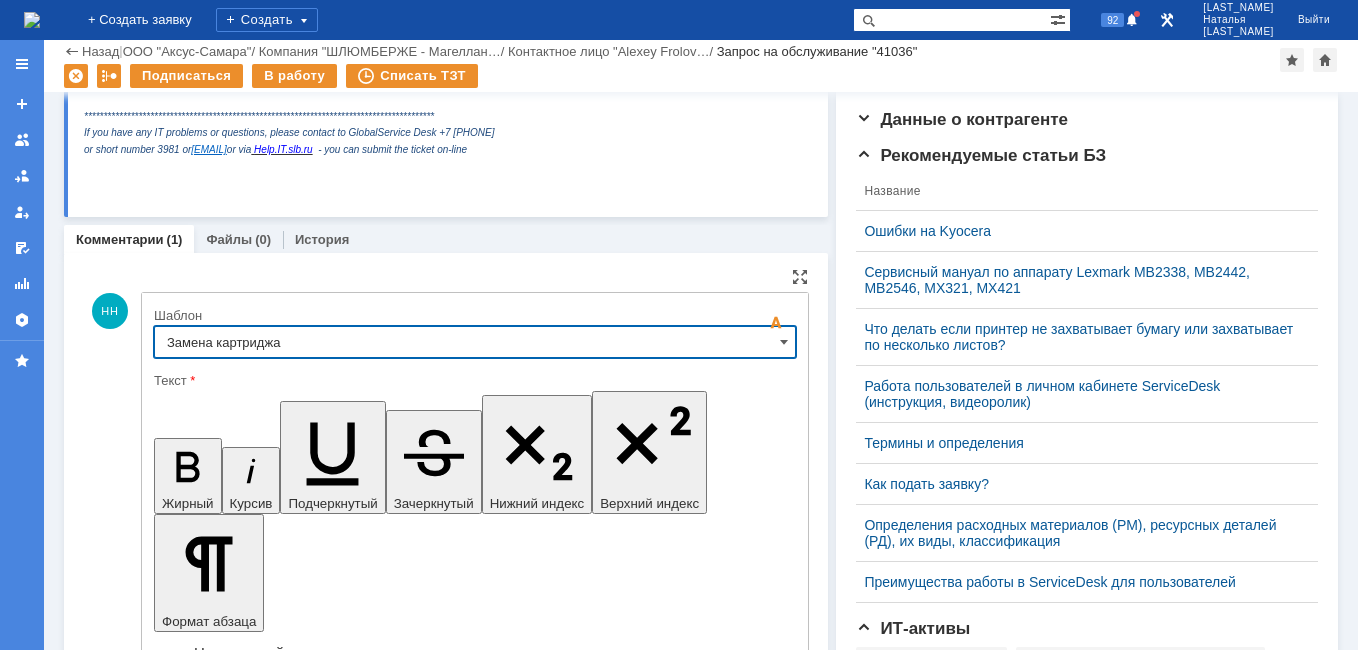 type on "Замена картриджа" 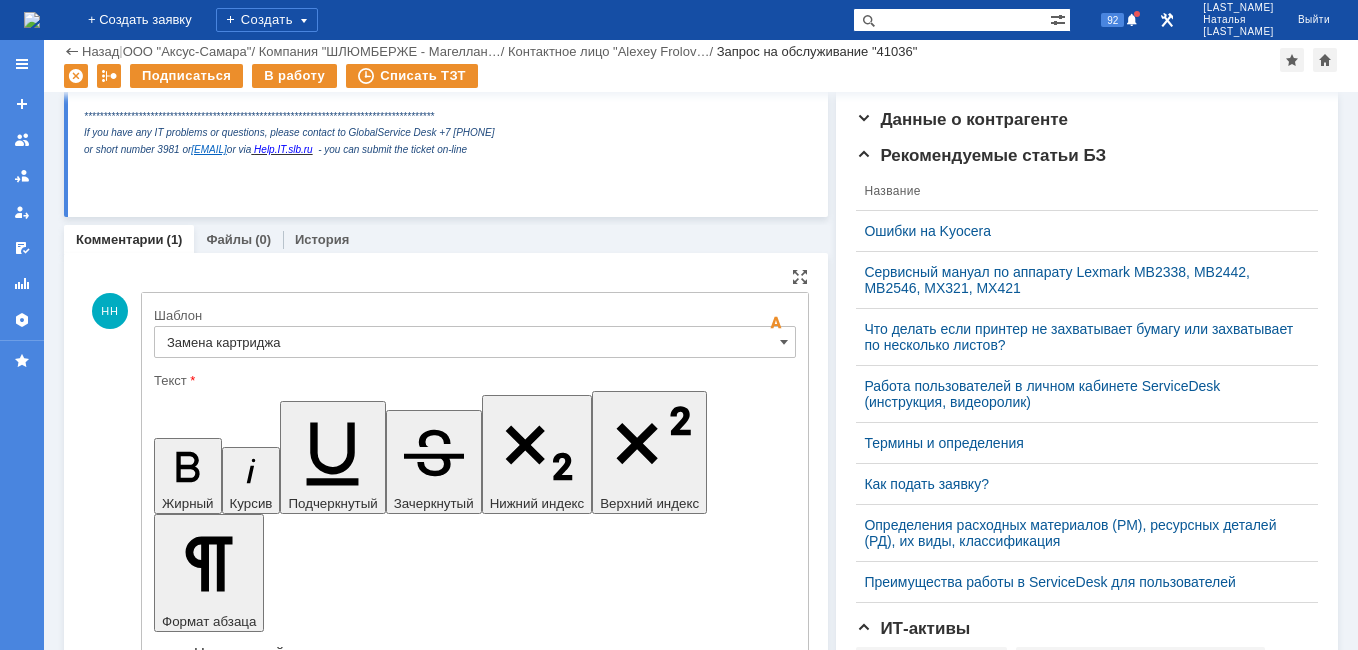 drag, startPoint x: 709, startPoint y: 5017, endPoint x: 441, endPoint y: 4986, distance: 269.78696 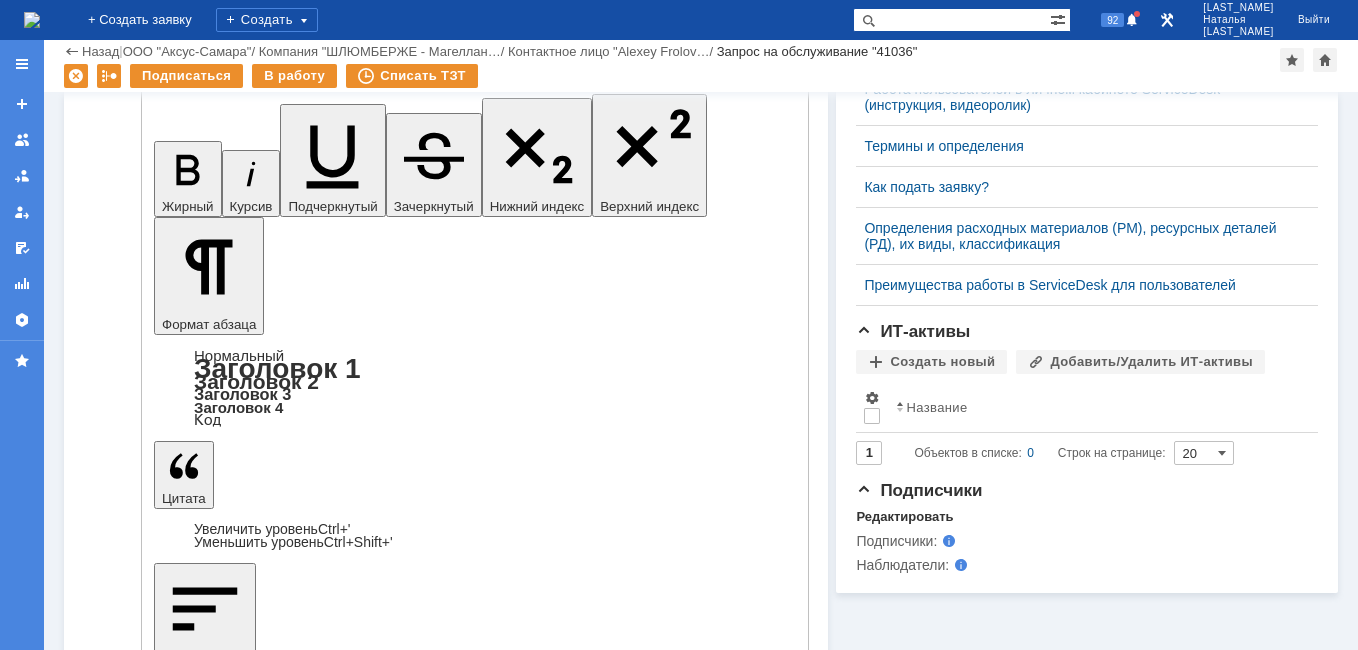 scroll, scrollTop: 725, scrollLeft: 0, axis: vertical 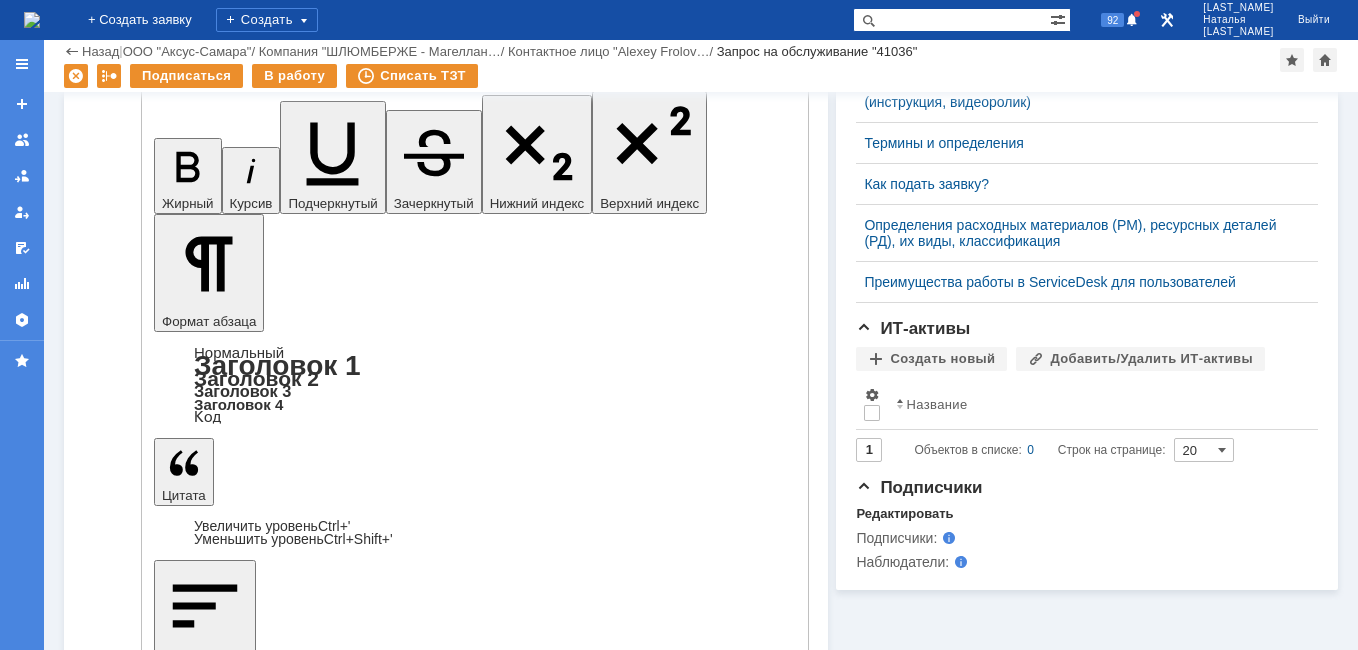 click on "Отправить" at bounding box center (206, 4967) 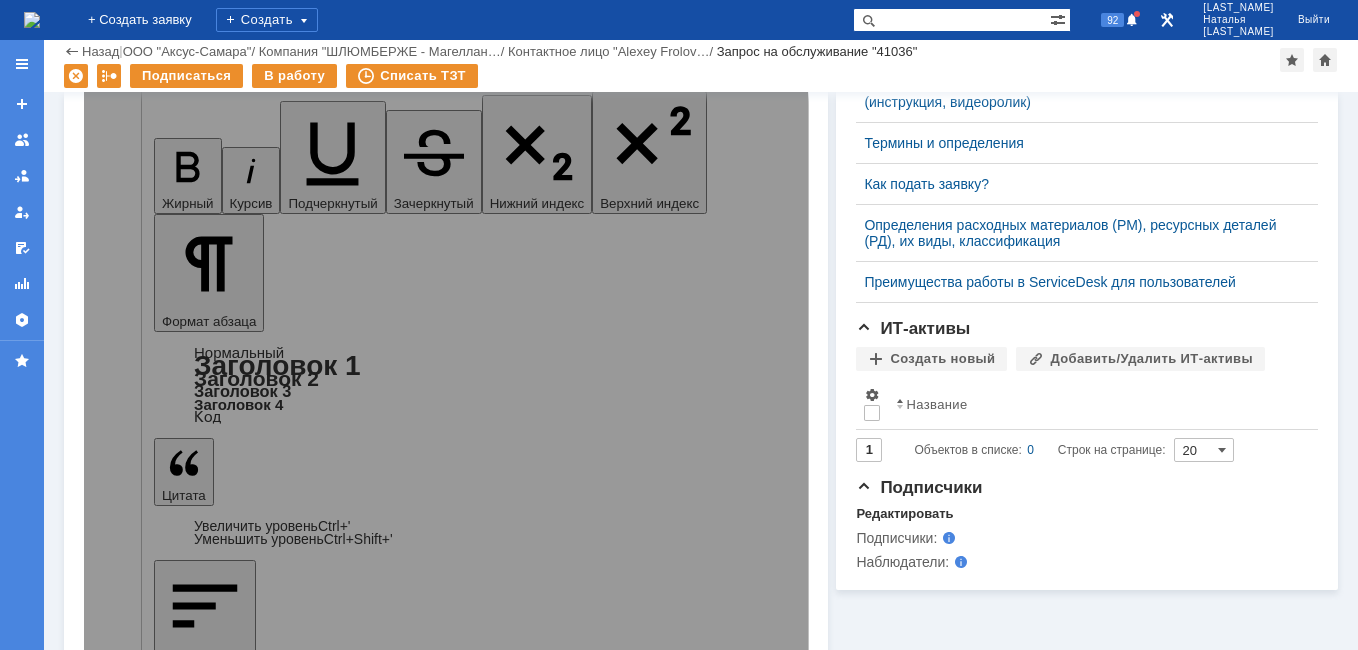 scroll, scrollTop: 702, scrollLeft: 0, axis: vertical 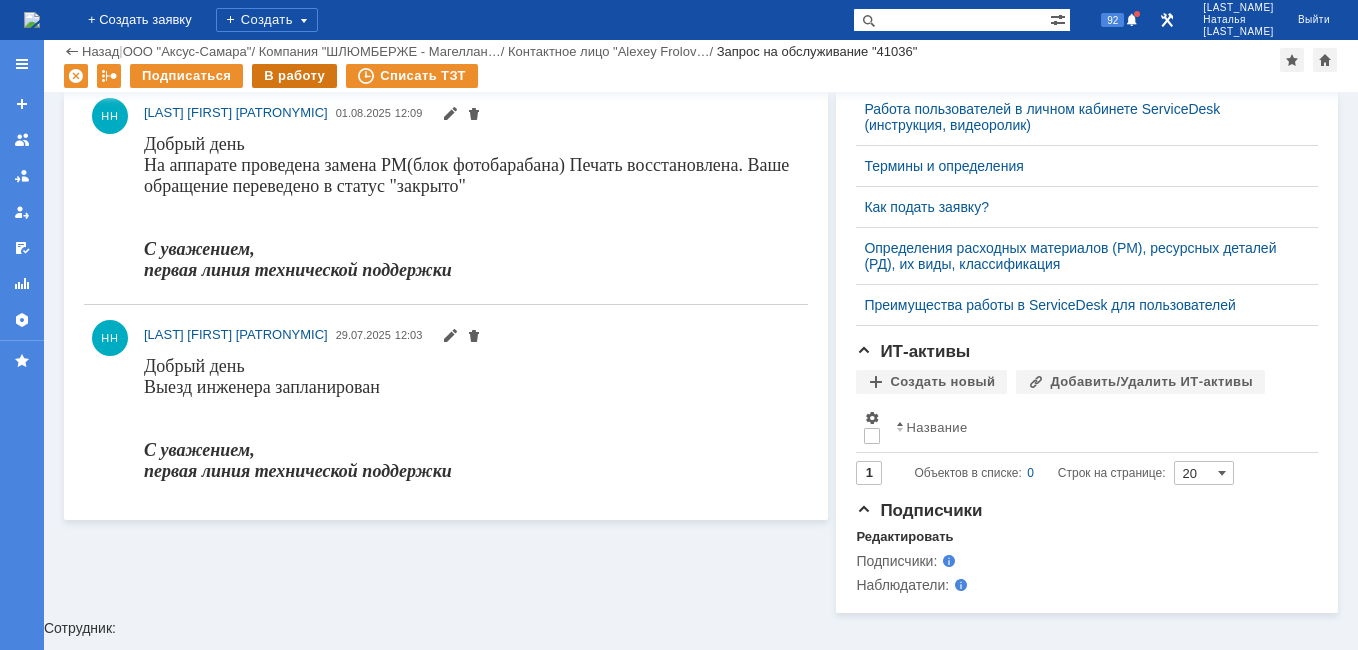 click on "В работу" at bounding box center (294, 76) 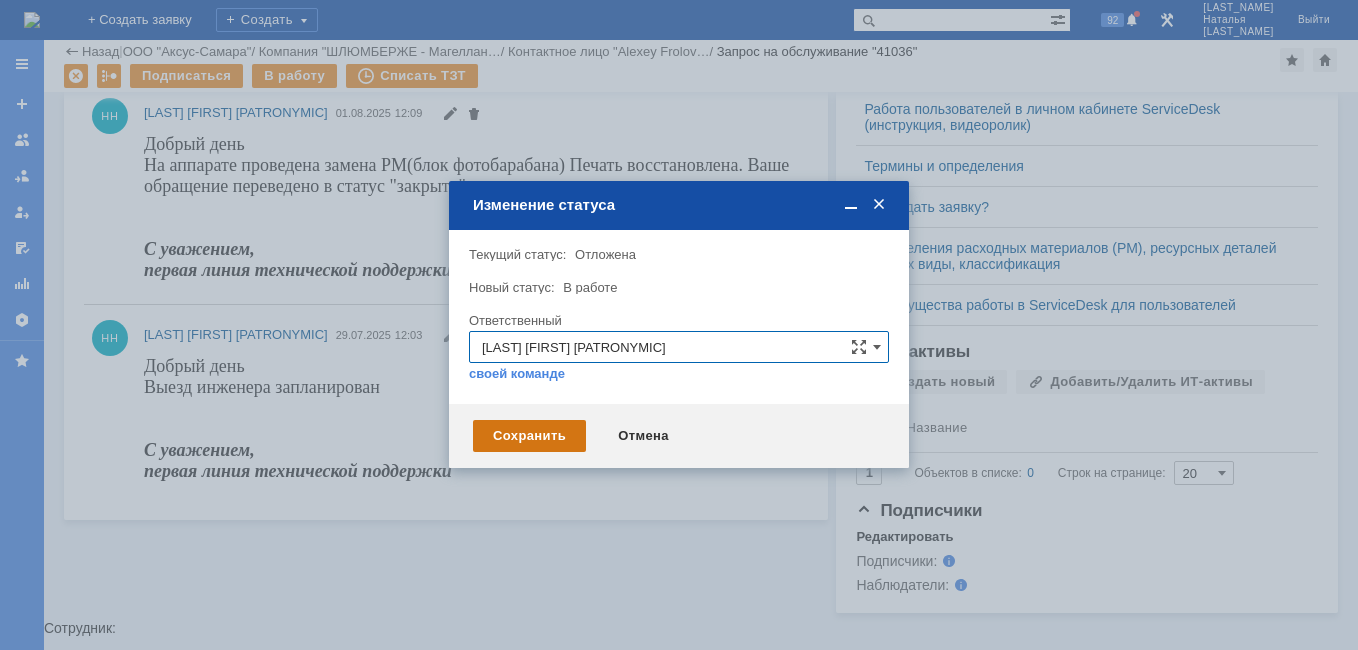 click on "Сохранить" at bounding box center (529, 436) 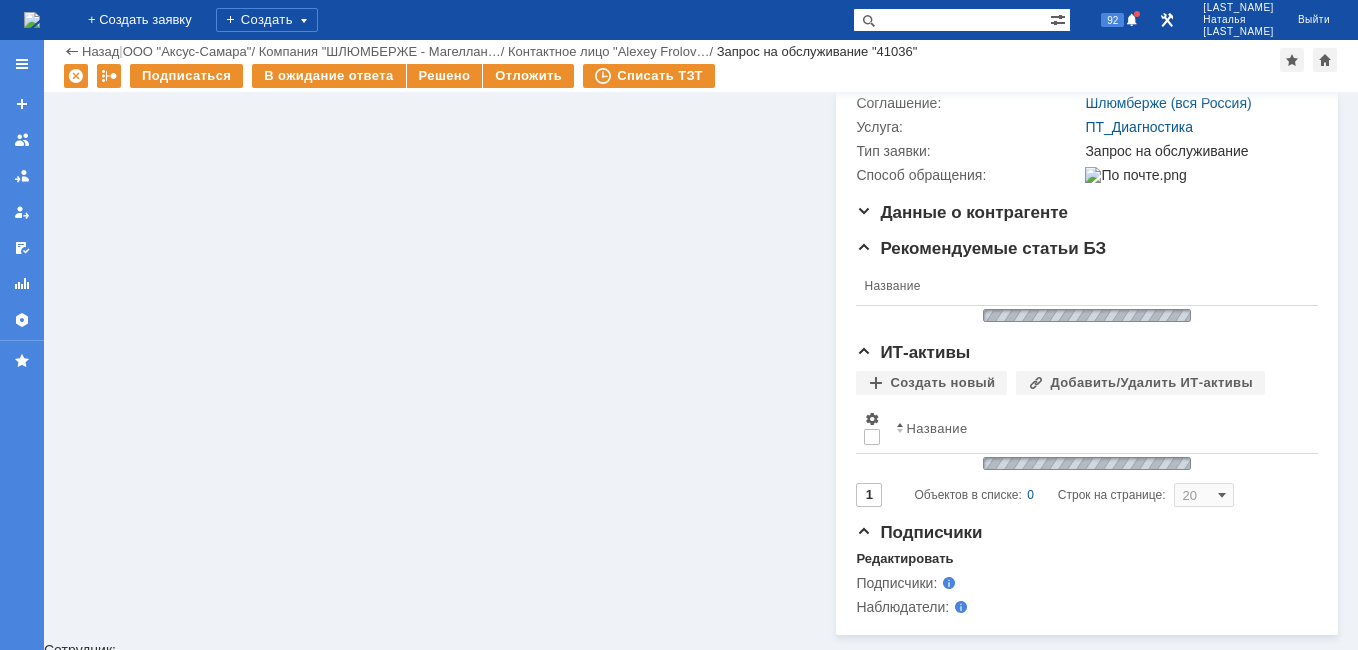scroll, scrollTop: 0, scrollLeft: 0, axis: both 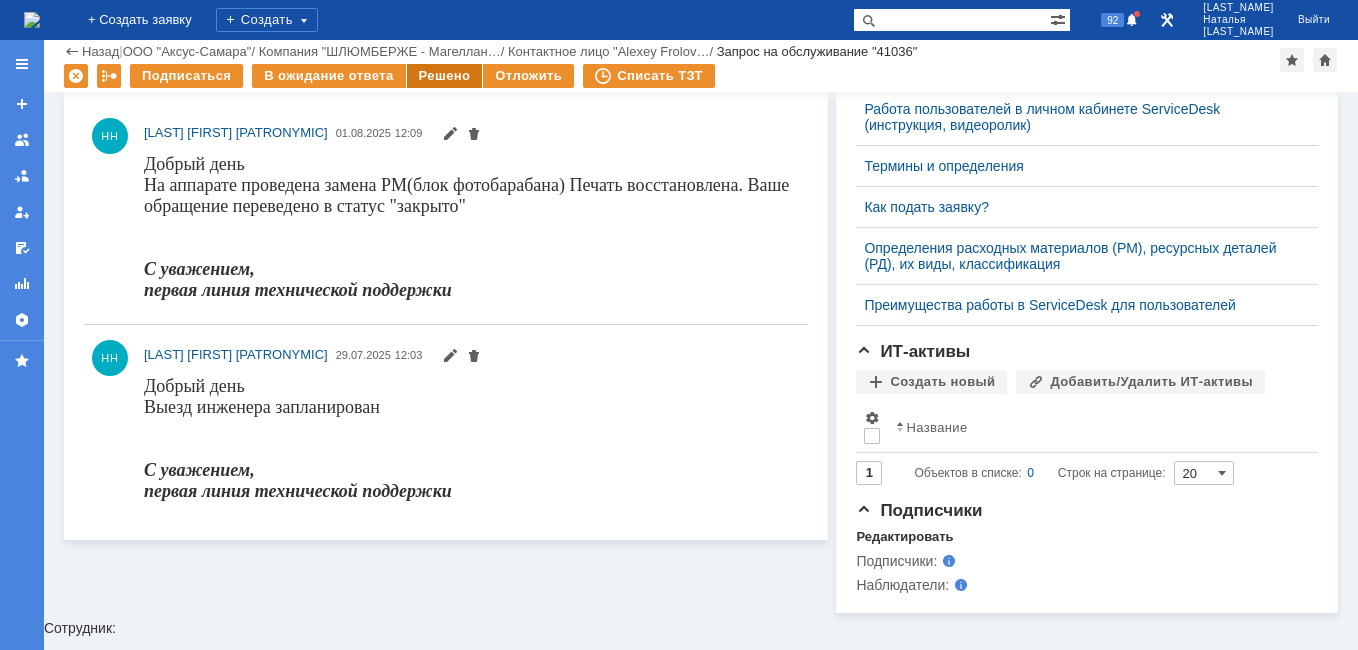 click on "Решено" at bounding box center (445, 76) 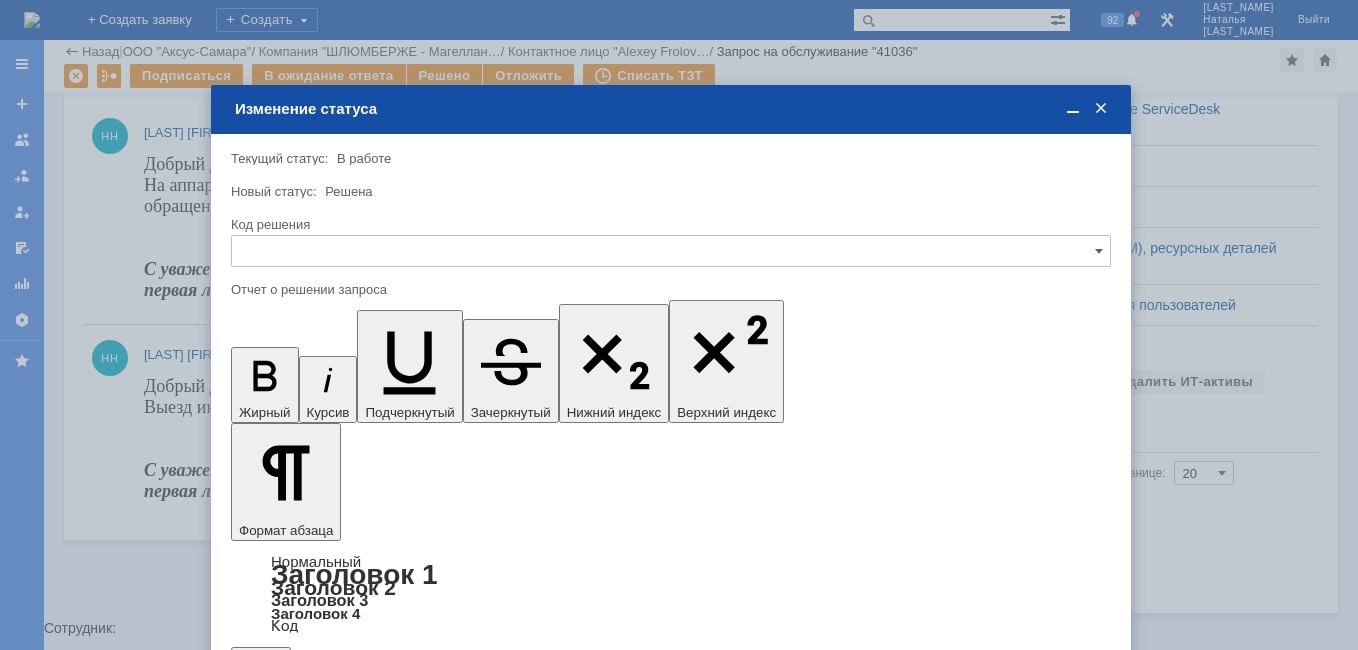scroll, scrollTop: 0, scrollLeft: 0, axis: both 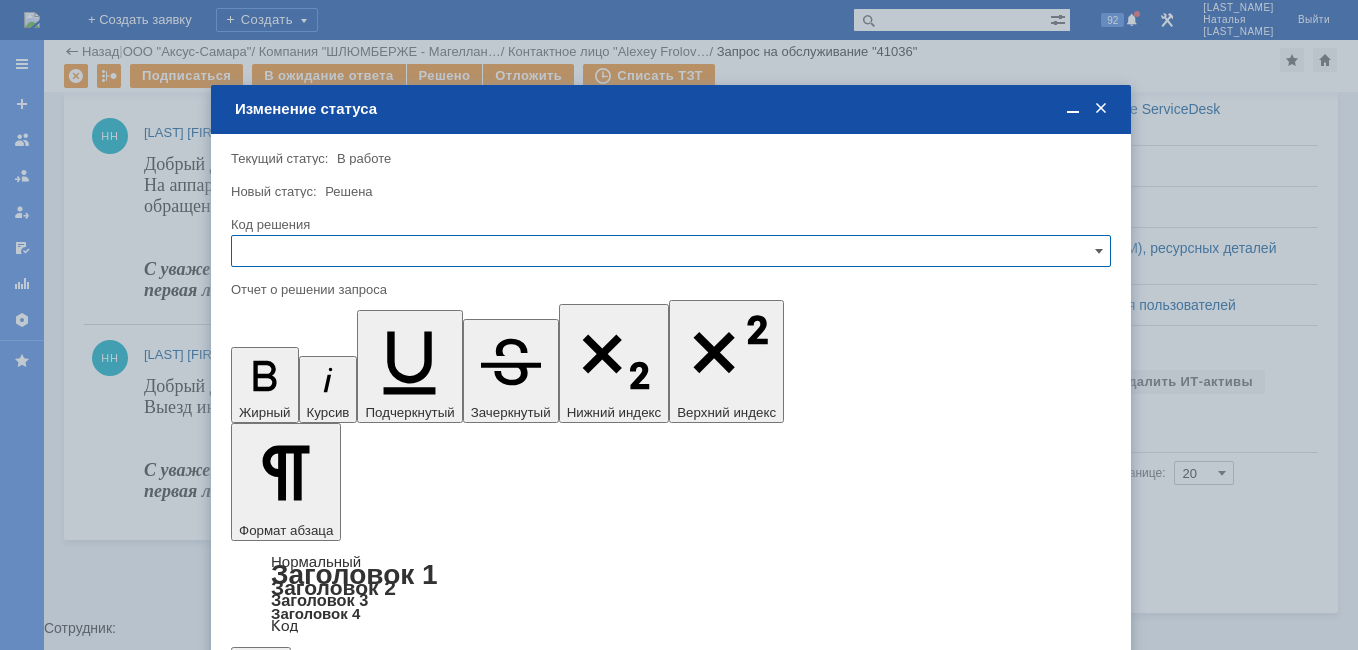 click at bounding box center [671, 251] 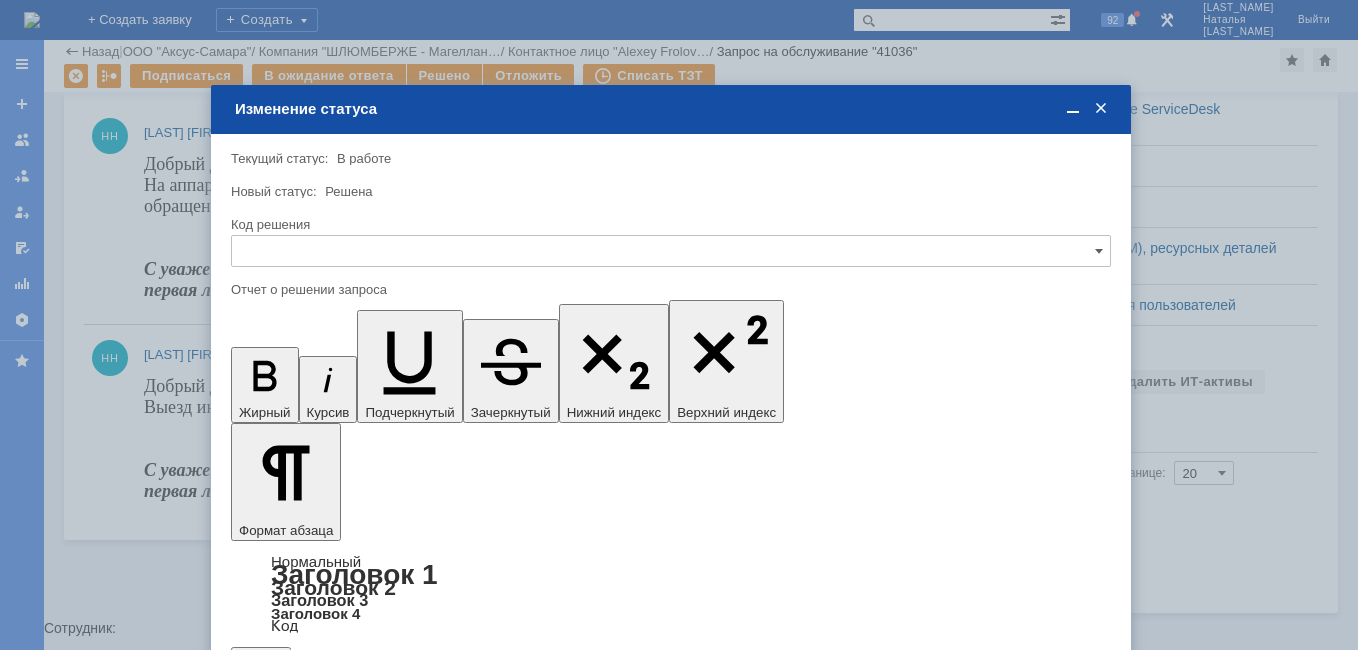 click on "Решено" at bounding box center (671, 387) 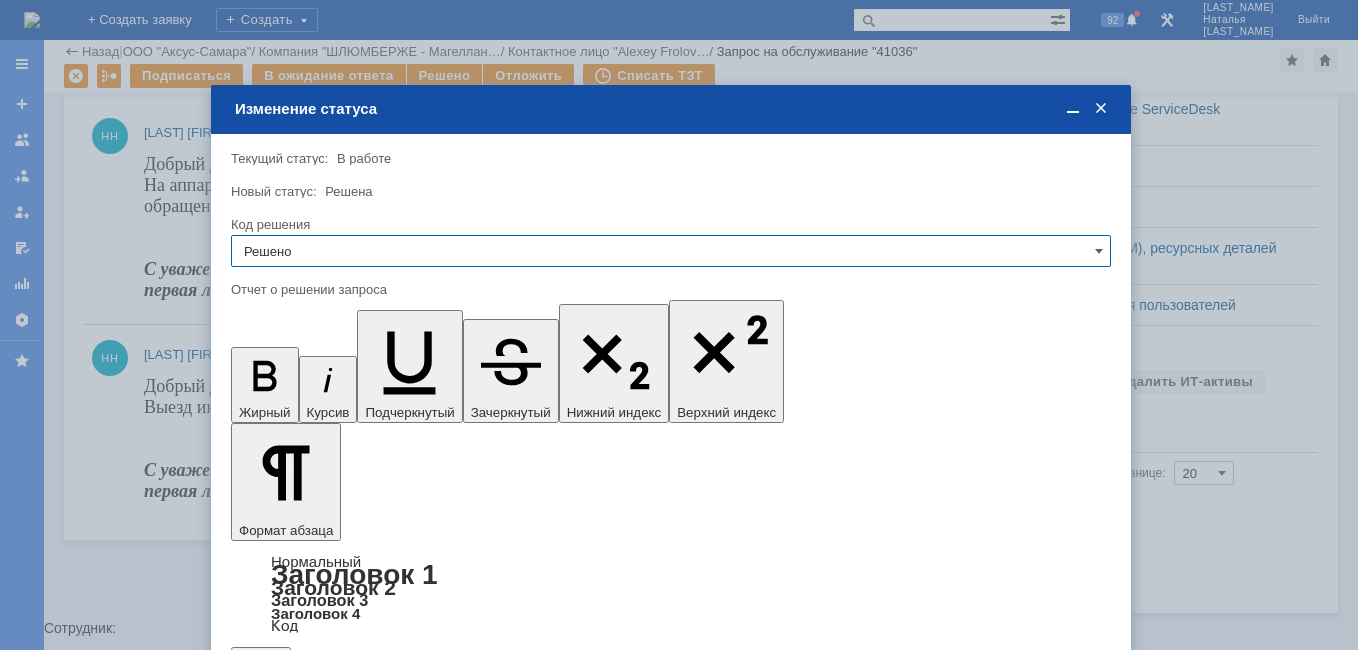 type on "Решено" 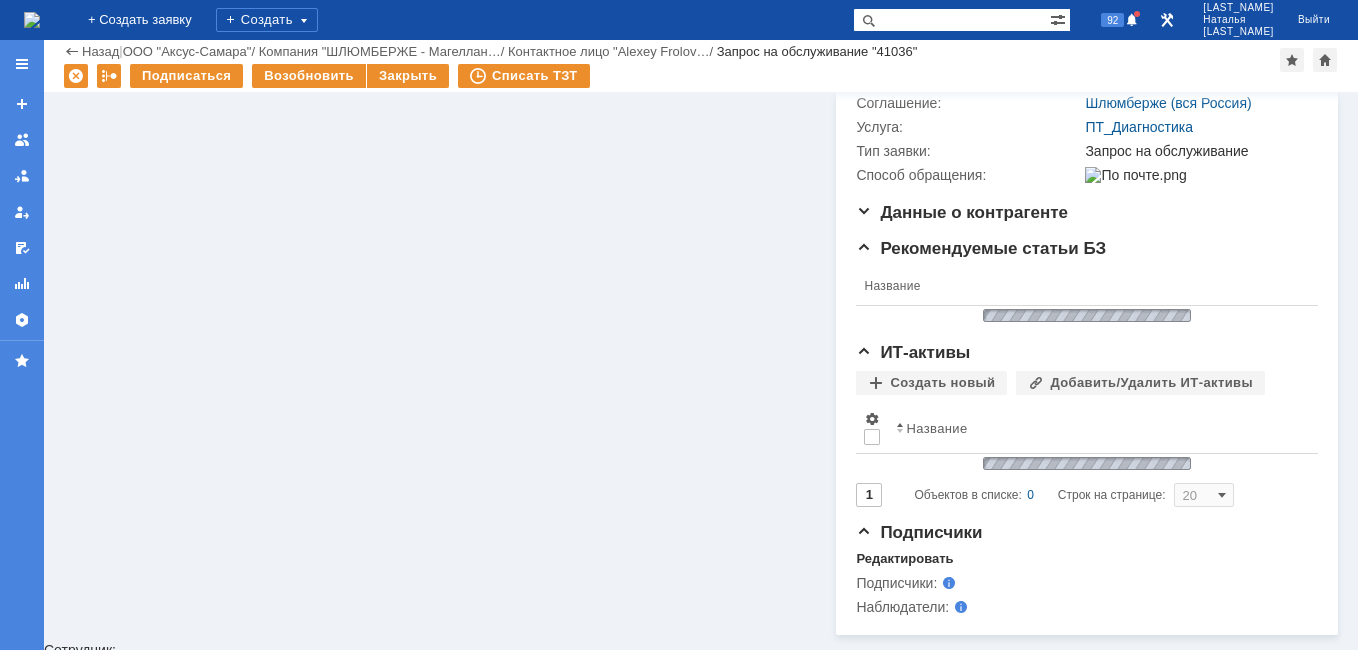 scroll, scrollTop: 334, scrollLeft: 0, axis: vertical 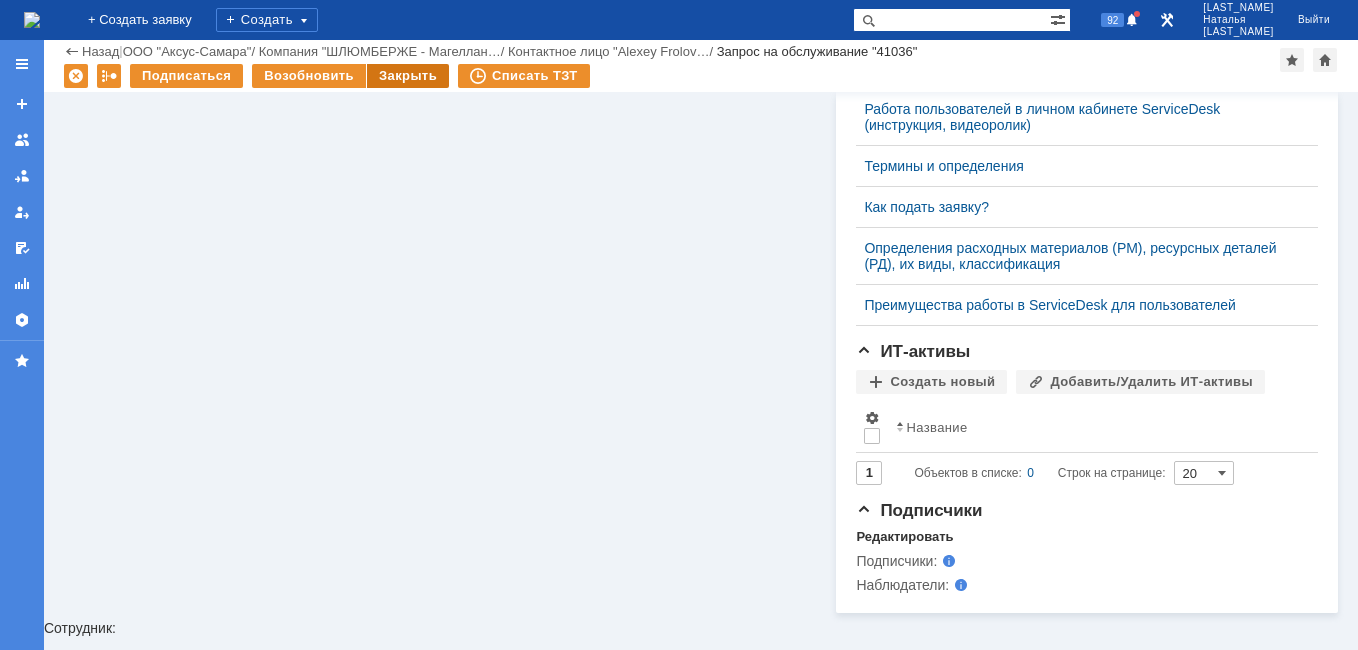 click on "Закрыть" at bounding box center [408, 76] 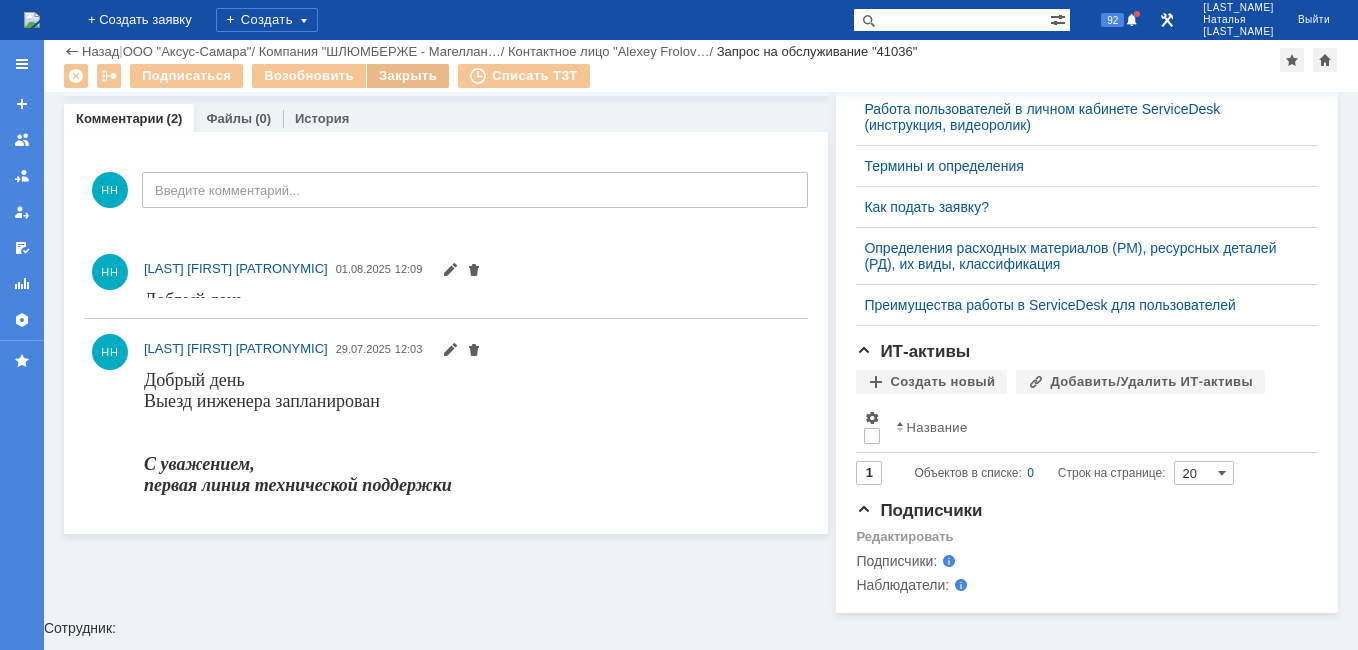 scroll, scrollTop: 0, scrollLeft: 0, axis: both 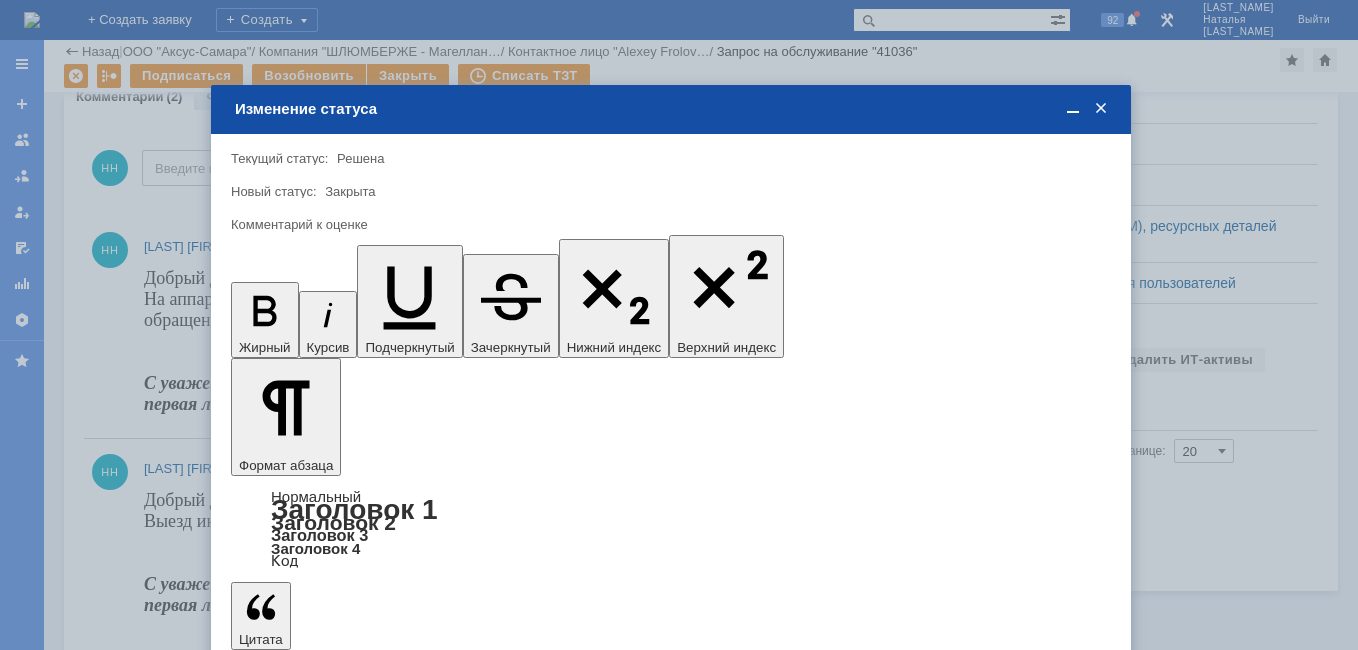 click on "Сохранить" at bounding box center (291, 688) 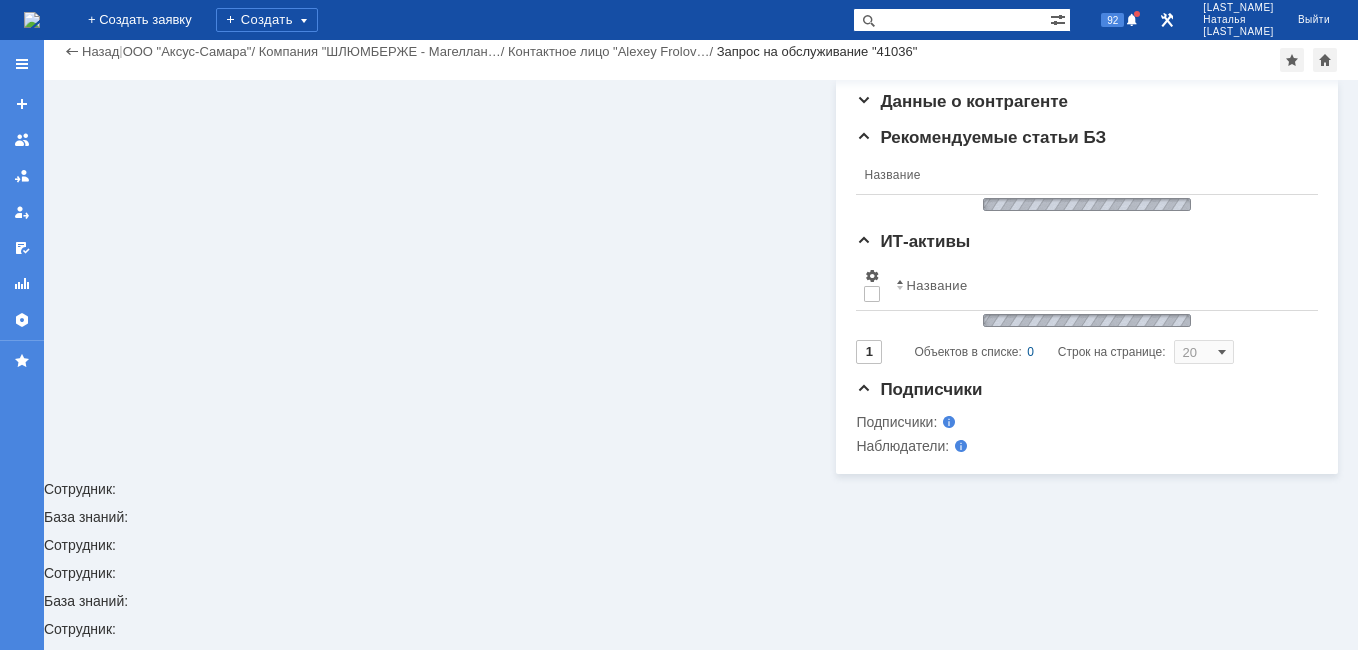 scroll, scrollTop: 326, scrollLeft: 0, axis: vertical 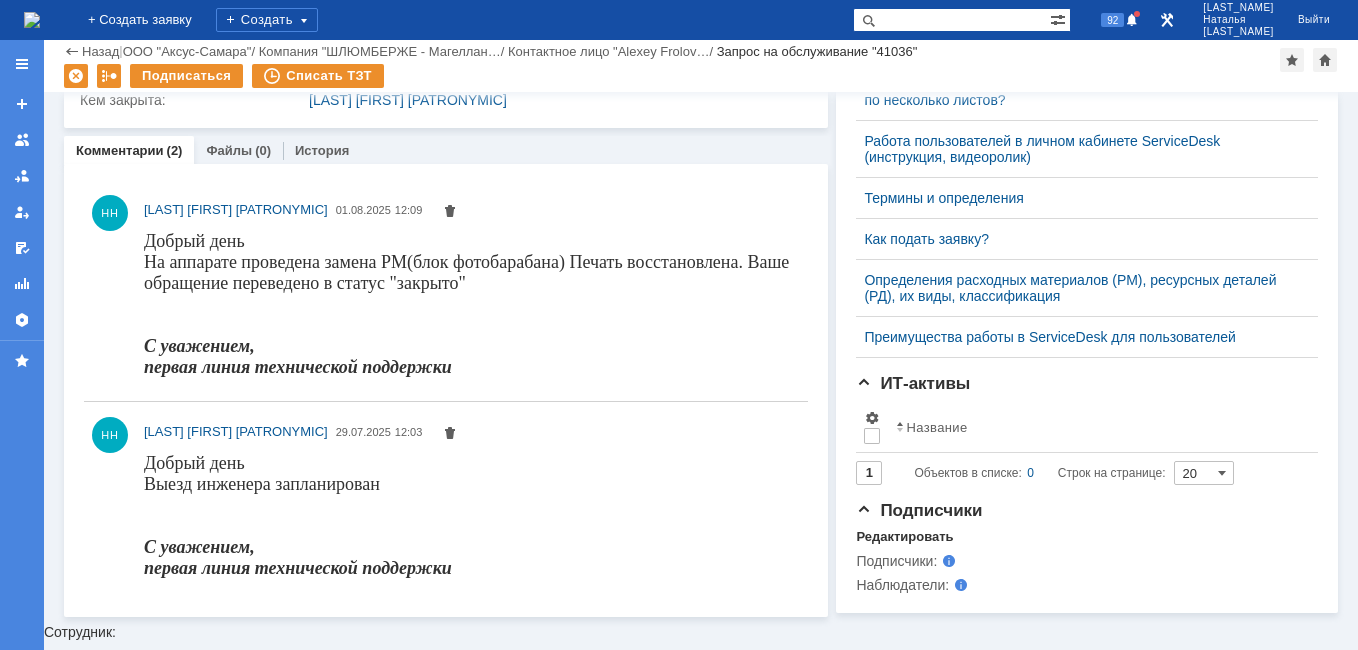 click at bounding box center [32, 20] 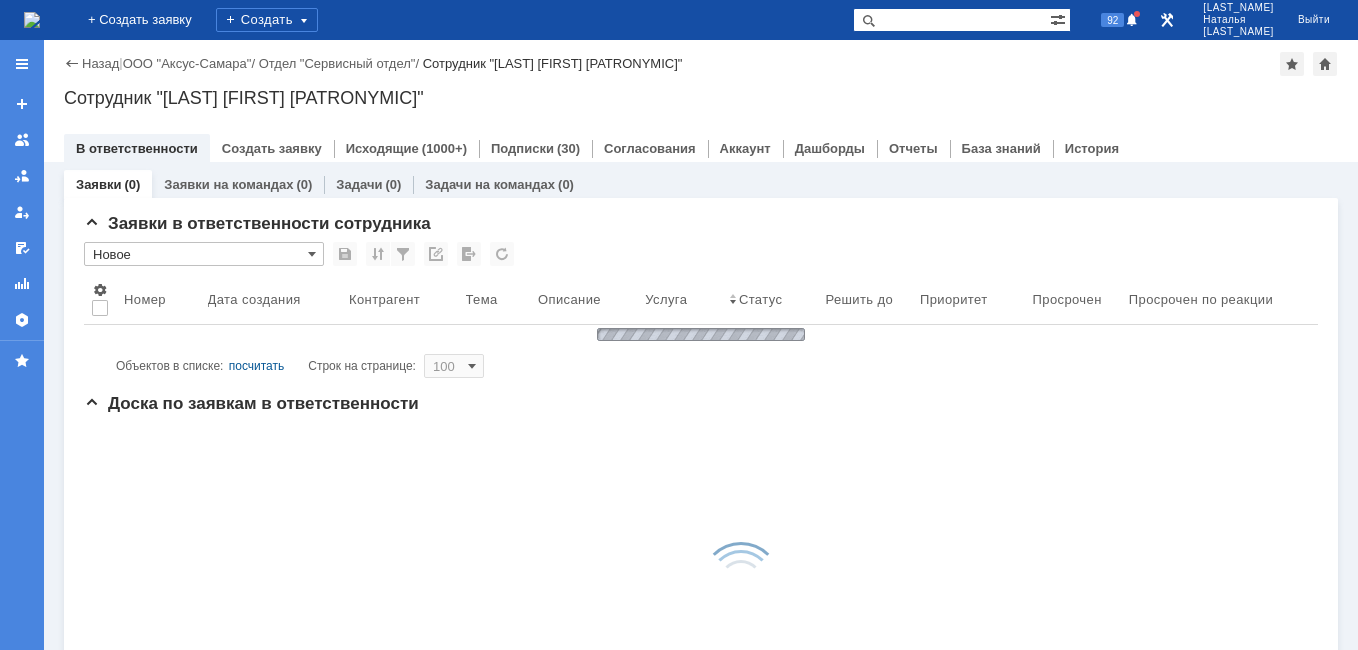 scroll, scrollTop: 0, scrollLeft: 0, axis: both 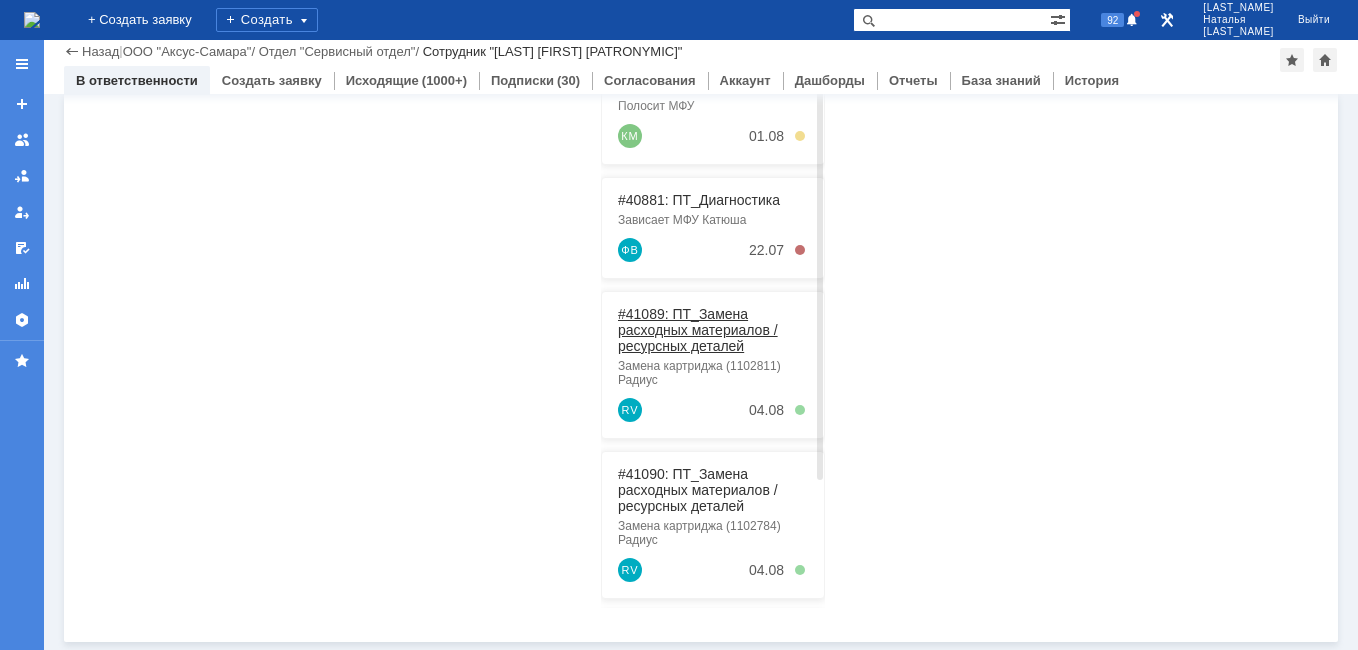 click on "#41089: ПТ_Замена расходных материалов / ресурсных деталей" at bounding box center [698, 330] 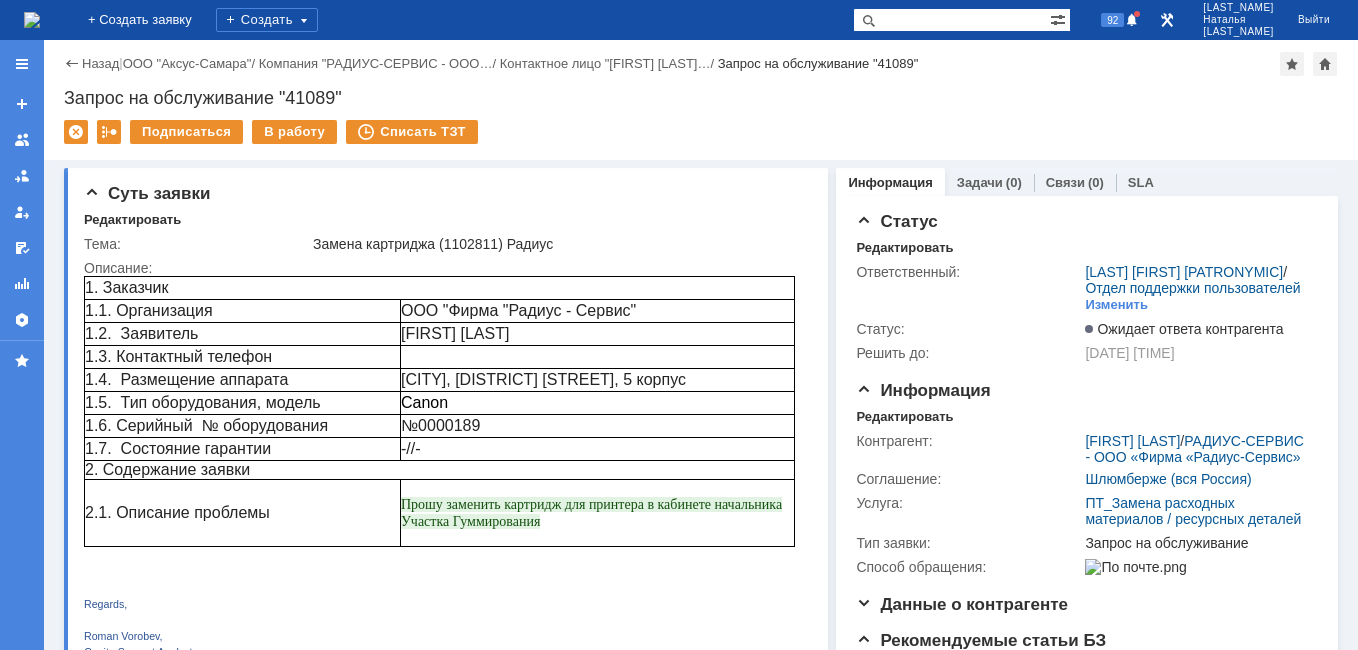 scroll, scrollTop: 0, scrollLeft: 0, axis: both 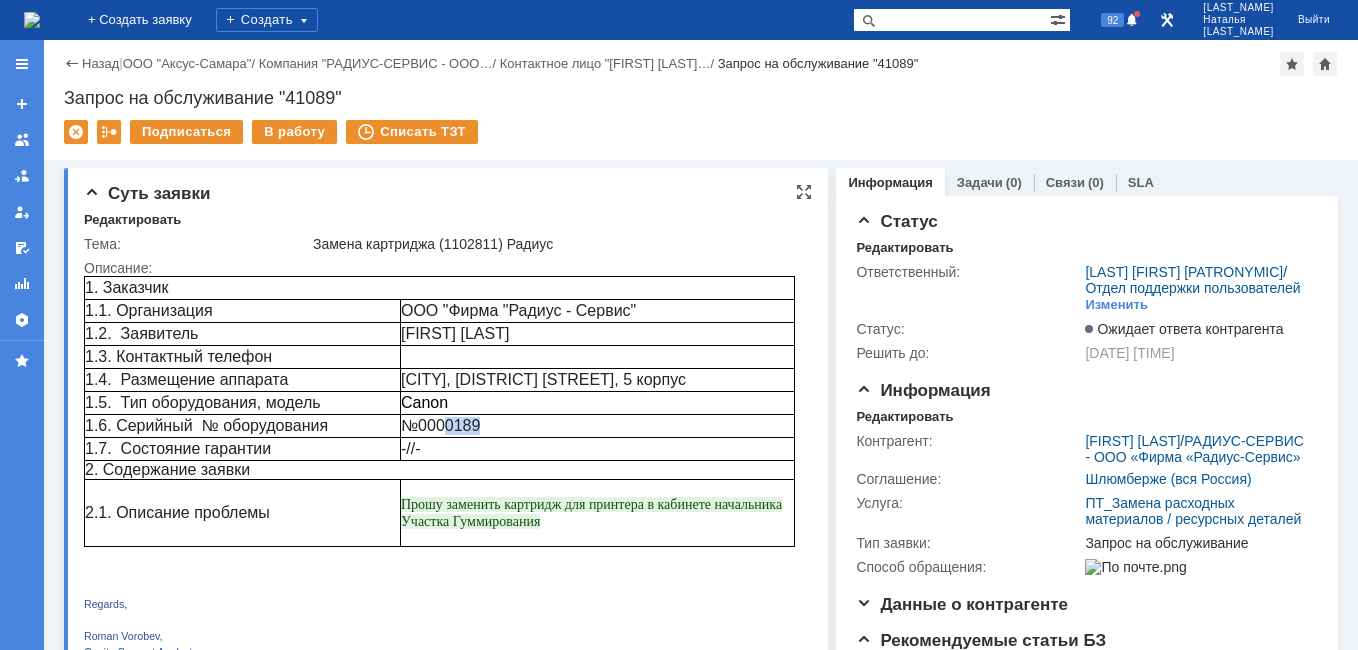 drag, startPoint x: 479, startPoint y: 426, endPoint x: 440, endPoint y: 428, distance: 39.051247 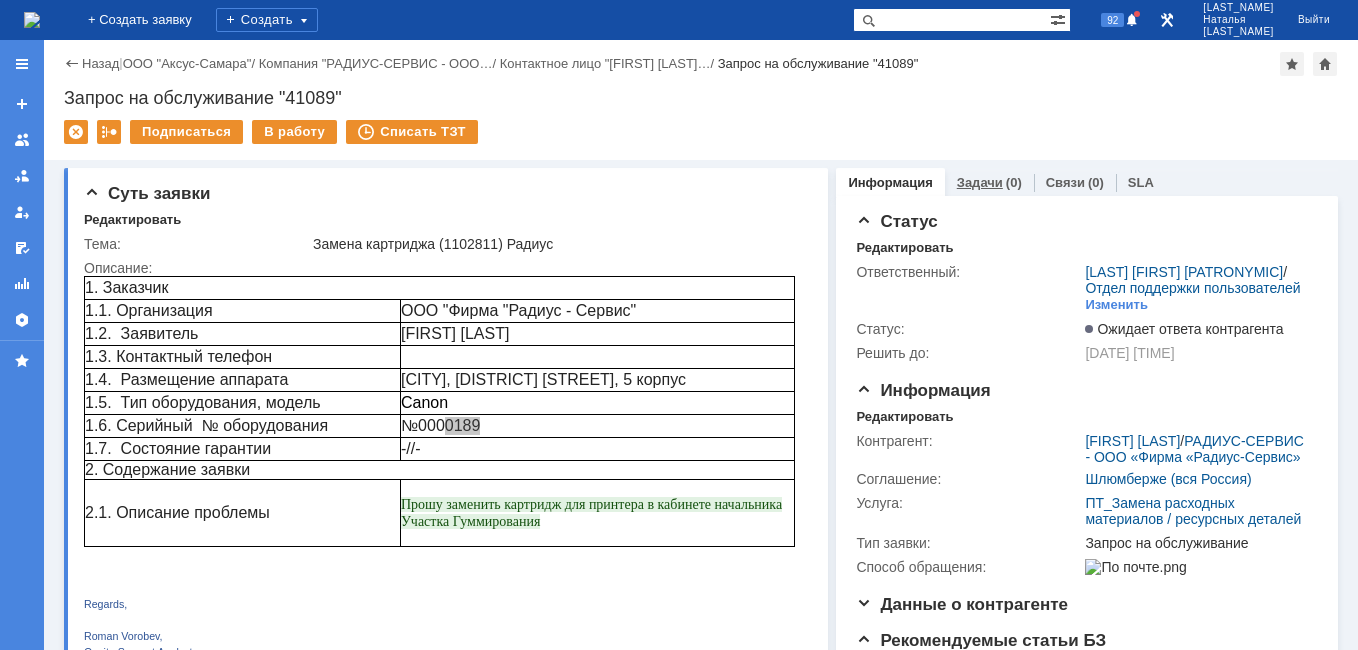 click on "Задачи" at bounding box center (980, 182) 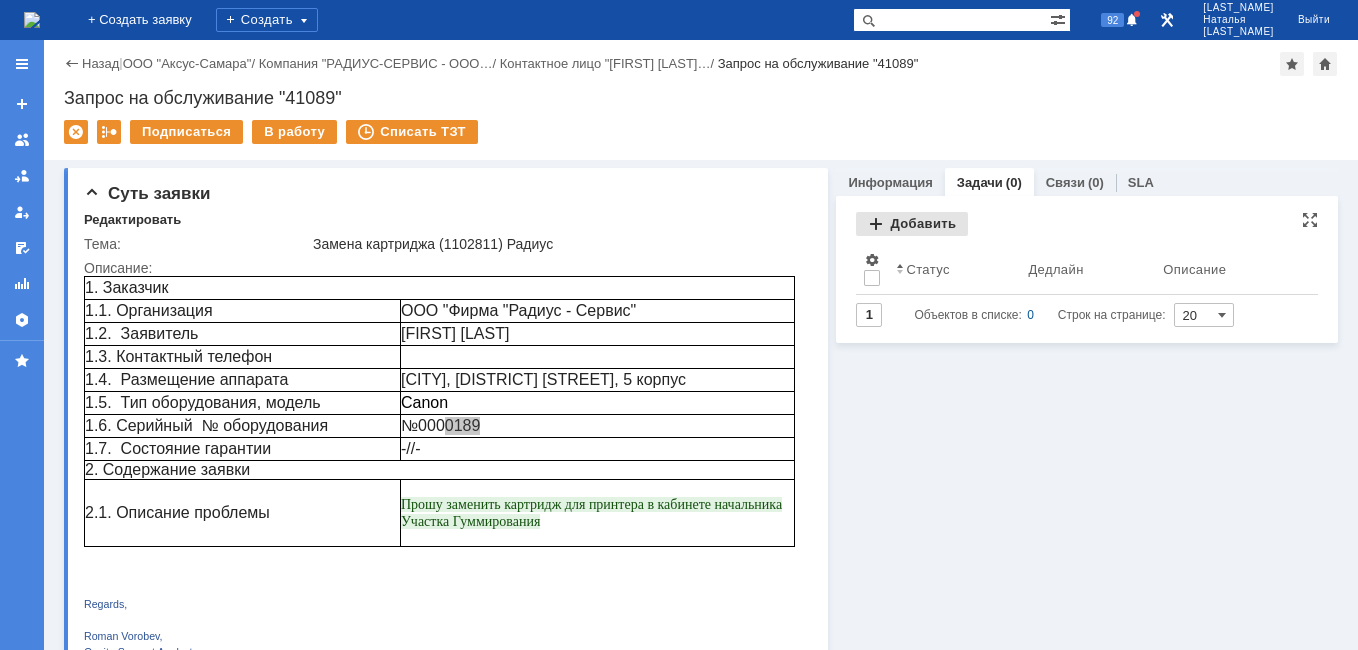 click on "Добавить" at bounding box center (912, 224) 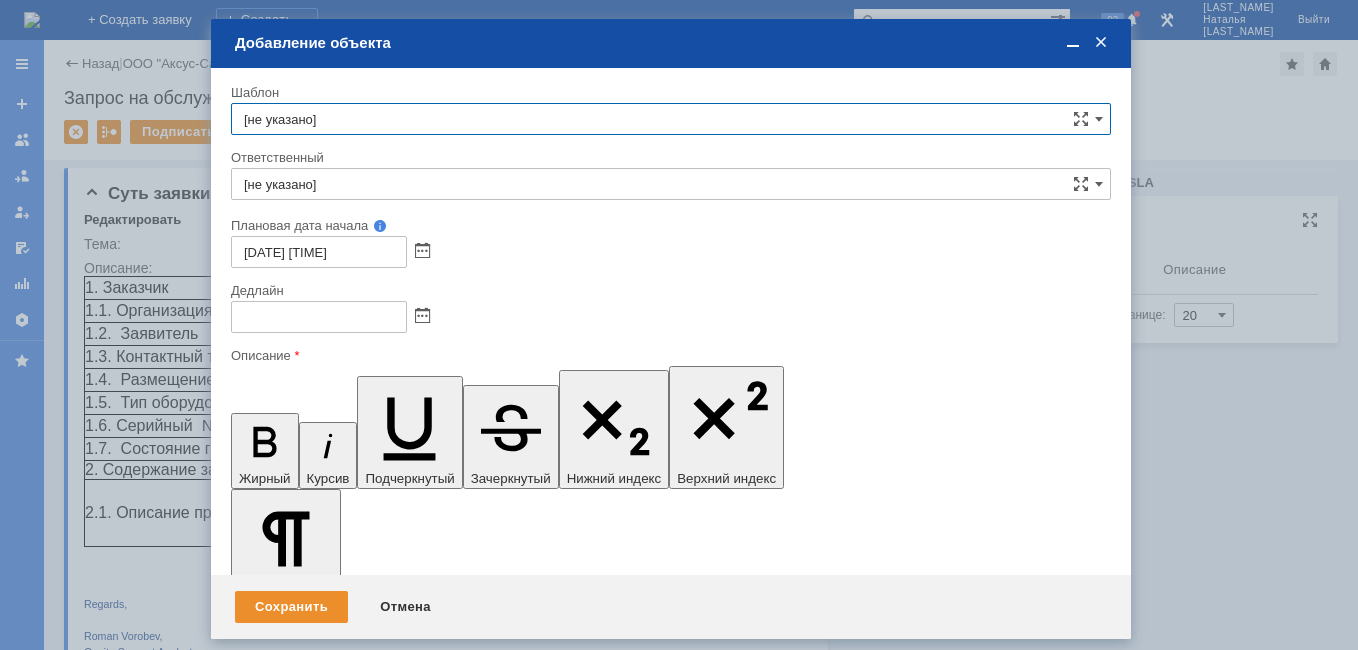 scroll, scrollTop: 0, scrollLeft: 0, axis: both 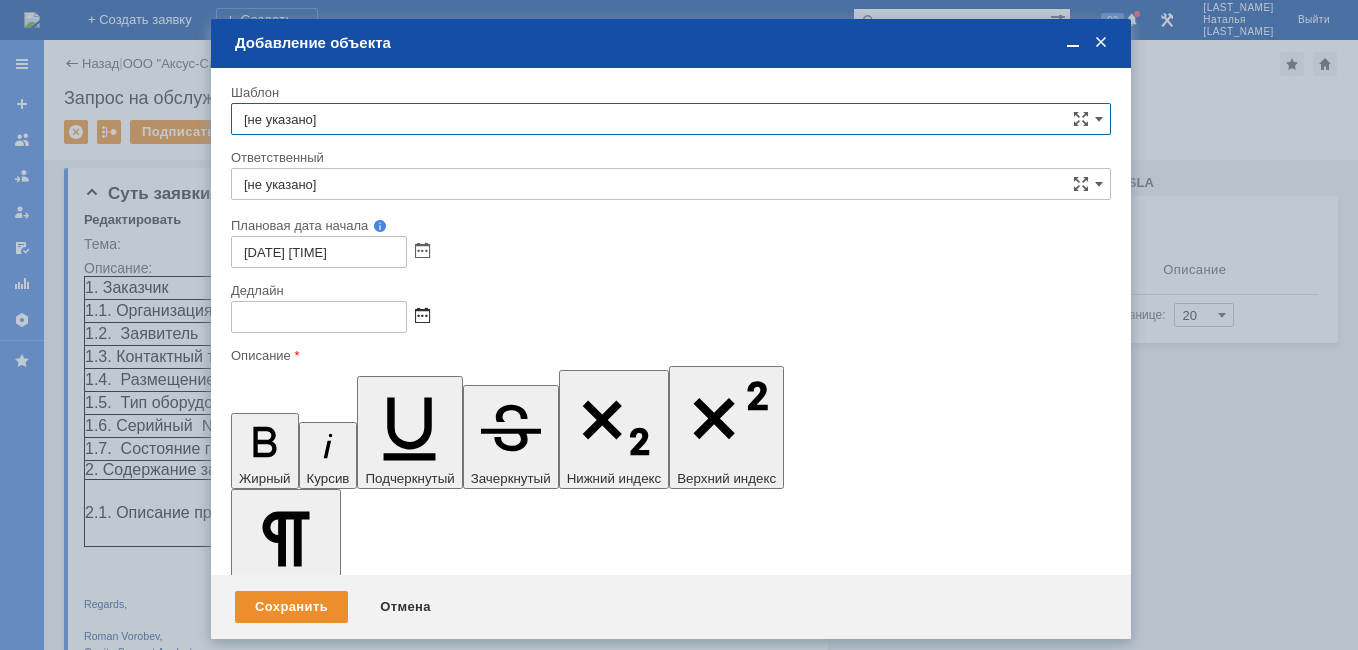 click at bounding box center [422, 317] 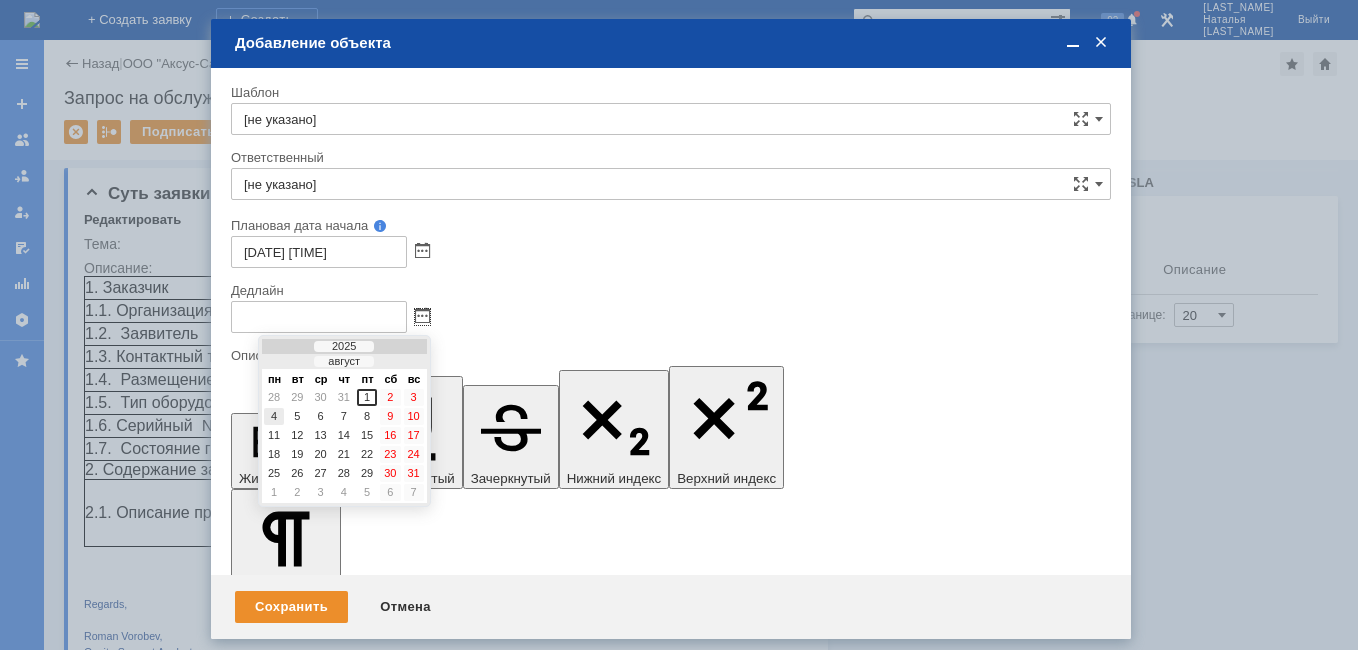 click on "4" at bounding box center (274, 416) 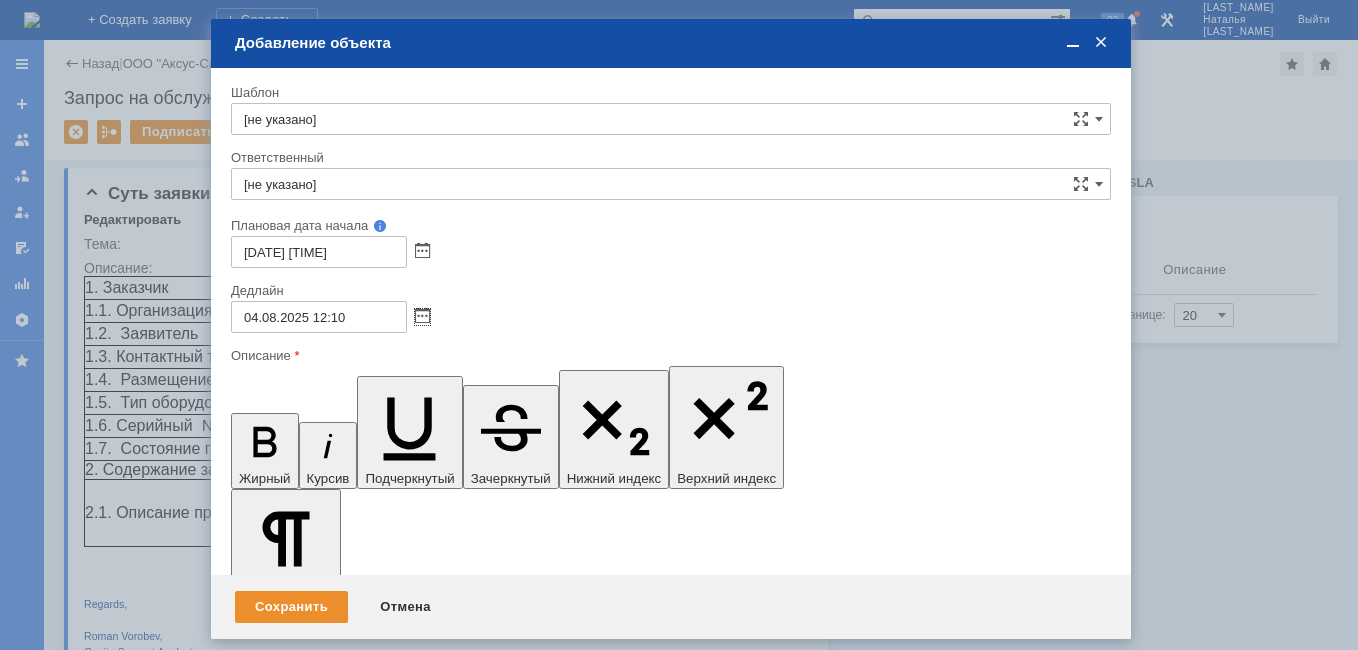 click on "04.08.2025 12:10" at bounding box center [319, 317] 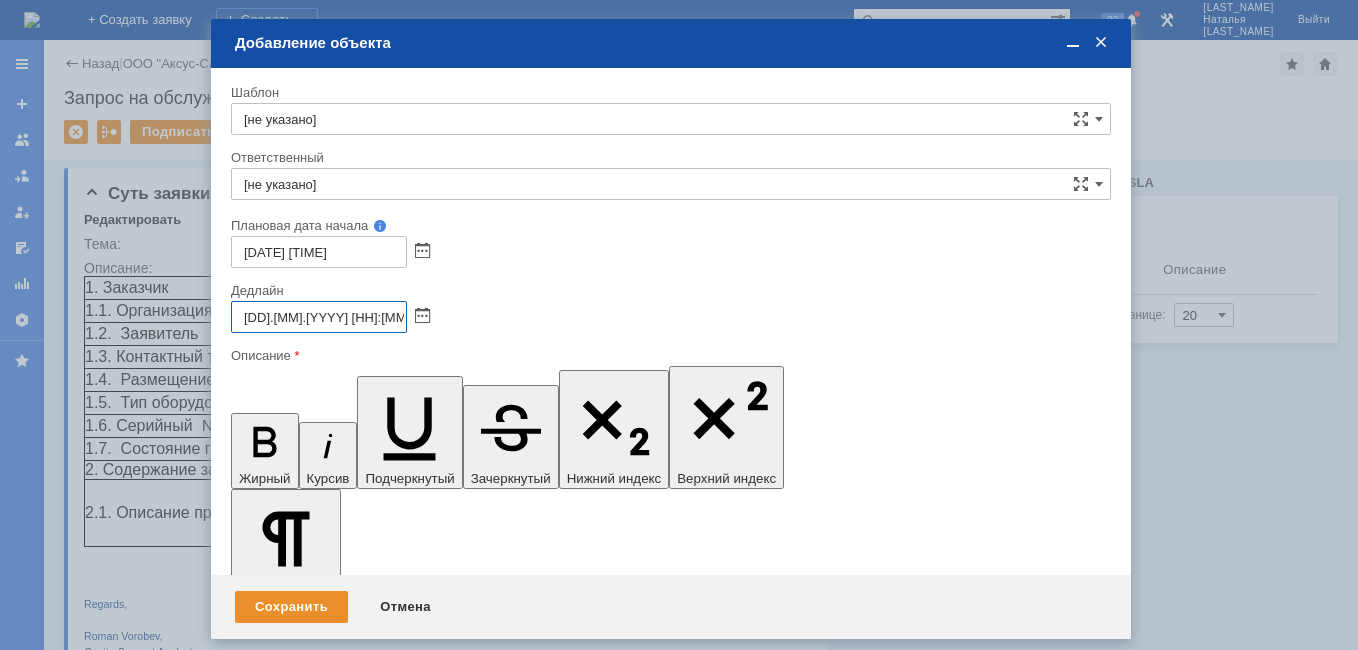 type on "[DD].[MM].[YYYY] [HH]:[MM]" 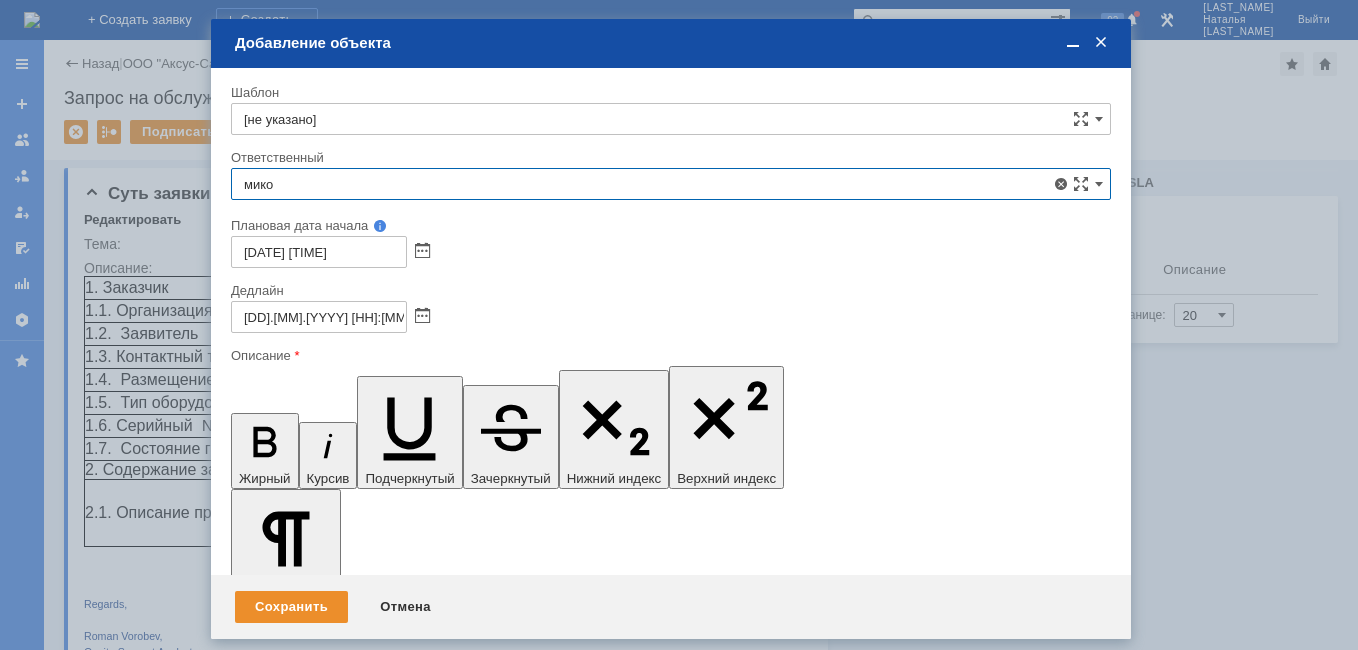 click on "менеджер МИКО" at bounding box center [671, 330] 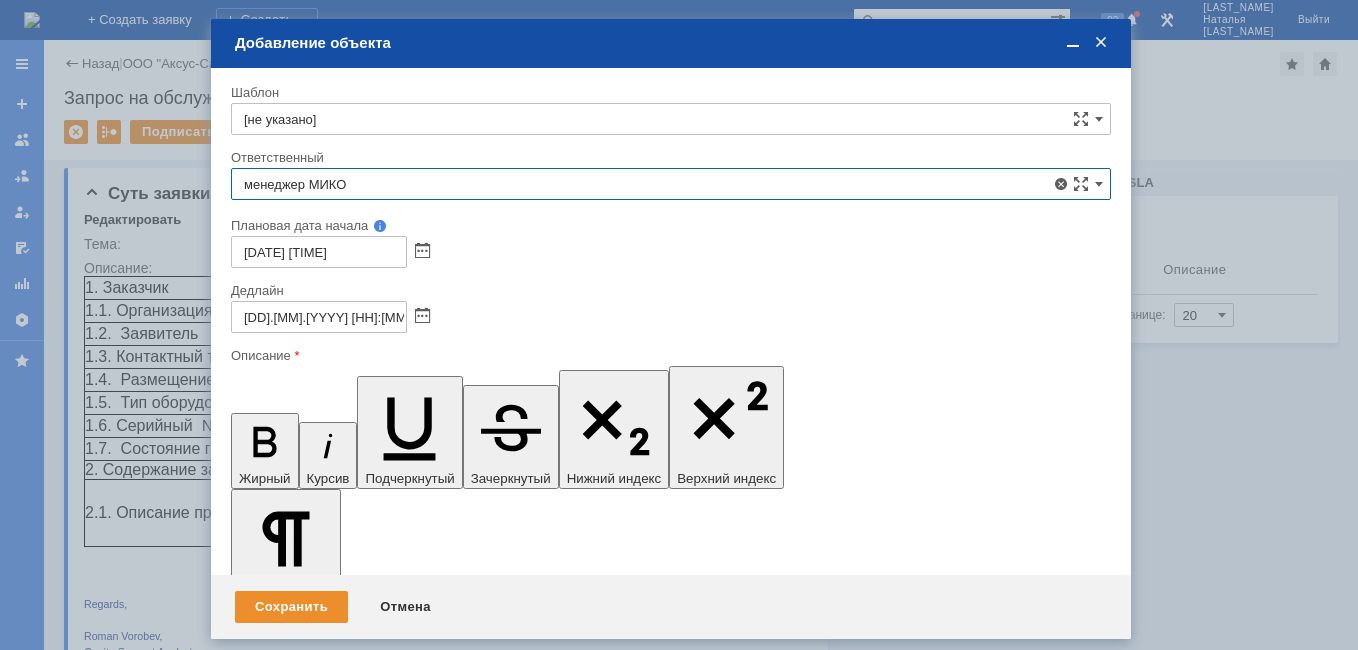 type on "менеджер МИКО" 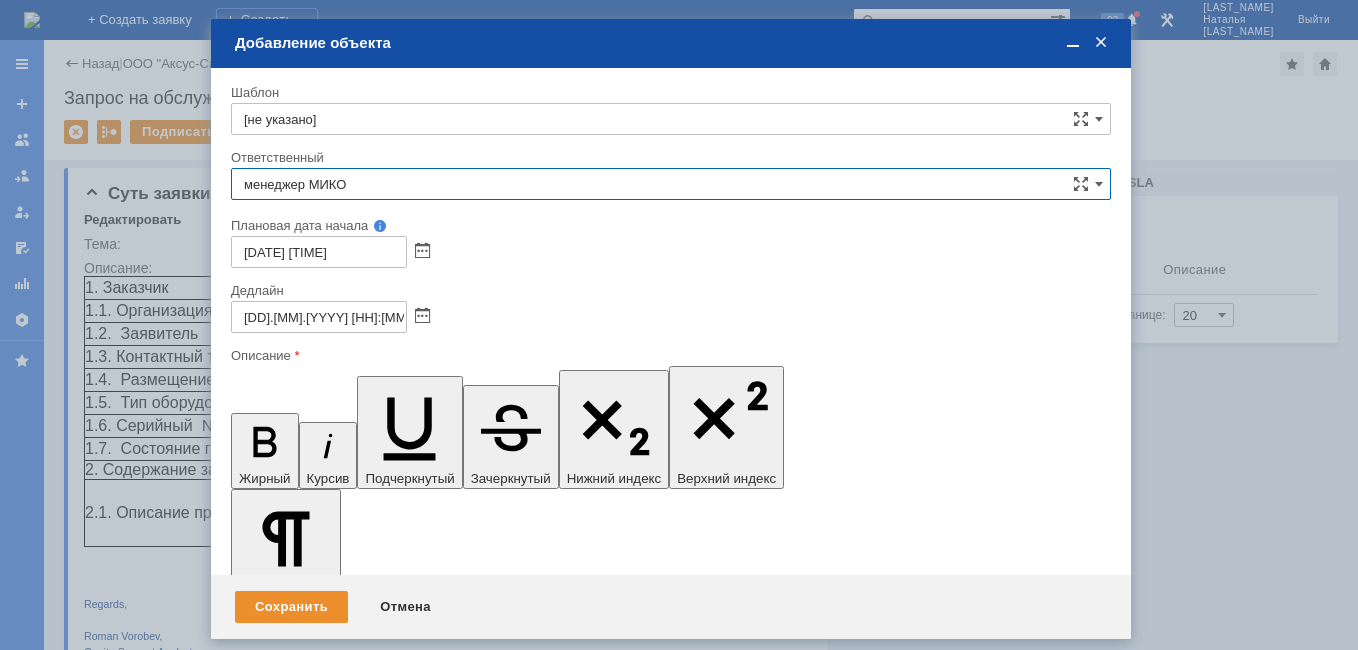 click at bounding box center [1073, 43] 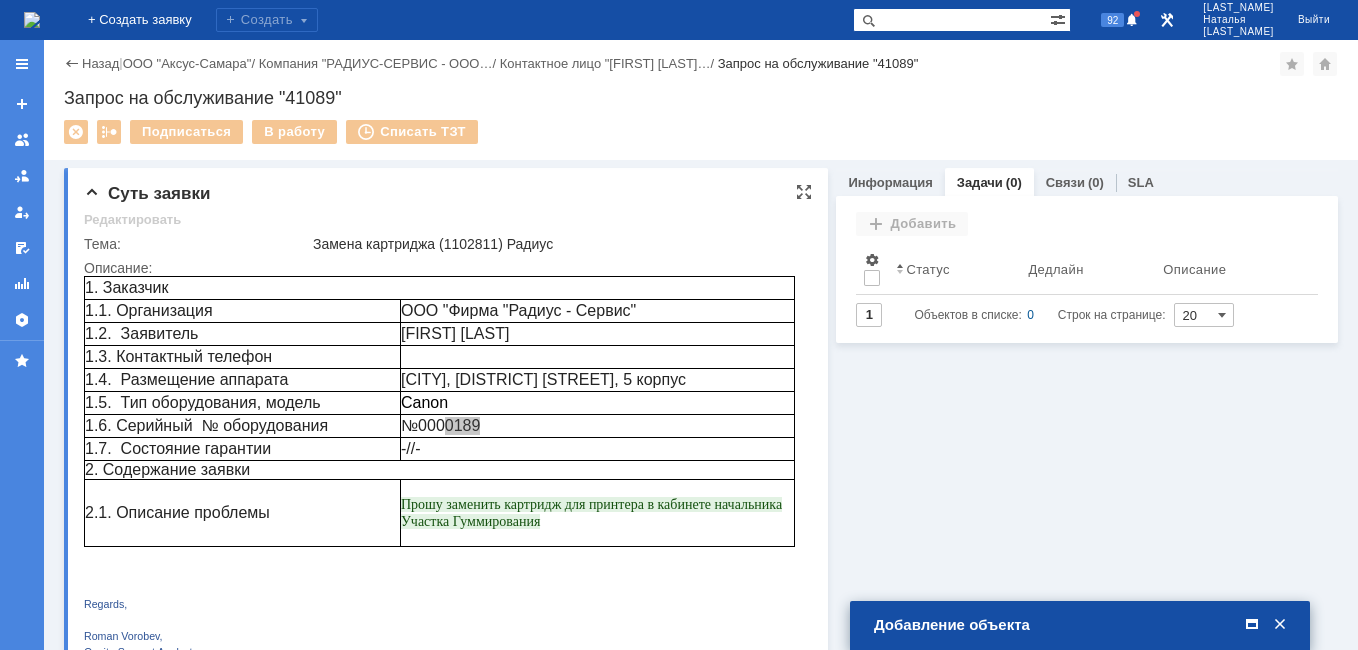 scroll, scrollTop: 300, scrollLeft: 0, axis: vertical 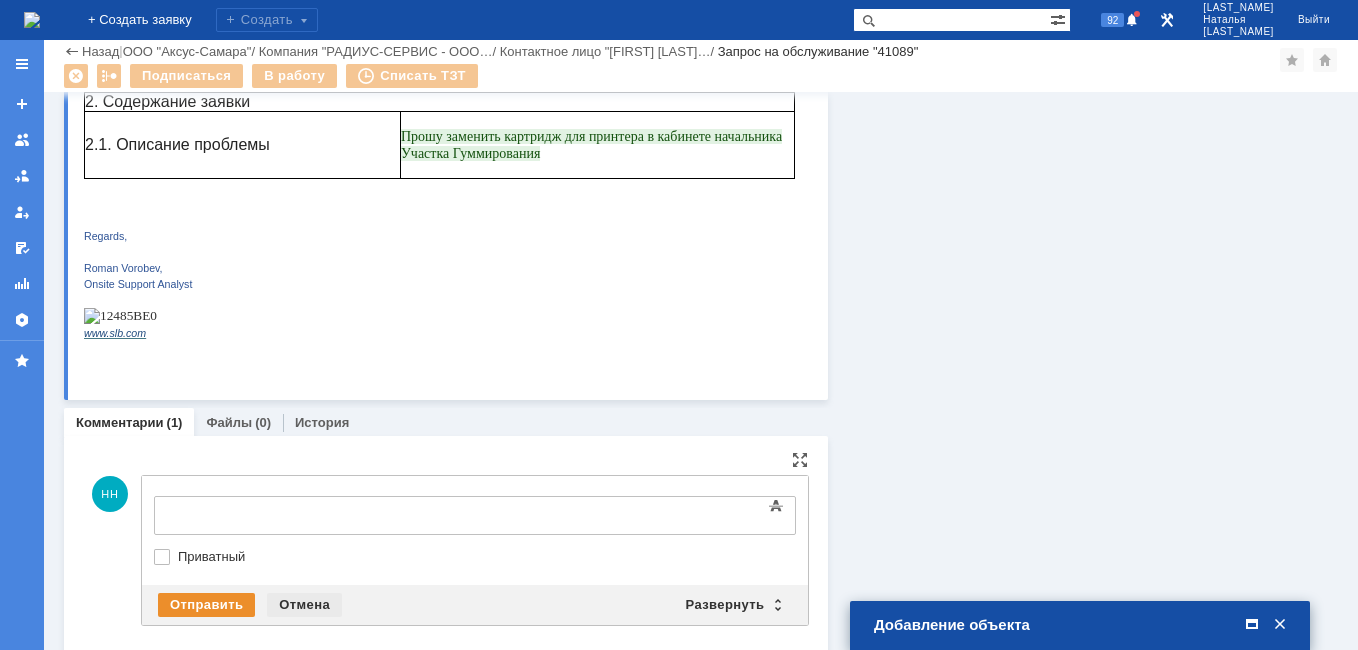 click on "Отмена" at bounding box center [304, 605] 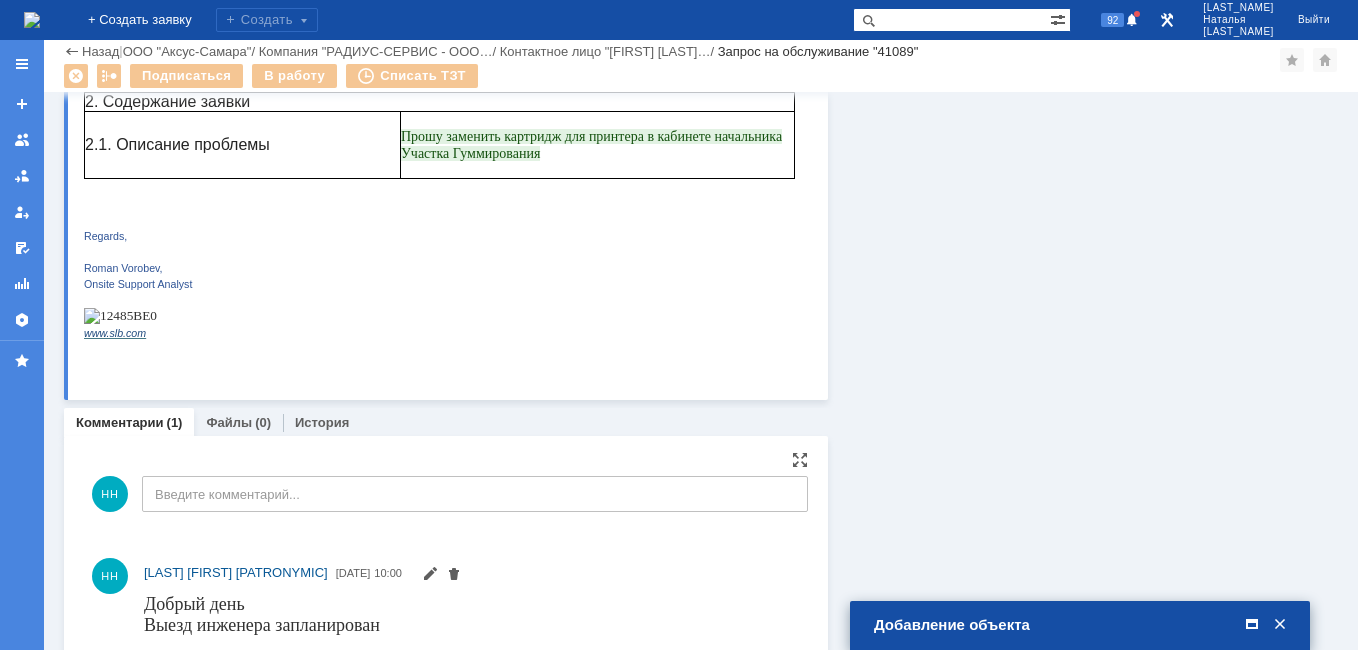 scroll, scrollTop: 395, scrollLeft: 0, axis: vertical 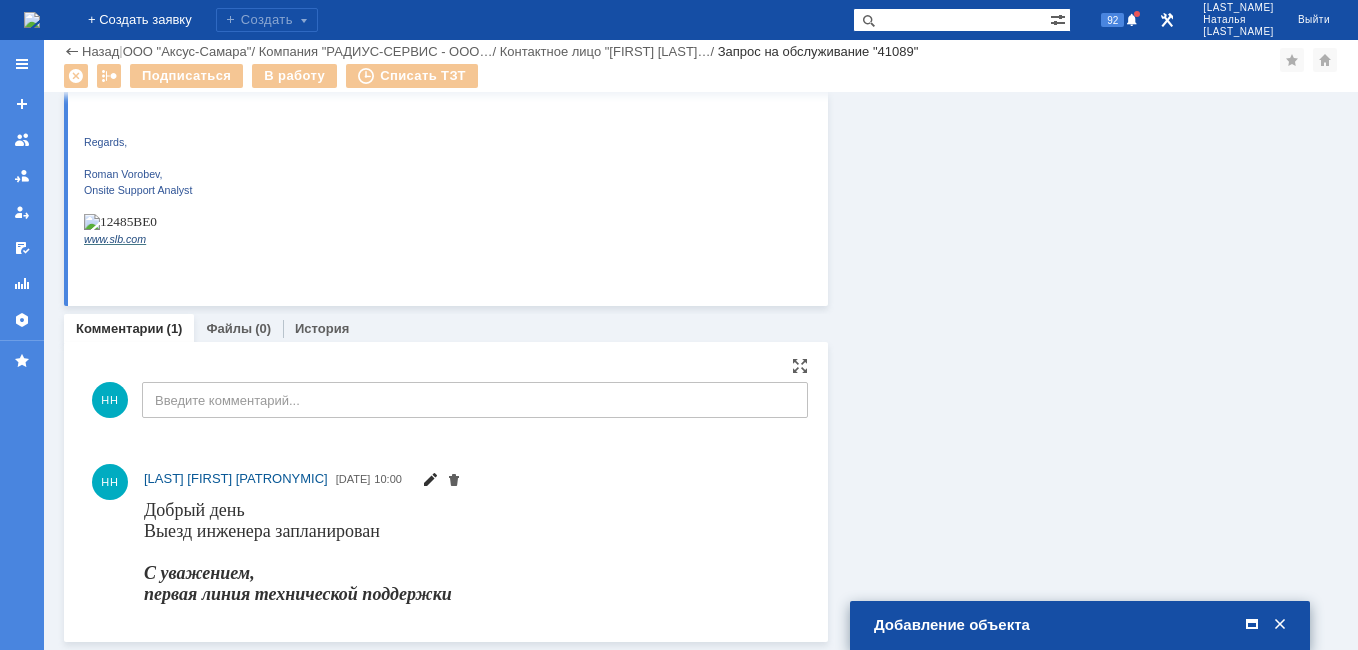 click at bounding box center (430, 482) 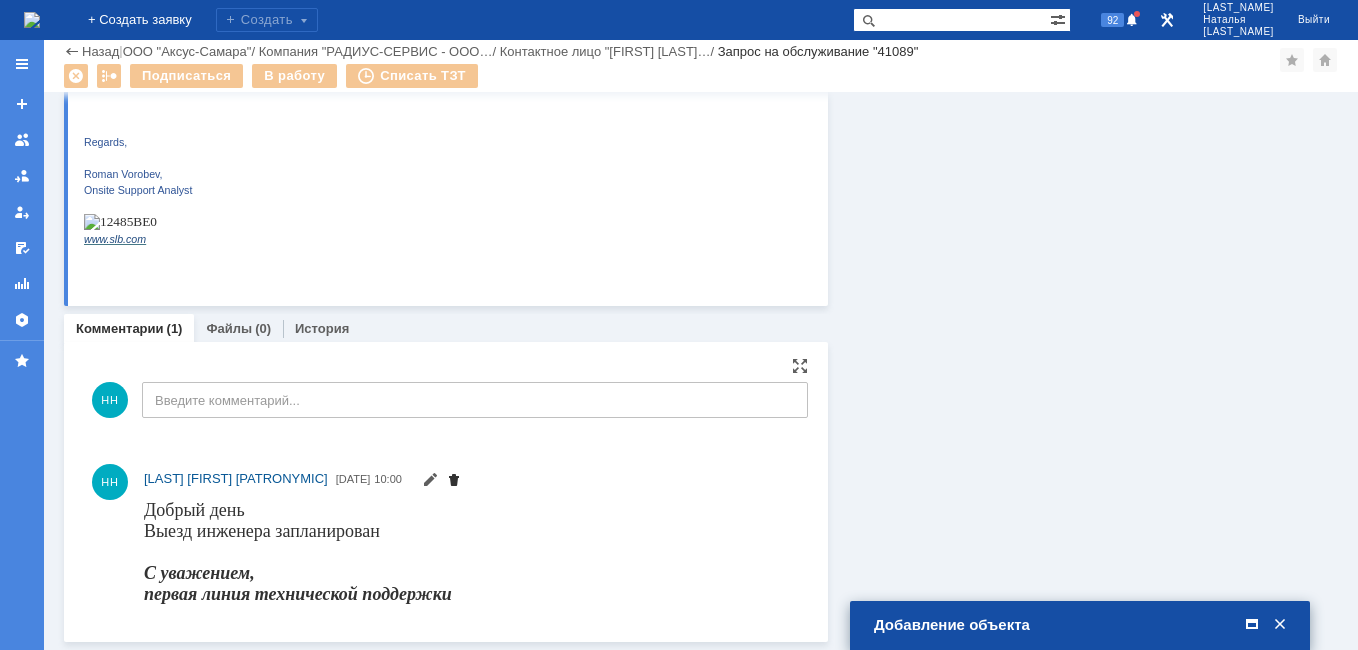 click at bounding box center [454, 482] 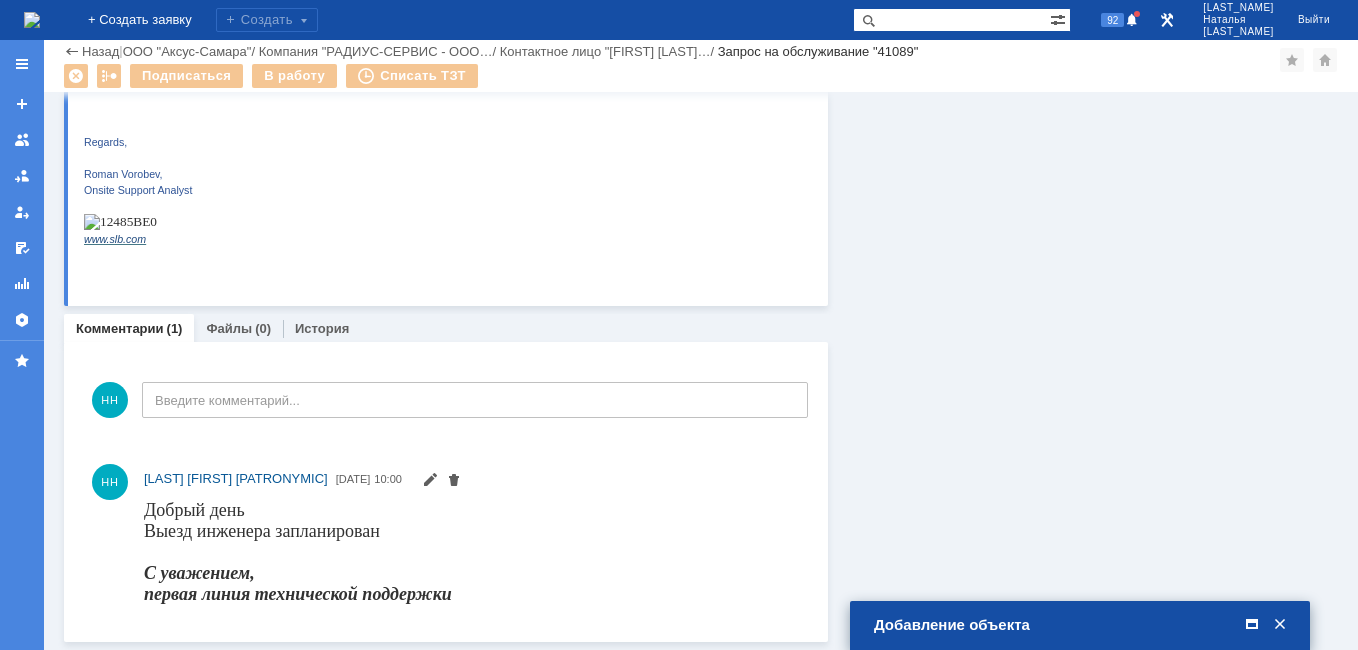 click at bounding box center (1280, 625) 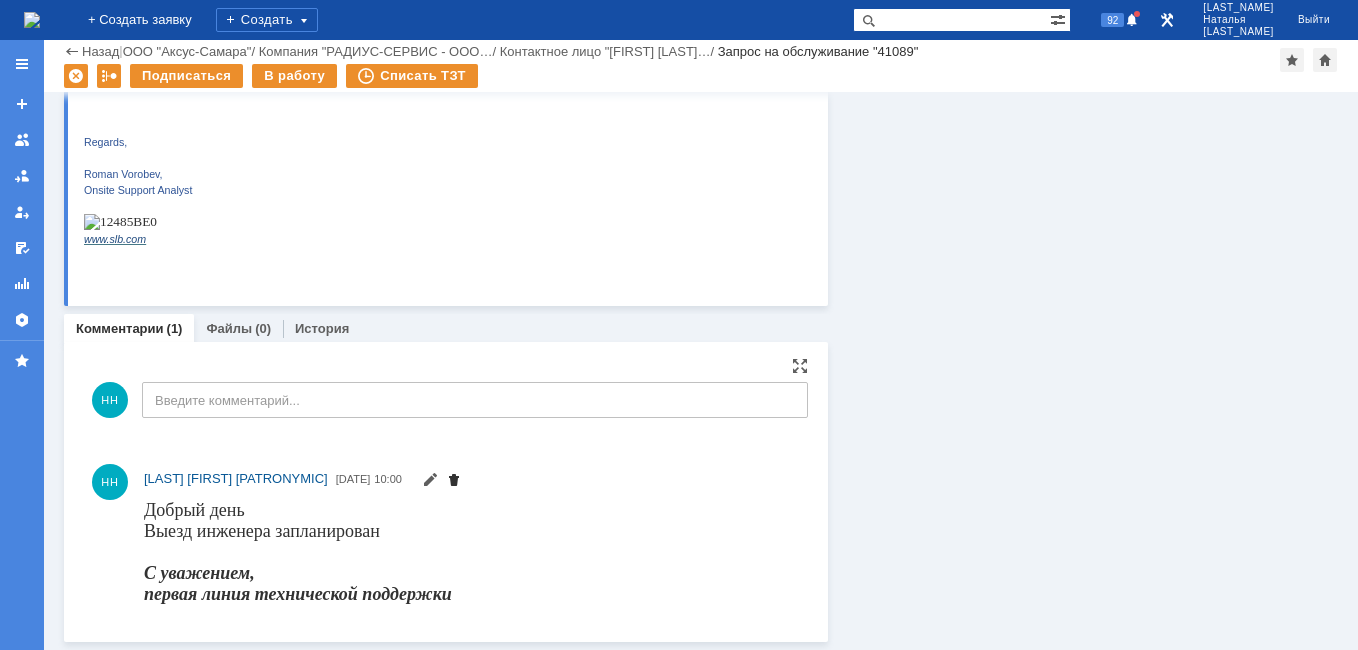 click at bounding box center (454, 482) 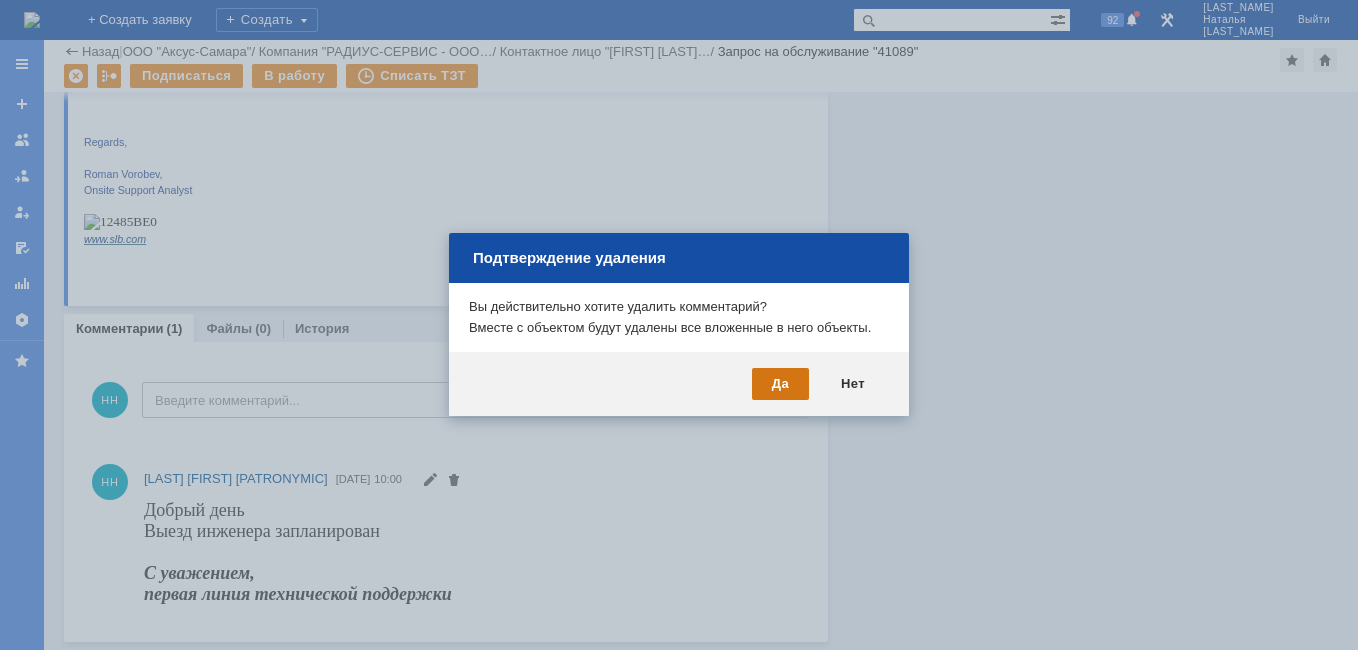 click on "Да" at bounding box center [780, 384] 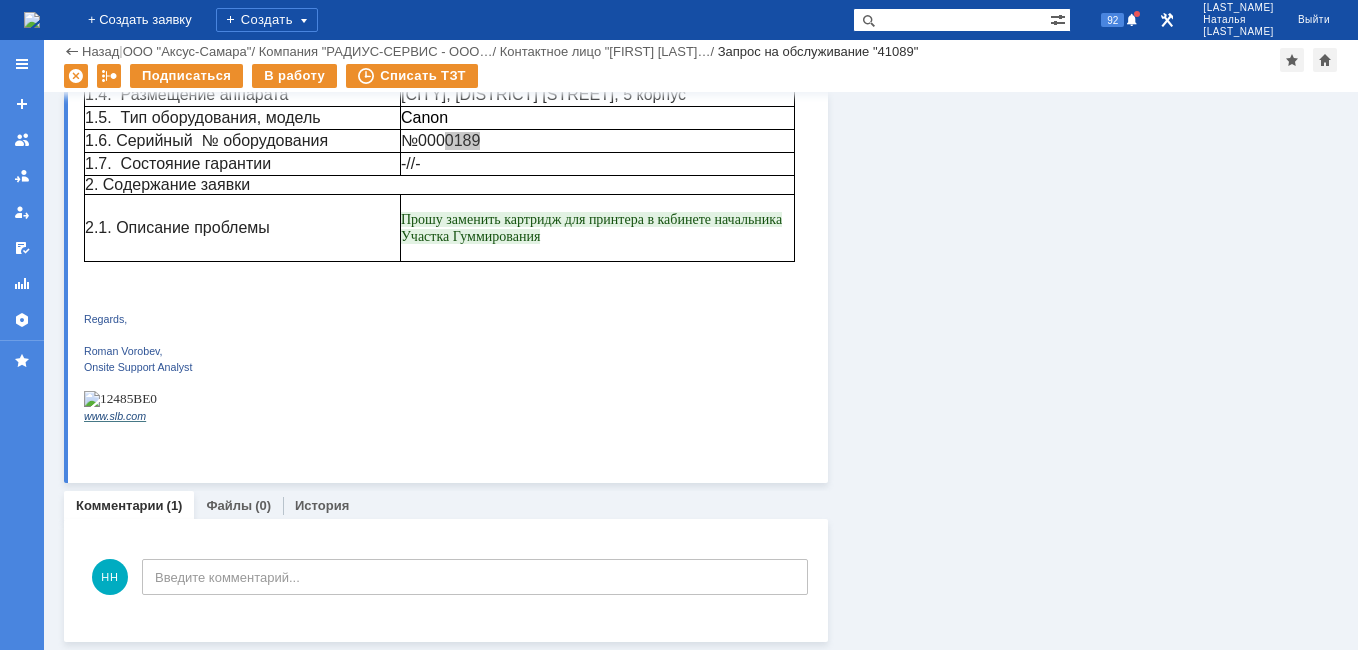 scroll, scrollTop: 218, scrollLeft: 0, axis: vertical 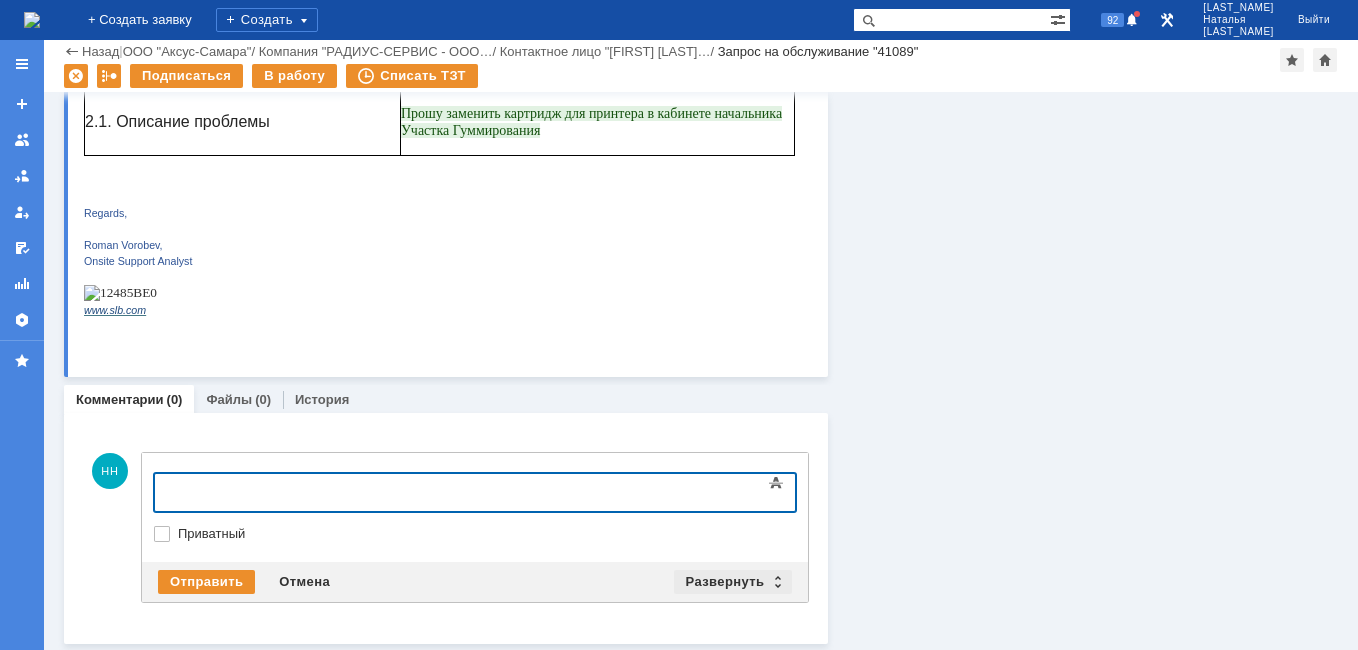 click on "Развернуть" at bounding box center [733, 582] 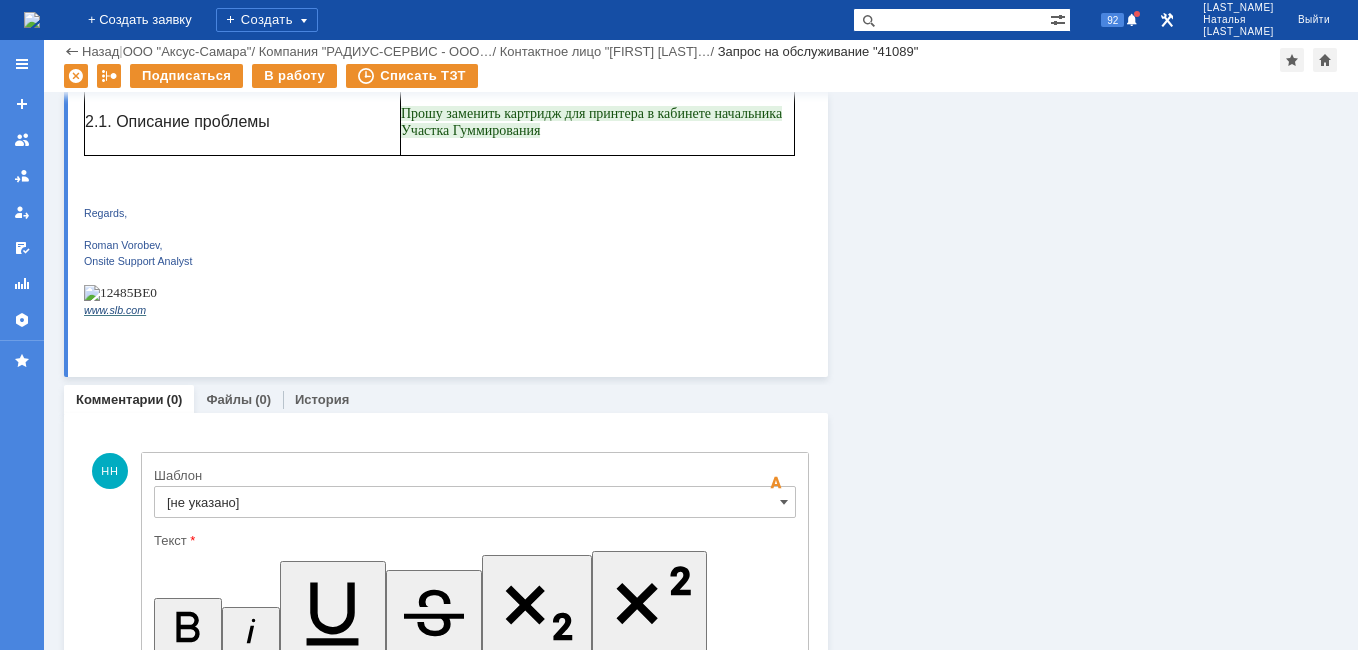 scroll, scrollTop: 0, scrollLeft: 0, axis: both 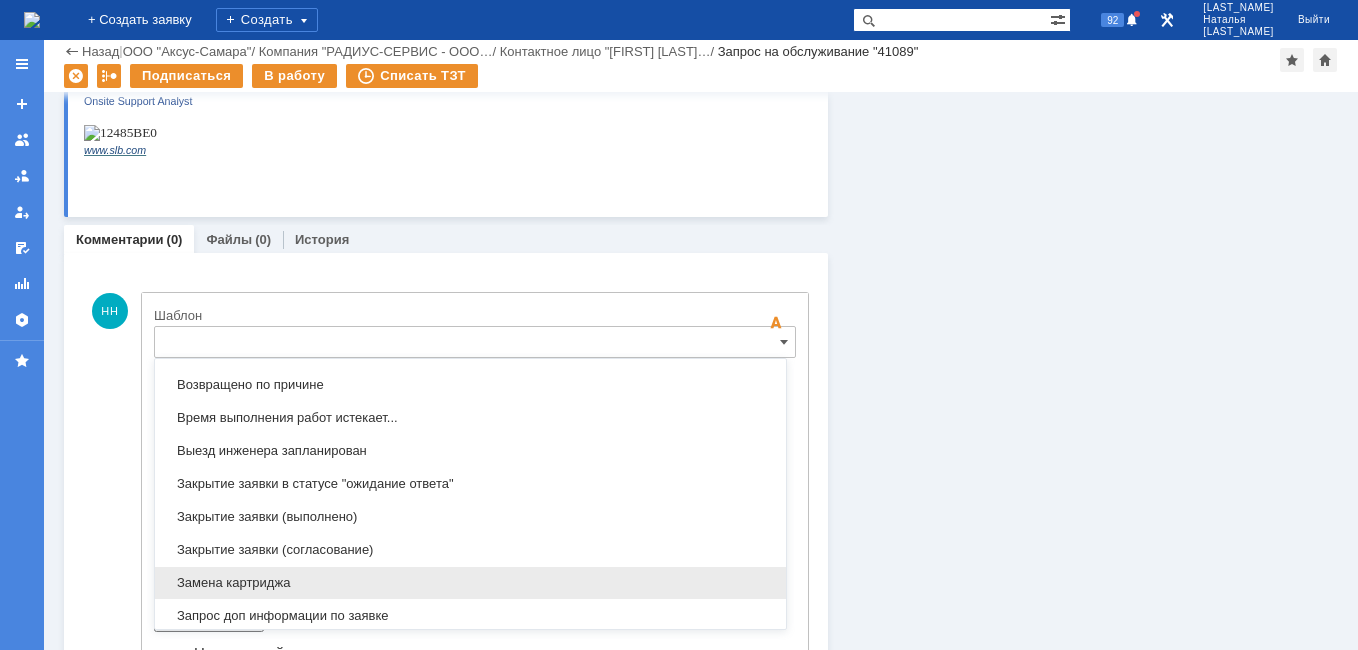 drag, startPoint x: 244, startPoint y: 583, endPoint x: 89, endPoint y: 132, distance: 476.89203 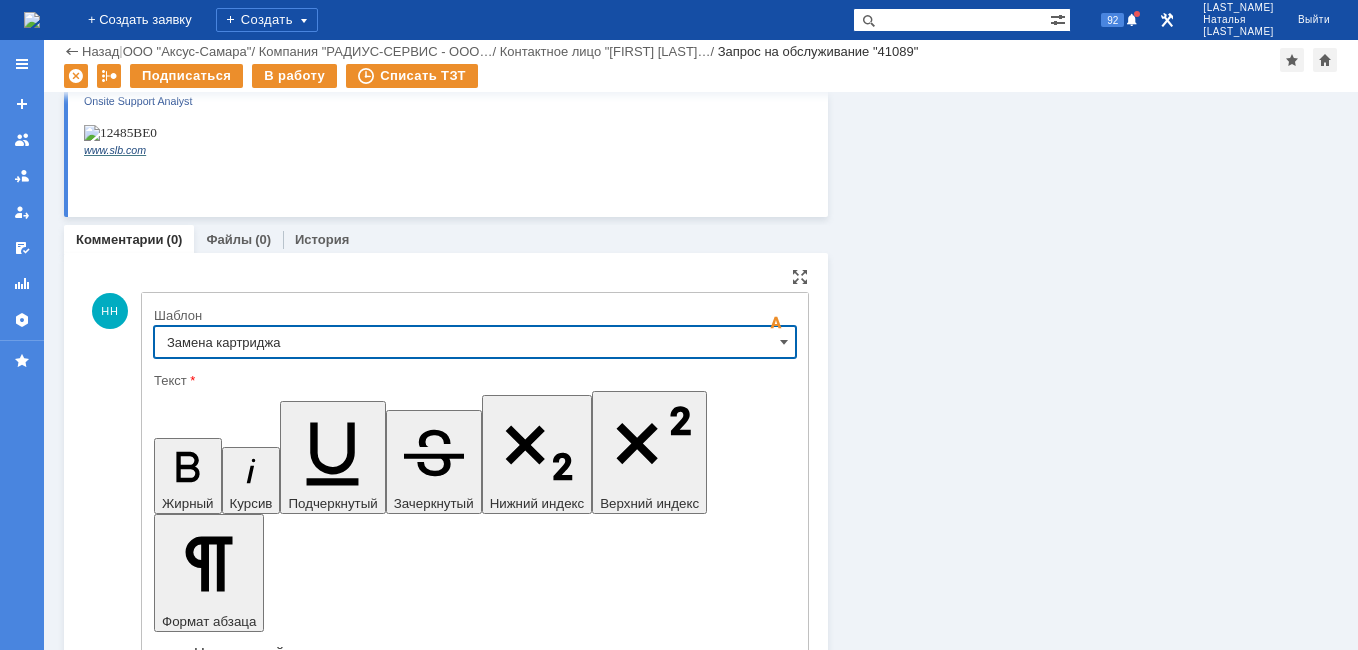 type on "Замена картриджа" 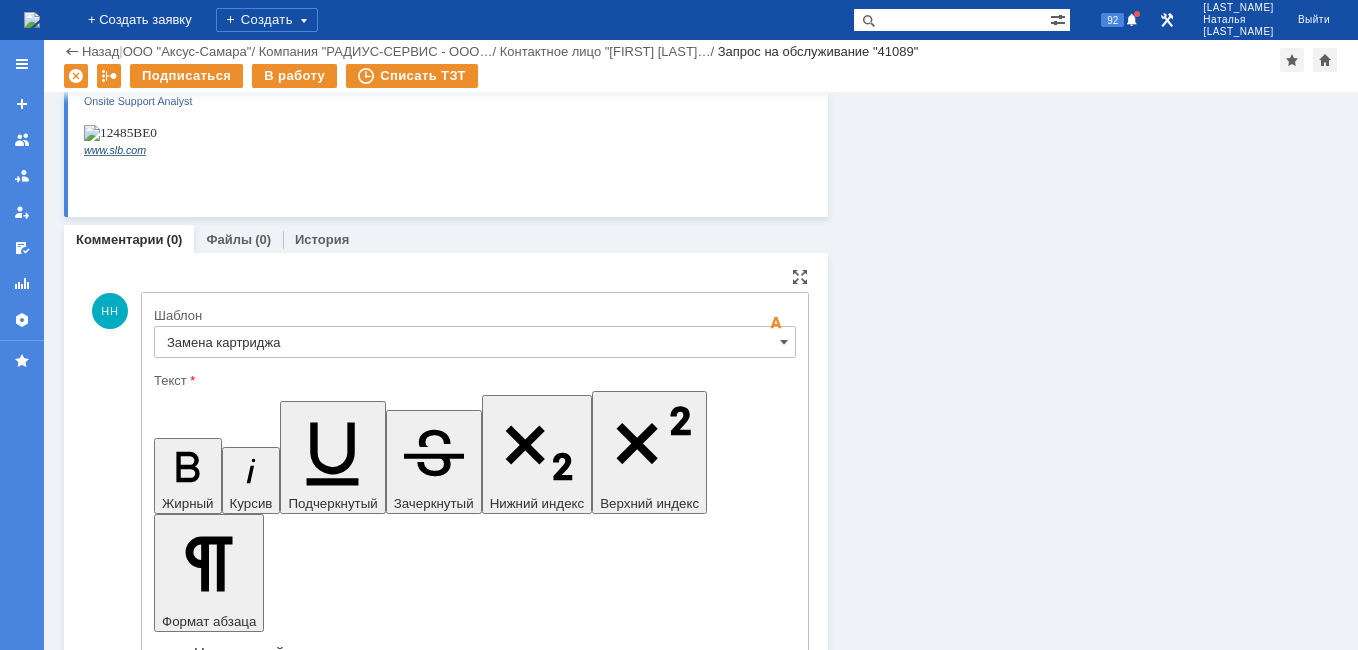 drag, startPoint x: 546, startPoint y: 5000, endPoint x: 189, endPoint y: 4989, distance: 357.16943 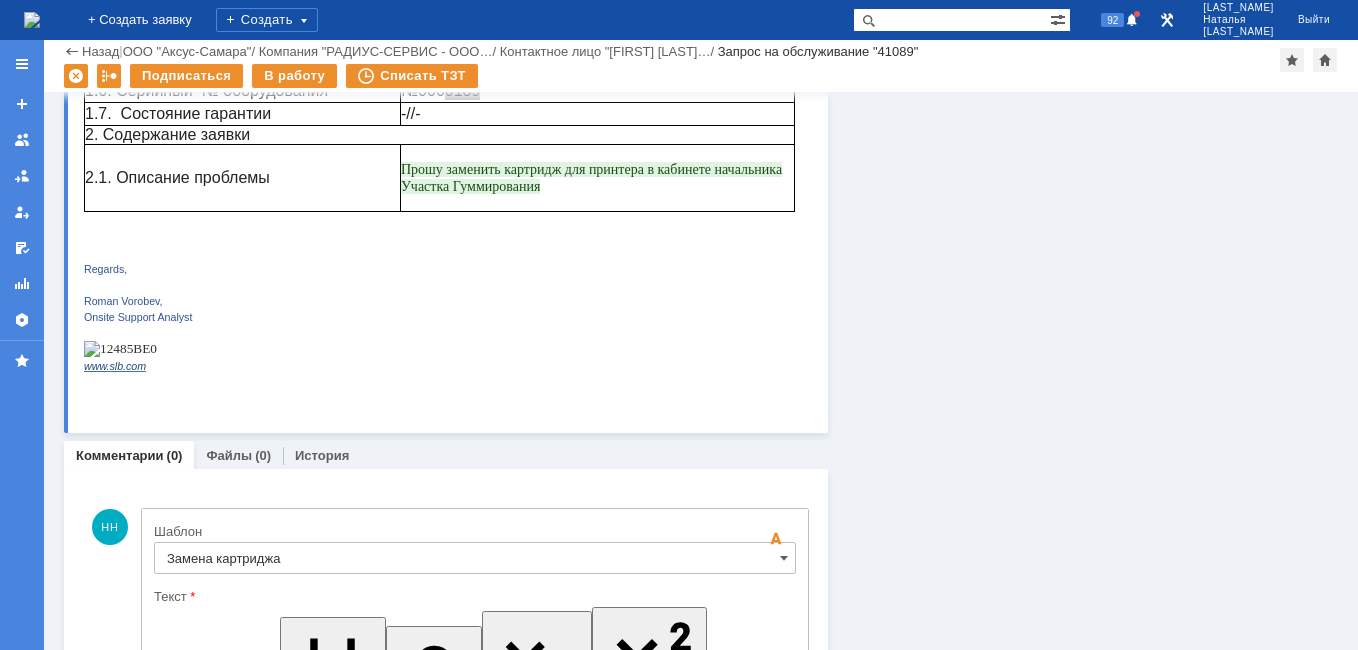 scroll, scrollTop: 92, scrollLeft: 0, axis: vertical 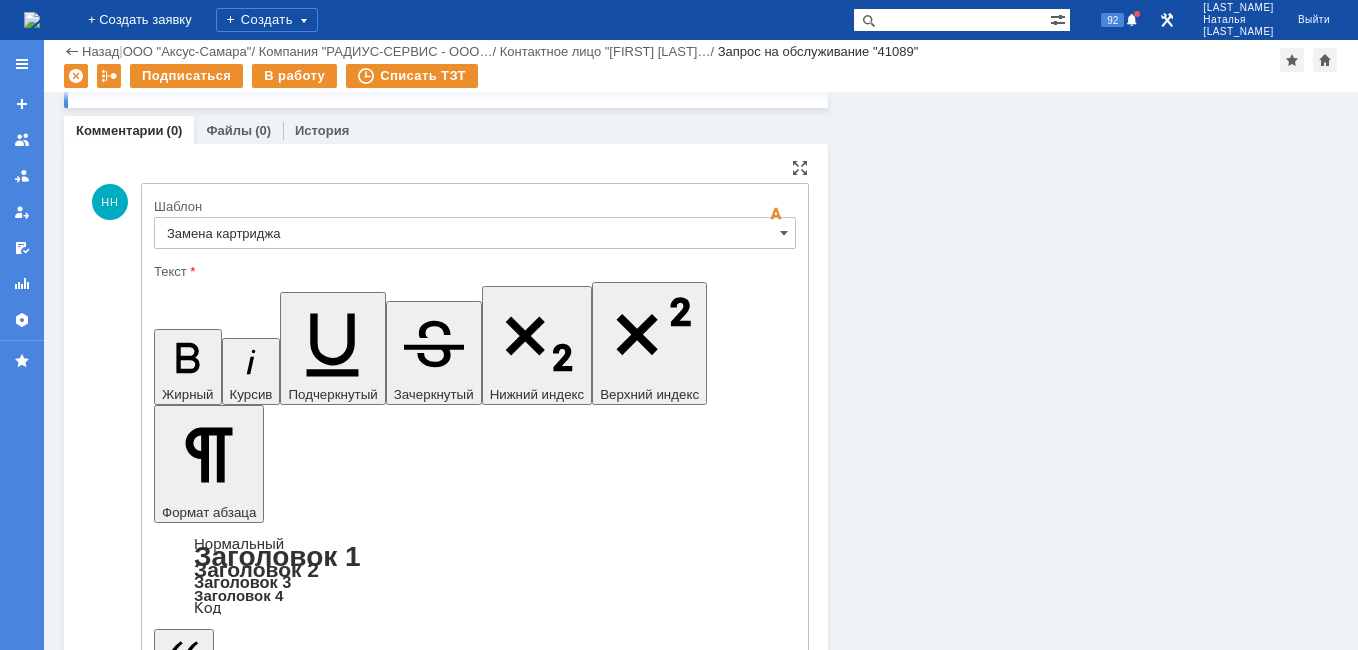 click on "Аппарат (МФУ Canon i-Sensys MF6140dn A4, сер. №  )  с данным инвентарным номером" at bounding box center [297, 4899] 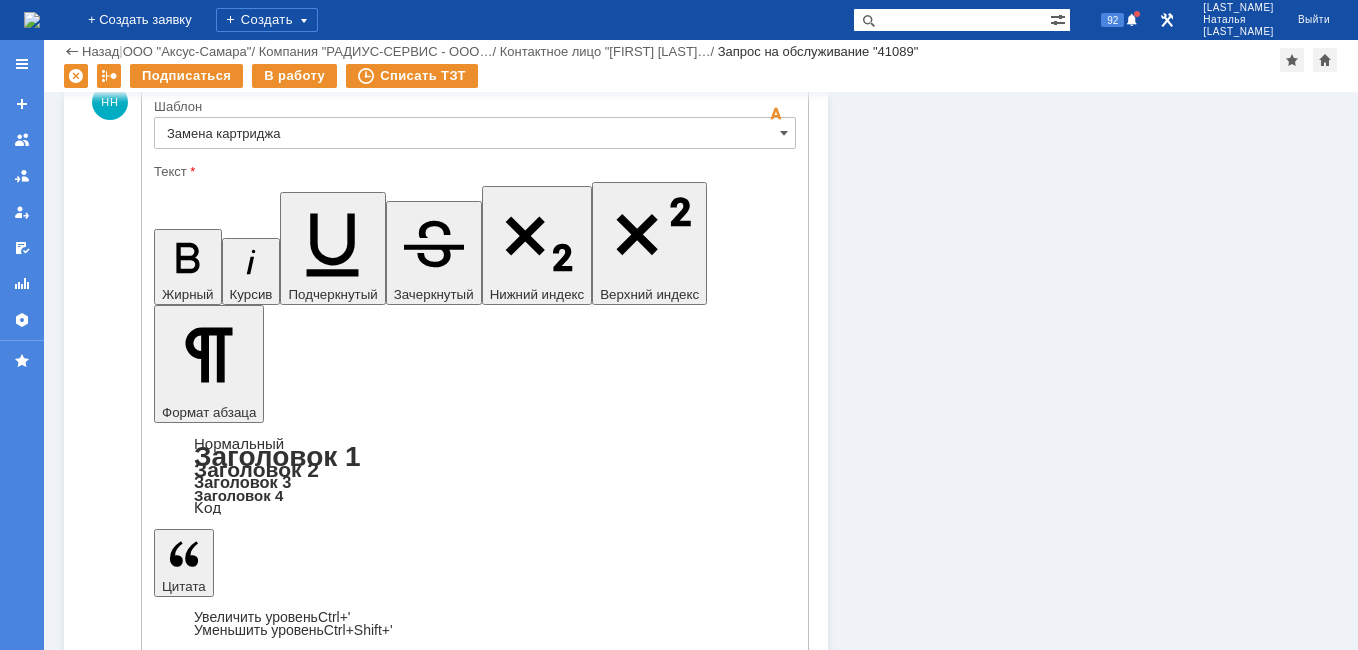 click on "Отмена" at bounding box center (304, 5079) 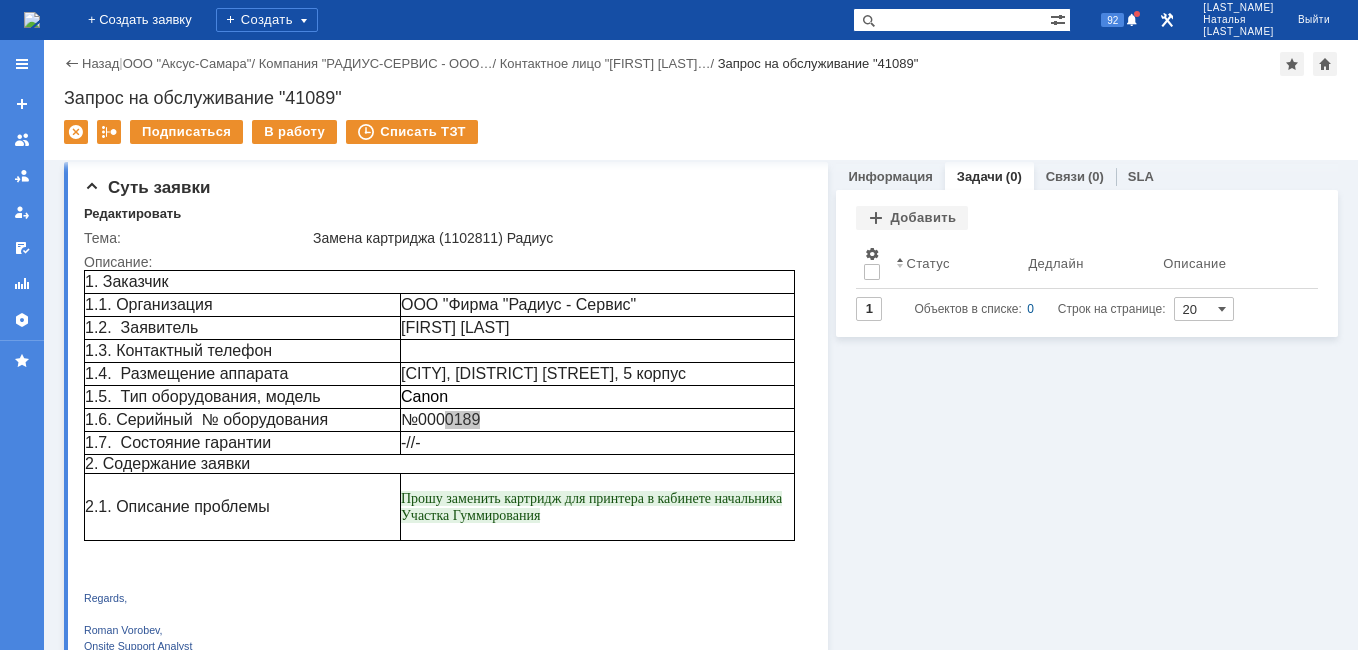 scroll, scrollTop: 0, scrollLeft: 0, axis: both 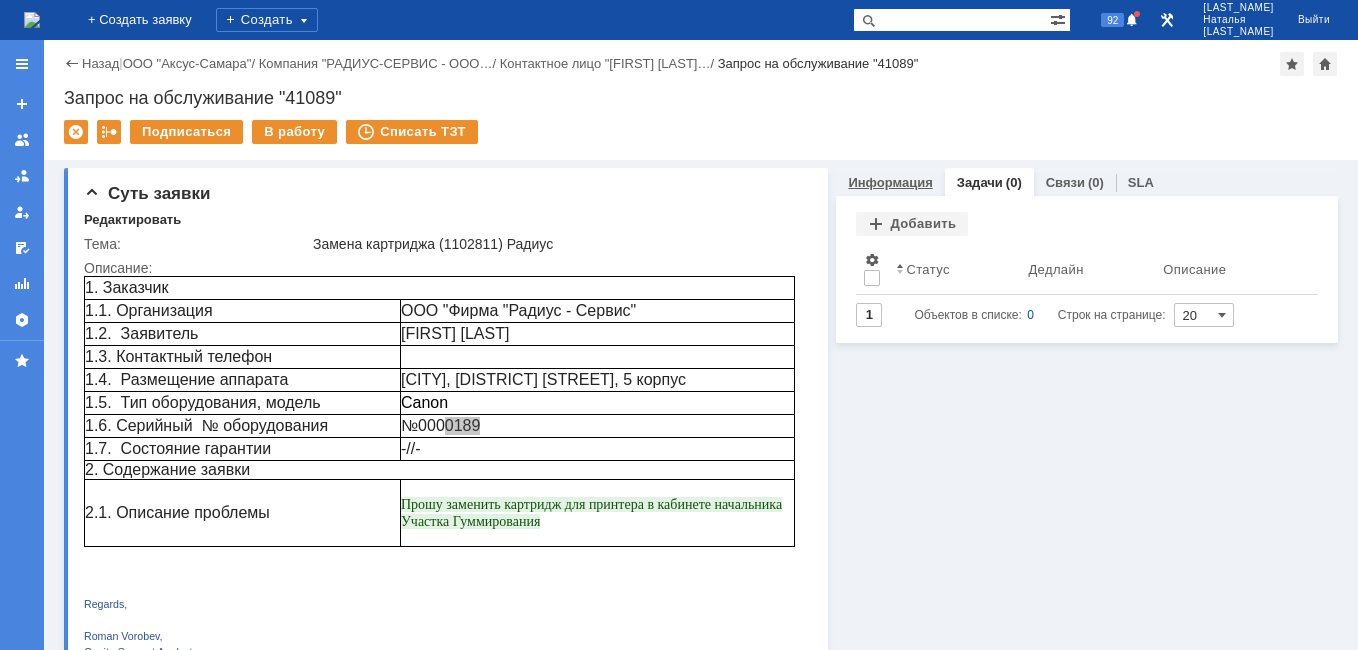 click on "Информация" at bounding box center [890, 182] 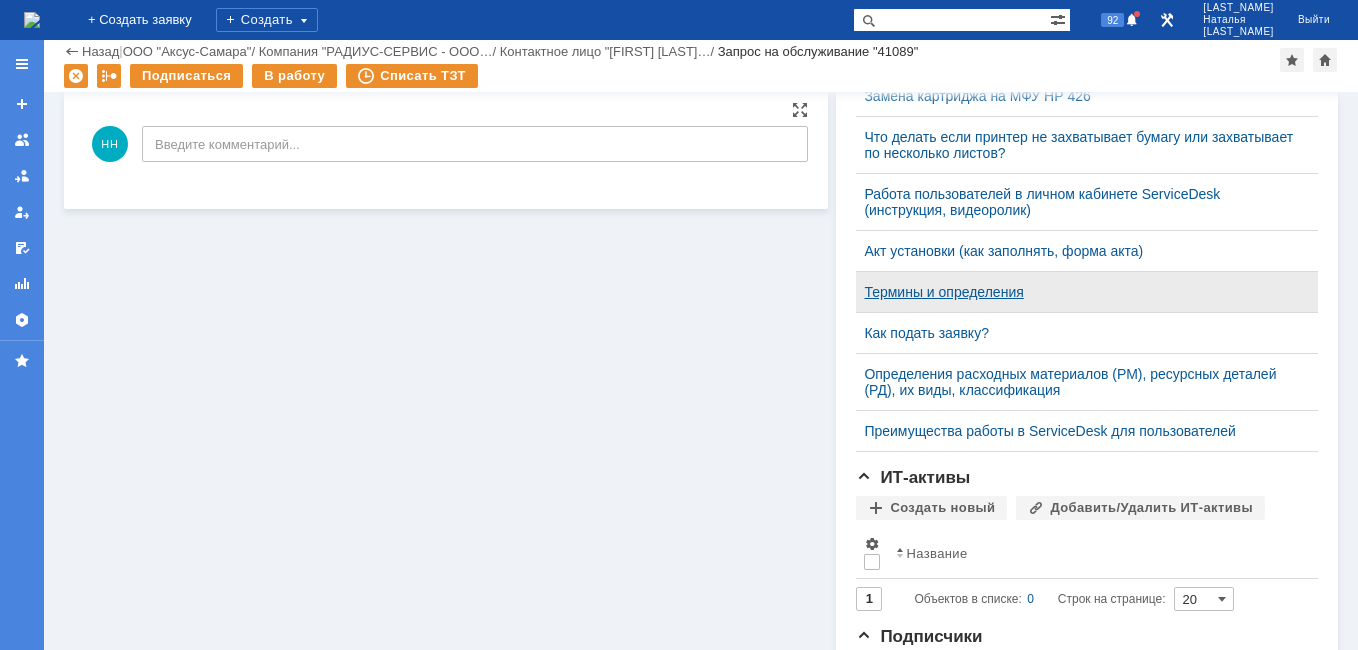 scroll, scrollTop: 792, scrollLeft: 0, axis: vertical 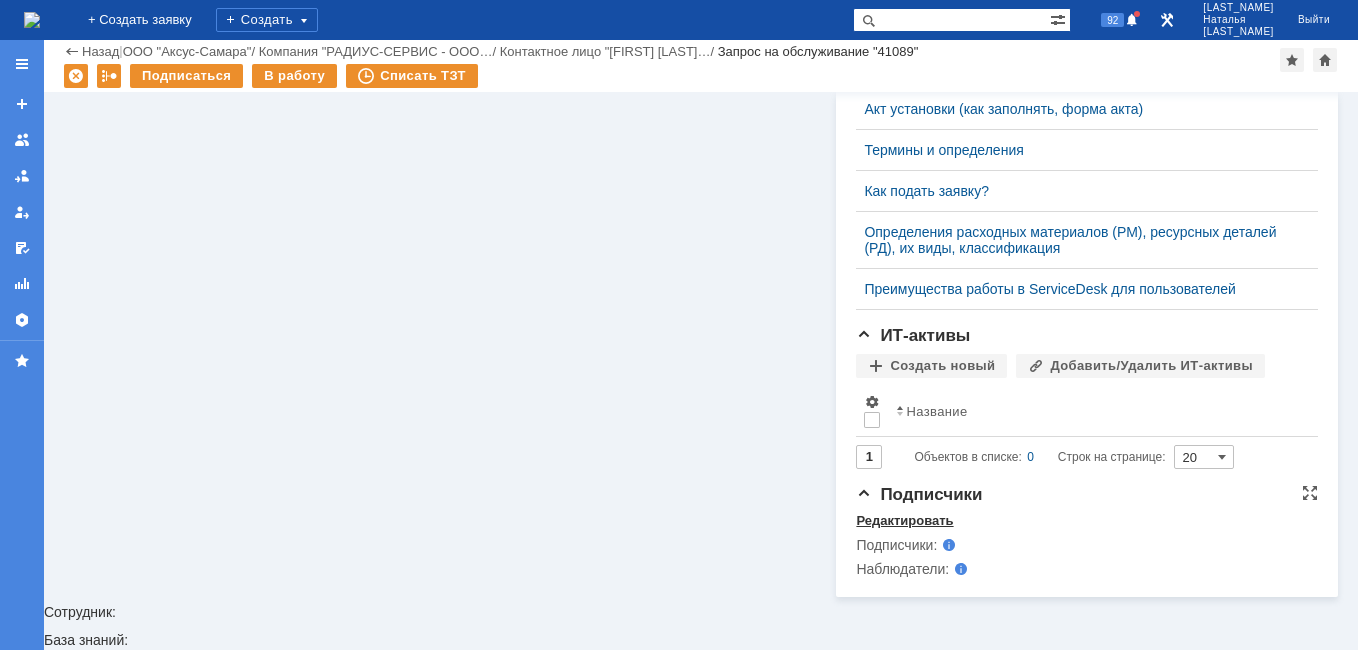 click on "Редактировать" at bounding box center [904, 521] 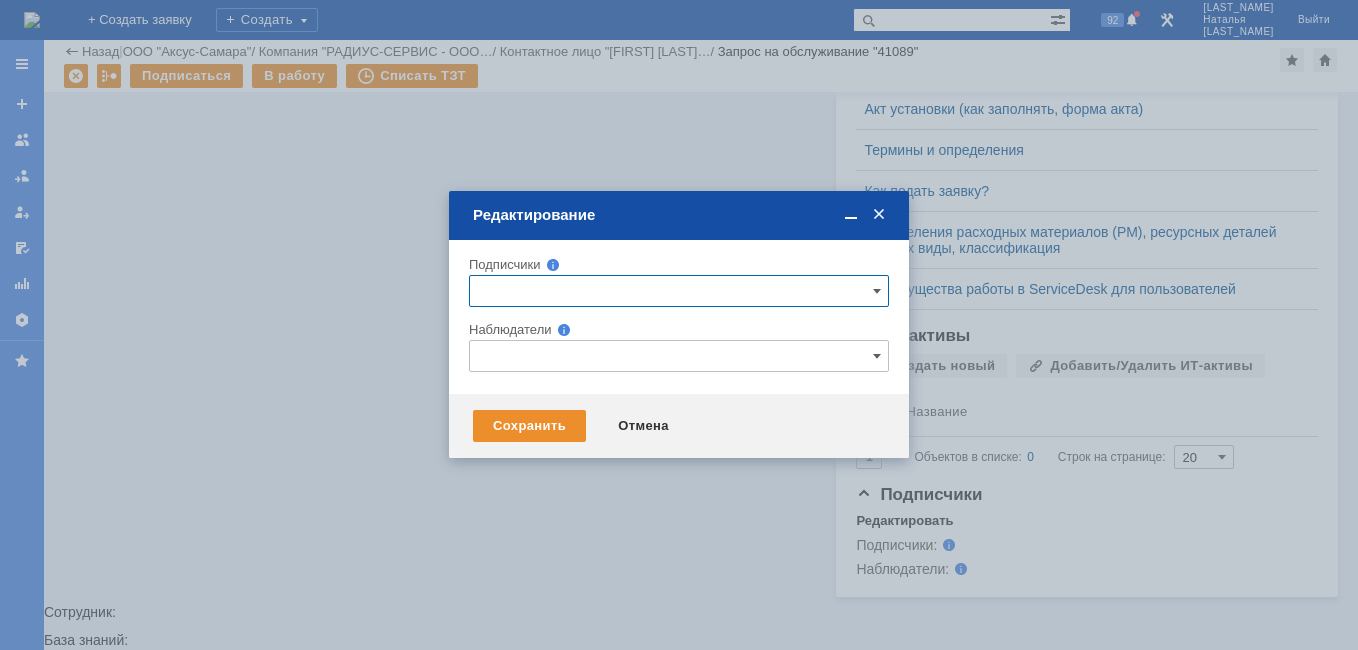 click at bounding box center [679, 356] 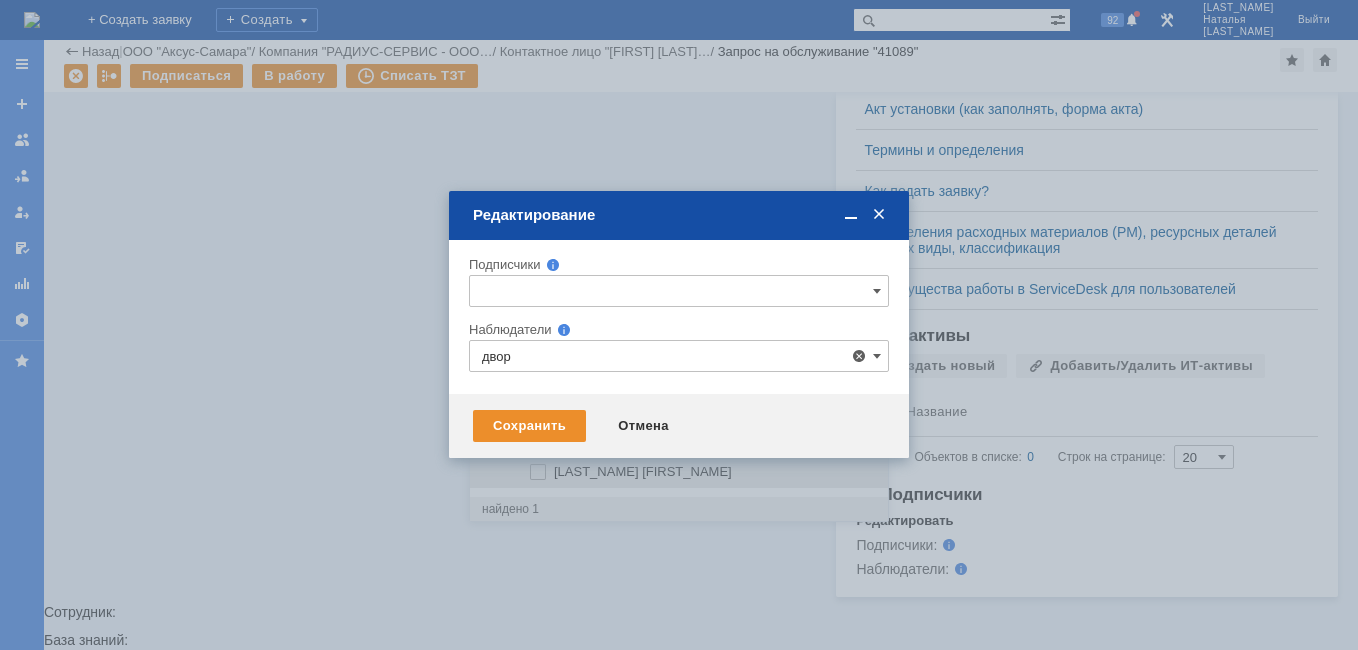 click on "[LAST_NAME] [FIRST_NAME]" at bounding box center [643, 471] 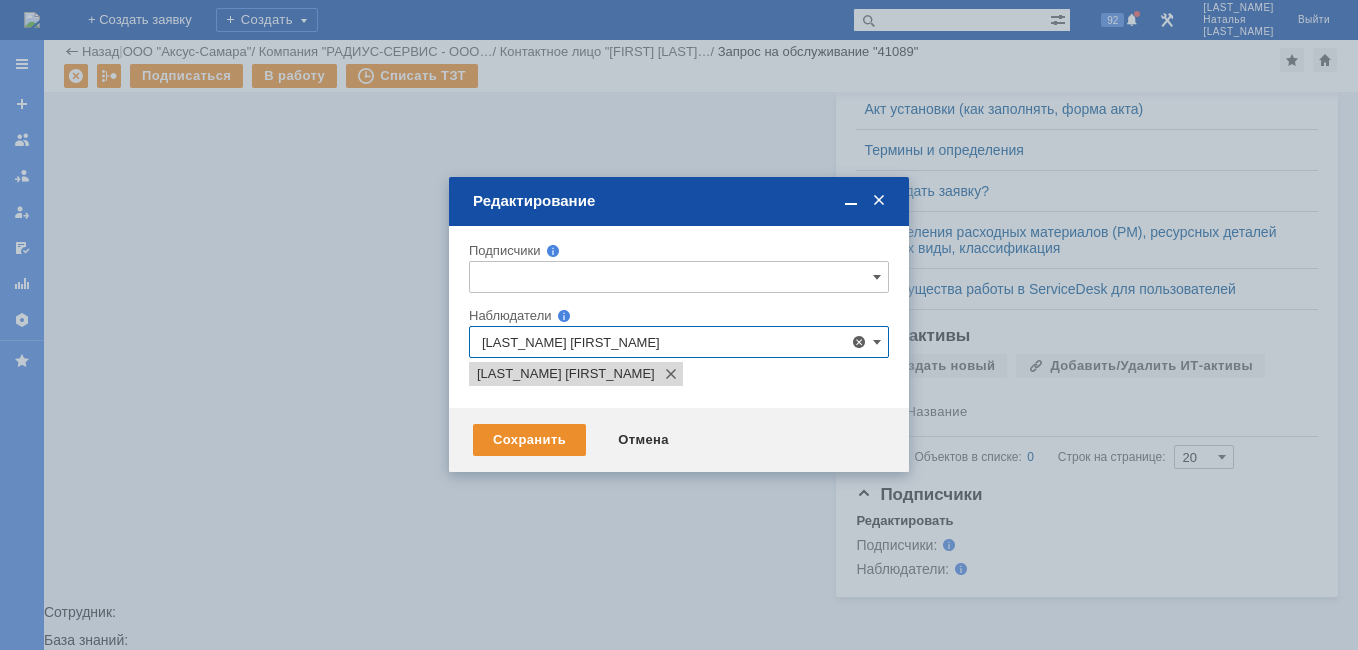 click at bounding box center (679, 325) 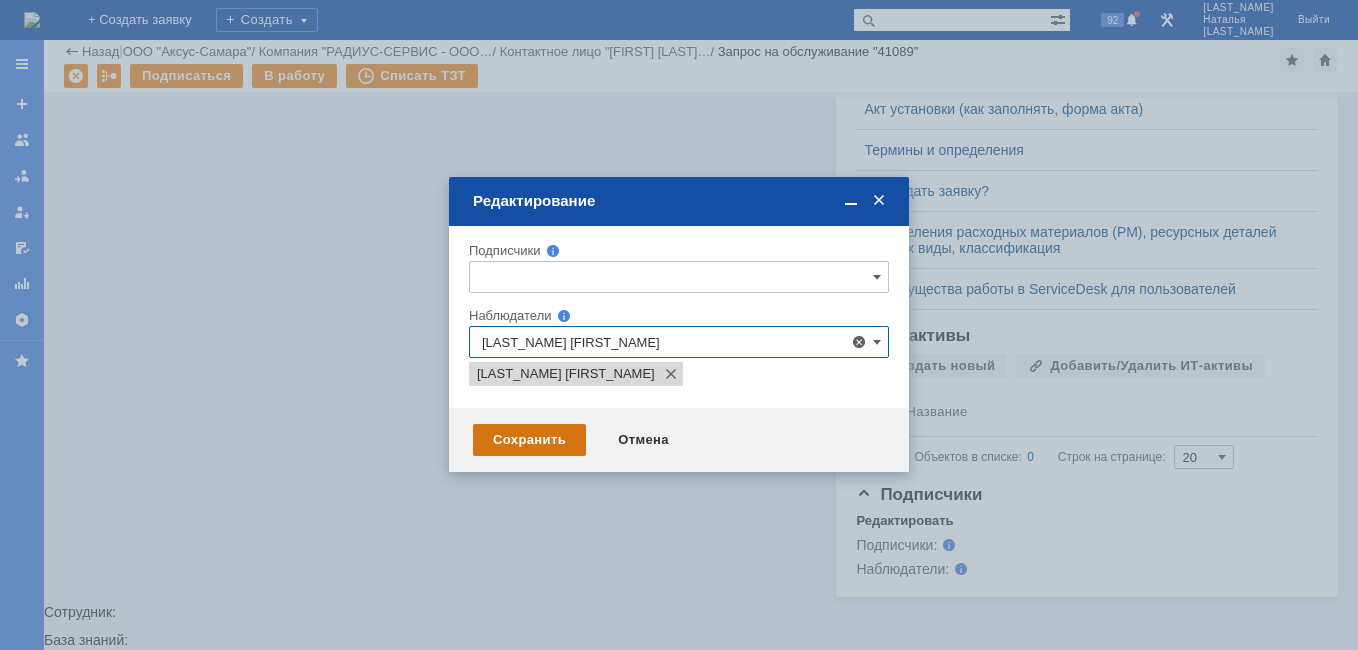 click on "Сохранить" at bounding box center [529, 440] 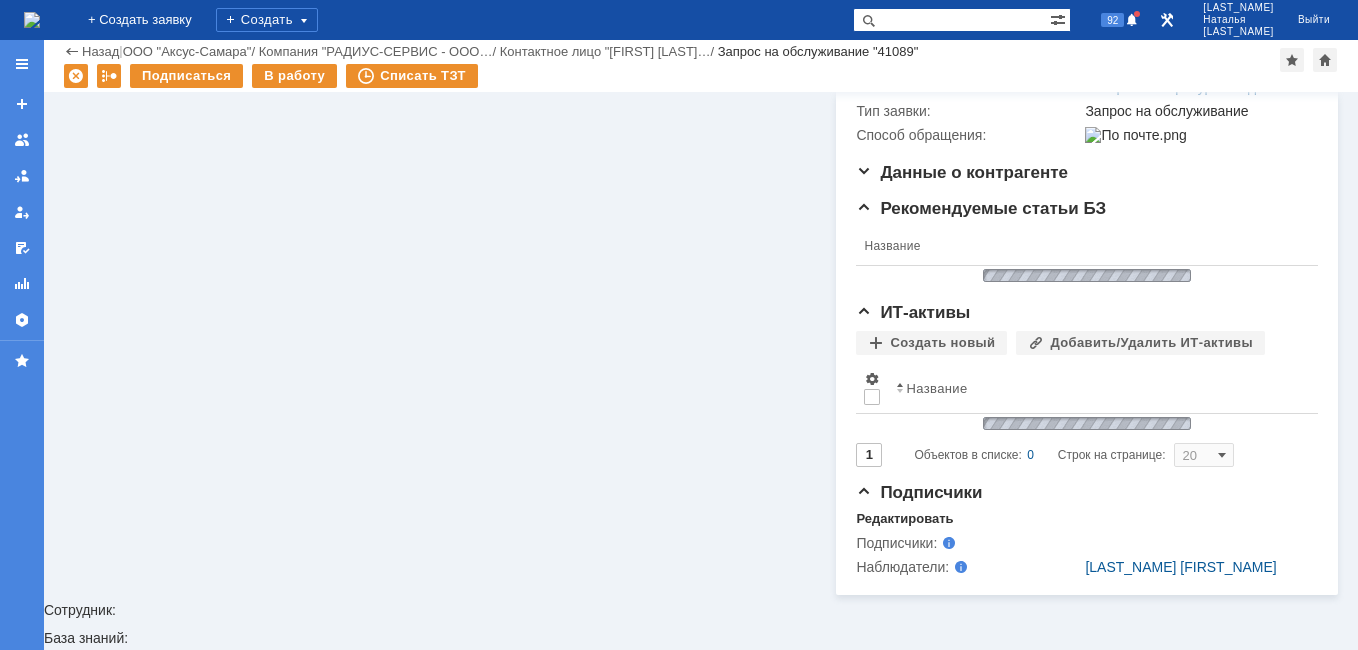 scroll, scrollTop: 0, scrollLeft: 0, axis: both 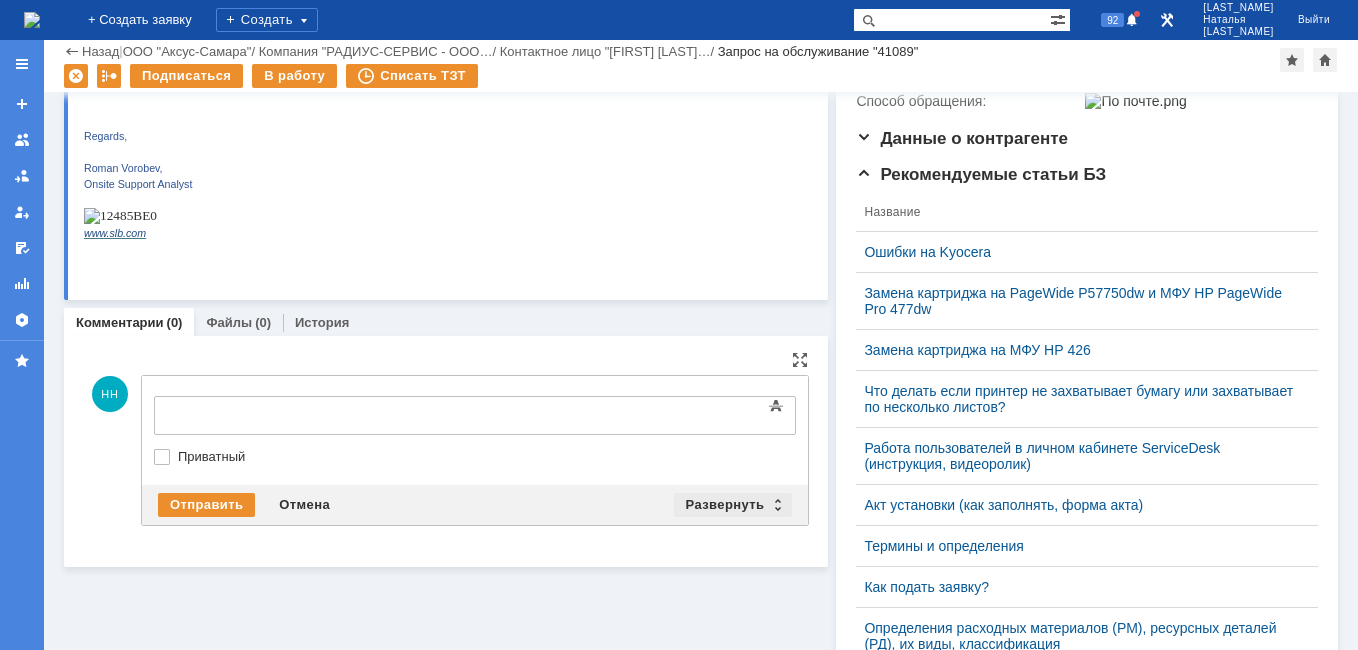 click on "Развернуть" at bounding box center [733, 505] 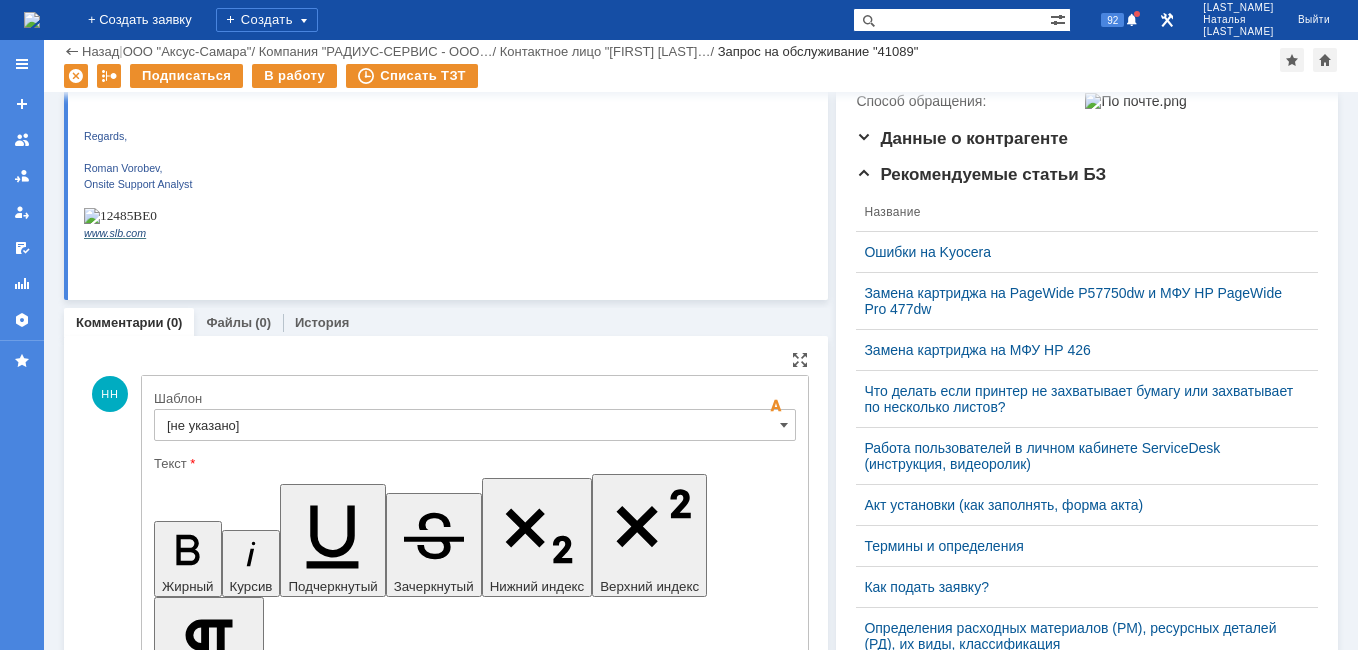 scroll, scrollTop: 0, scrollLeft: 0, axis: both 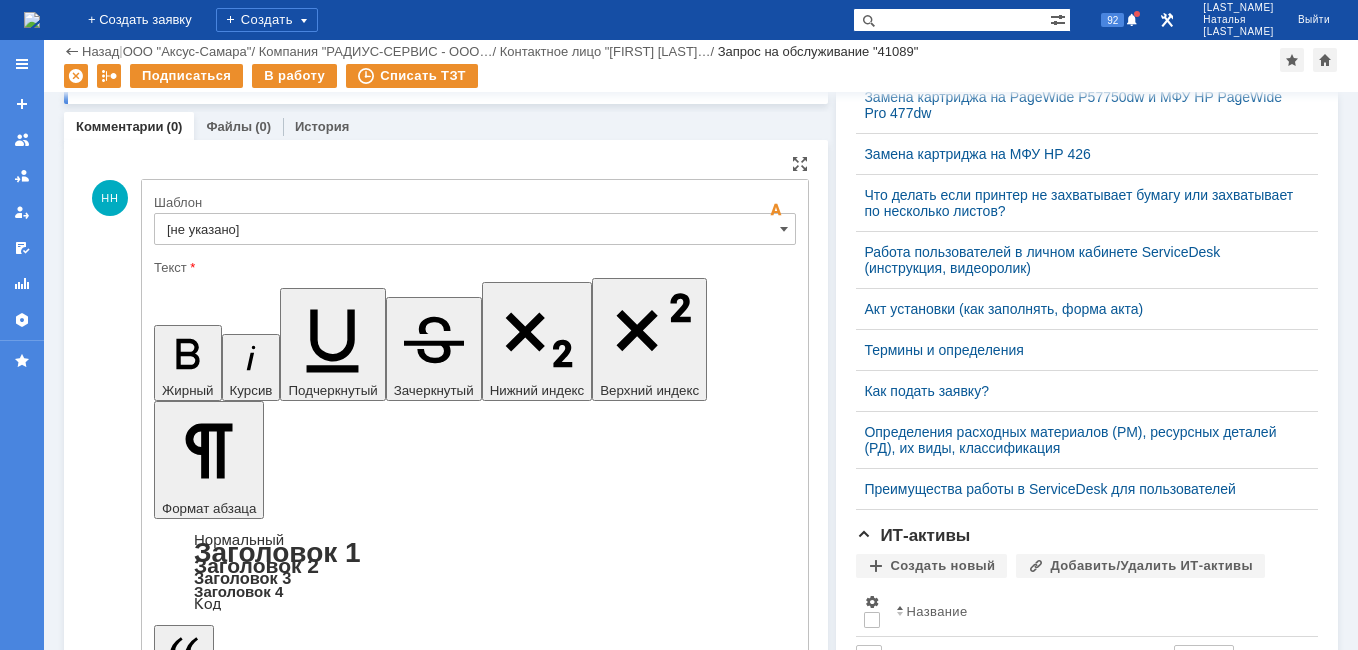 click at bounding box center [317, 4851] 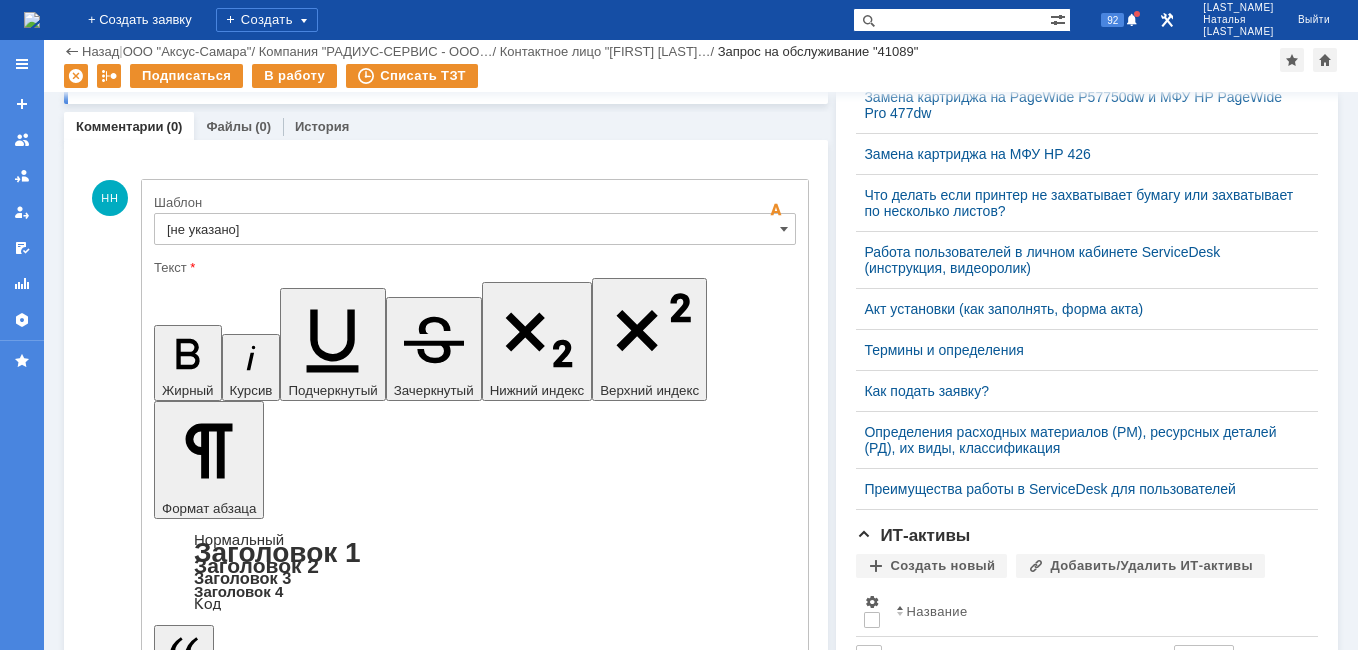 click on "Добрый день Аппарат (МФУ Canon i-Sensys MF6140dn A4, сер. № QPW05885) с данным инвентарным номером 0189 находиться за рамками договора обслуживания. С уважением, первая линия технической поддержки" at bounding box center (317, 4948) 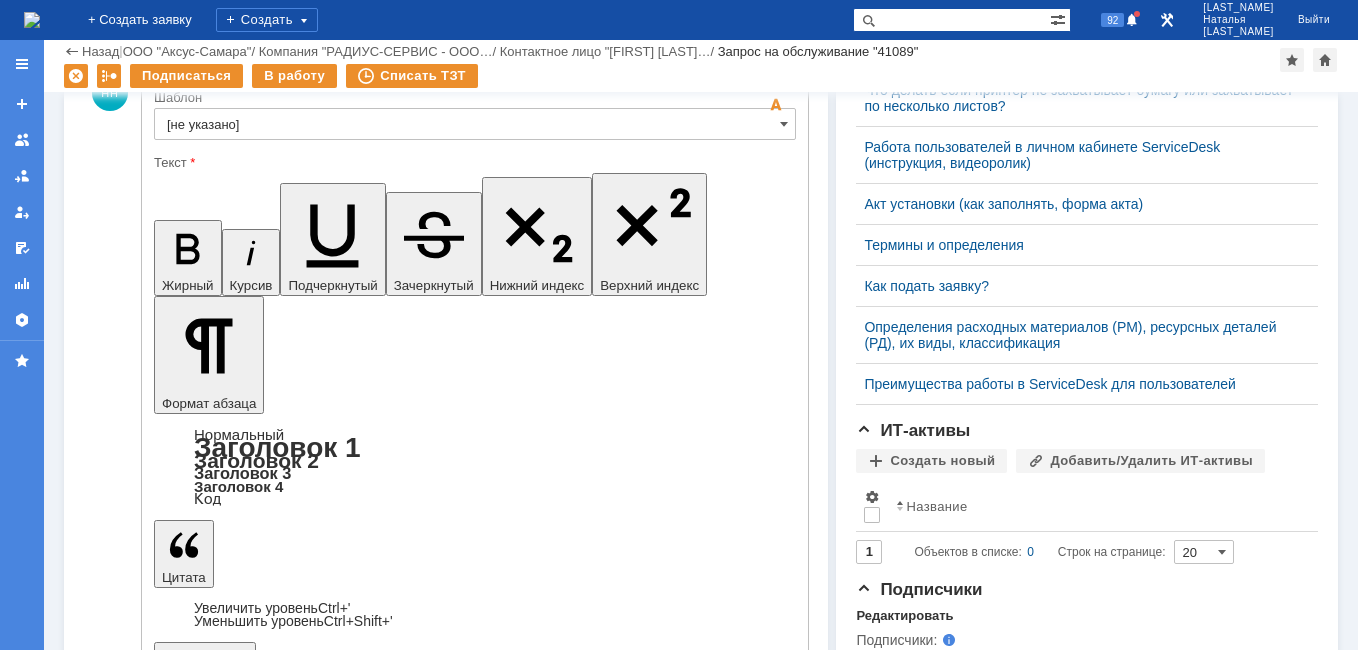 scroll, scrollTop: 796, scrollLeft: 0, axis: vertical 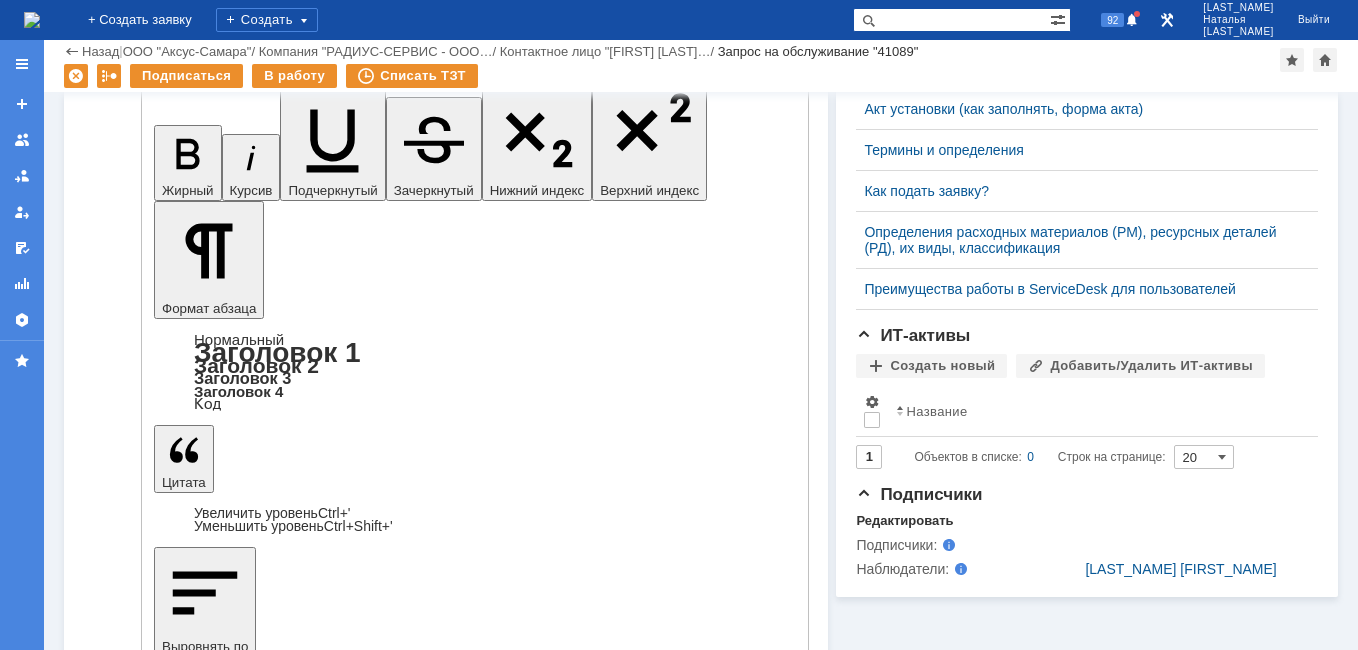 click on "Отправить" at bounding box center [206, 4996] 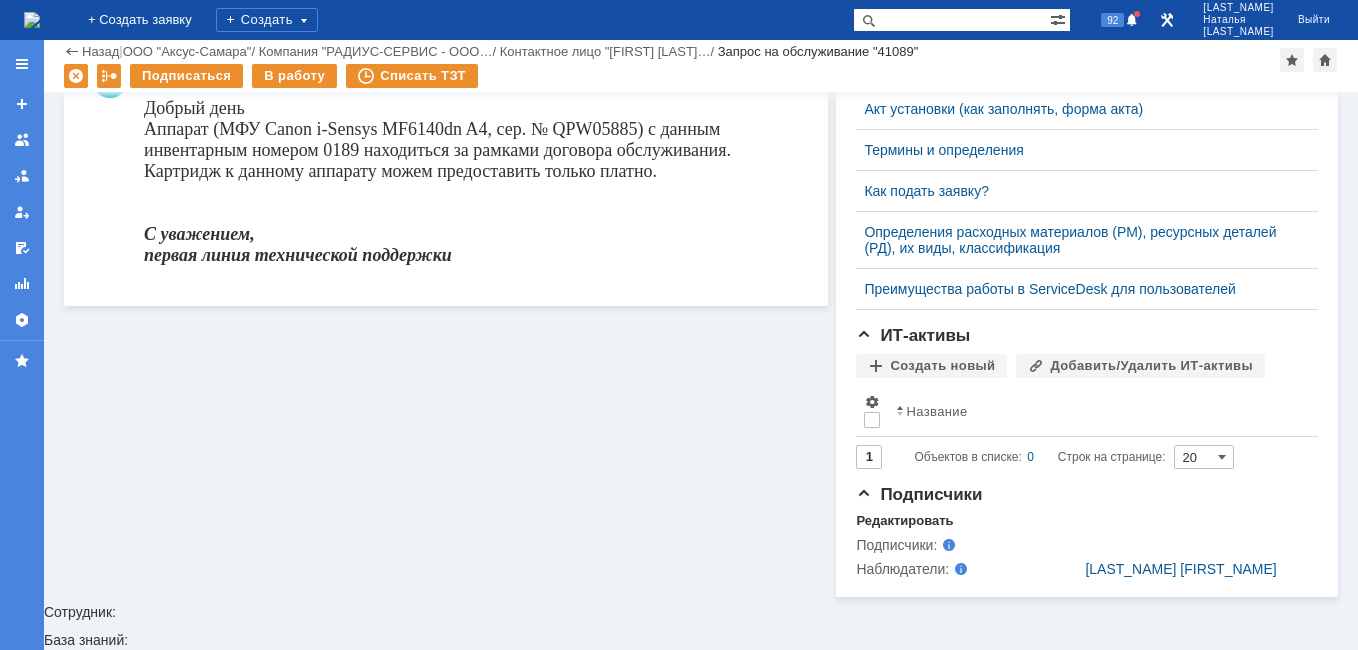 scroll, scrollTop: 0, scrollLeft: 0, axis: both 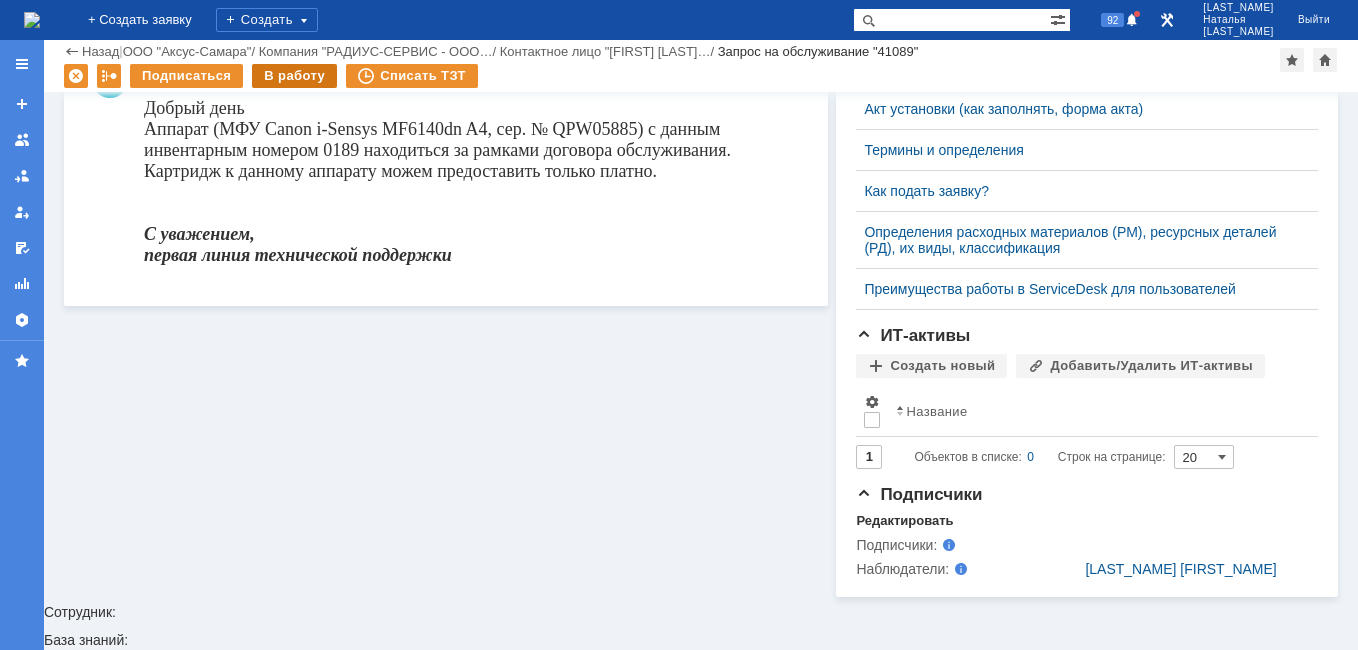 click on "В работу" at bounding box center [294, 76] 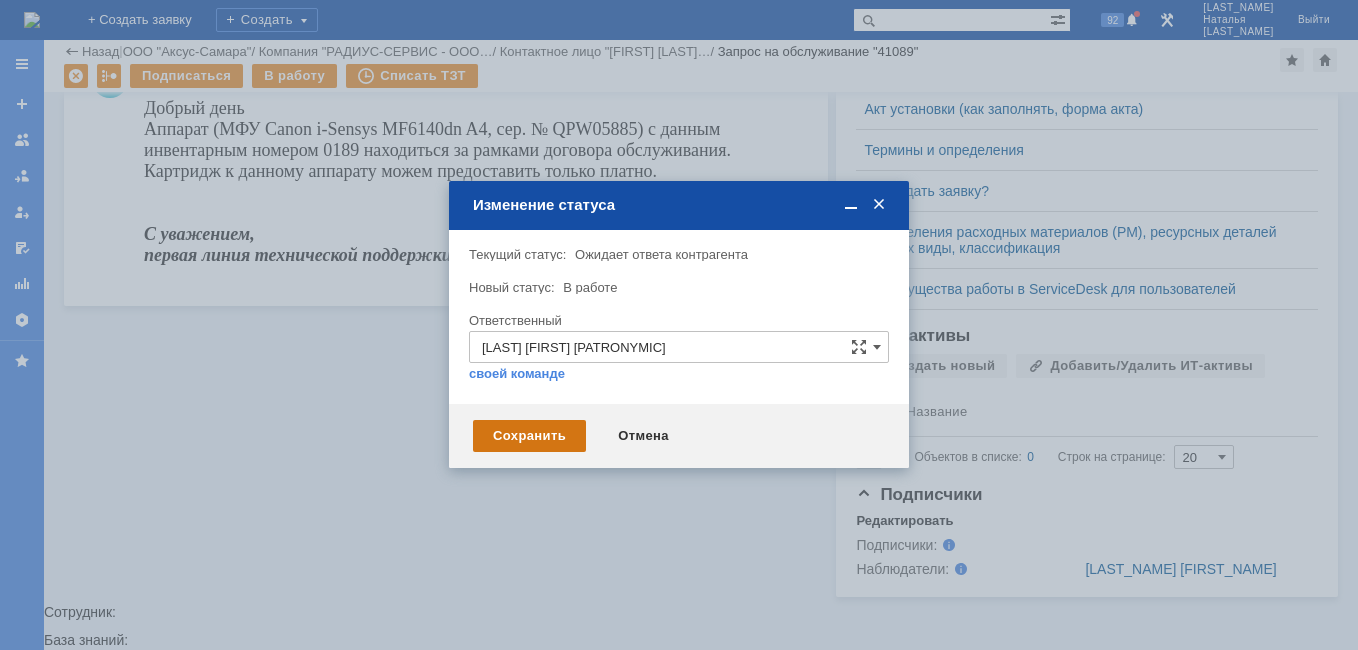 click on "Сохранить" at bounding box center (529, 436) 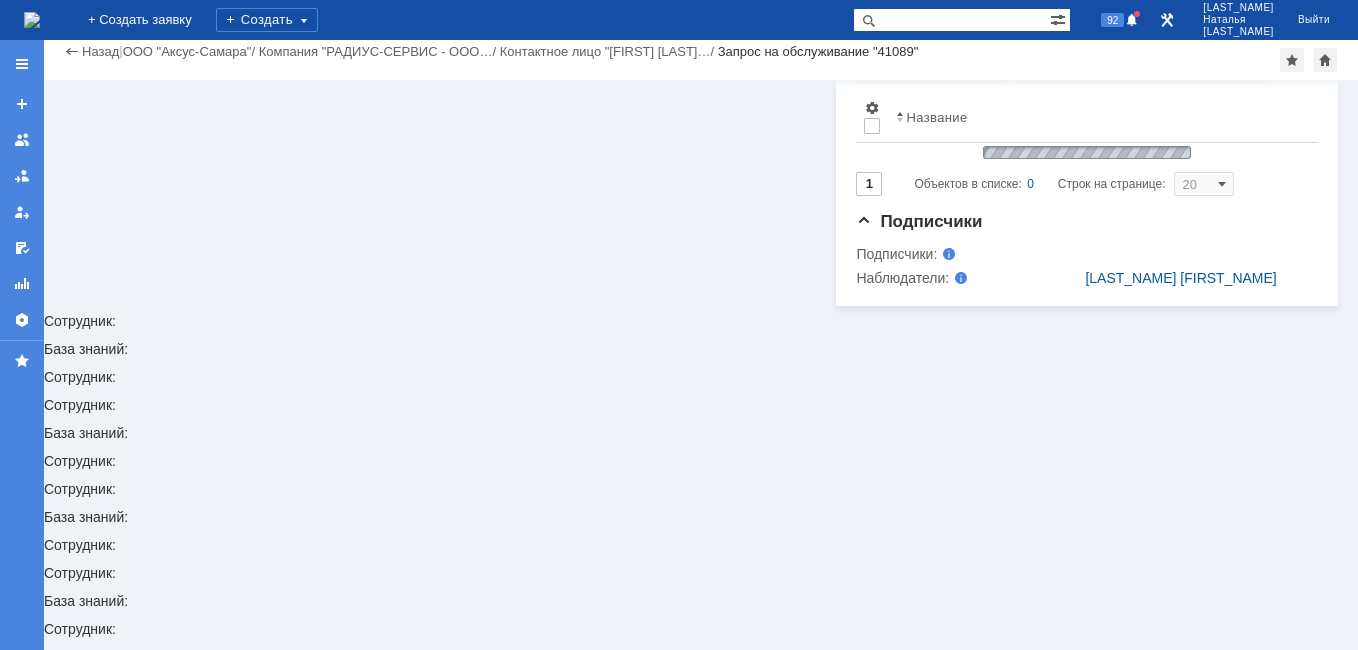 scroll, scrollTop: 323, scrollLeft: 0, axis: vertical 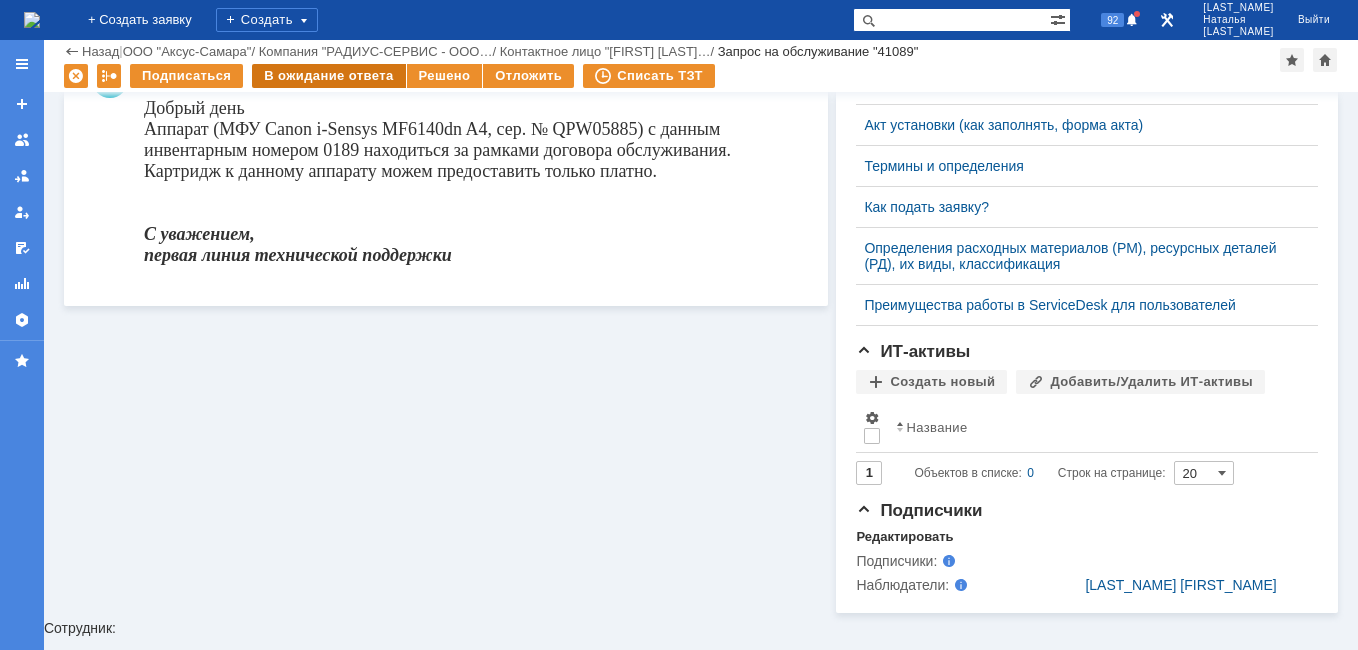 click on "В ожидание ответа" at bounding box center [328, 76] 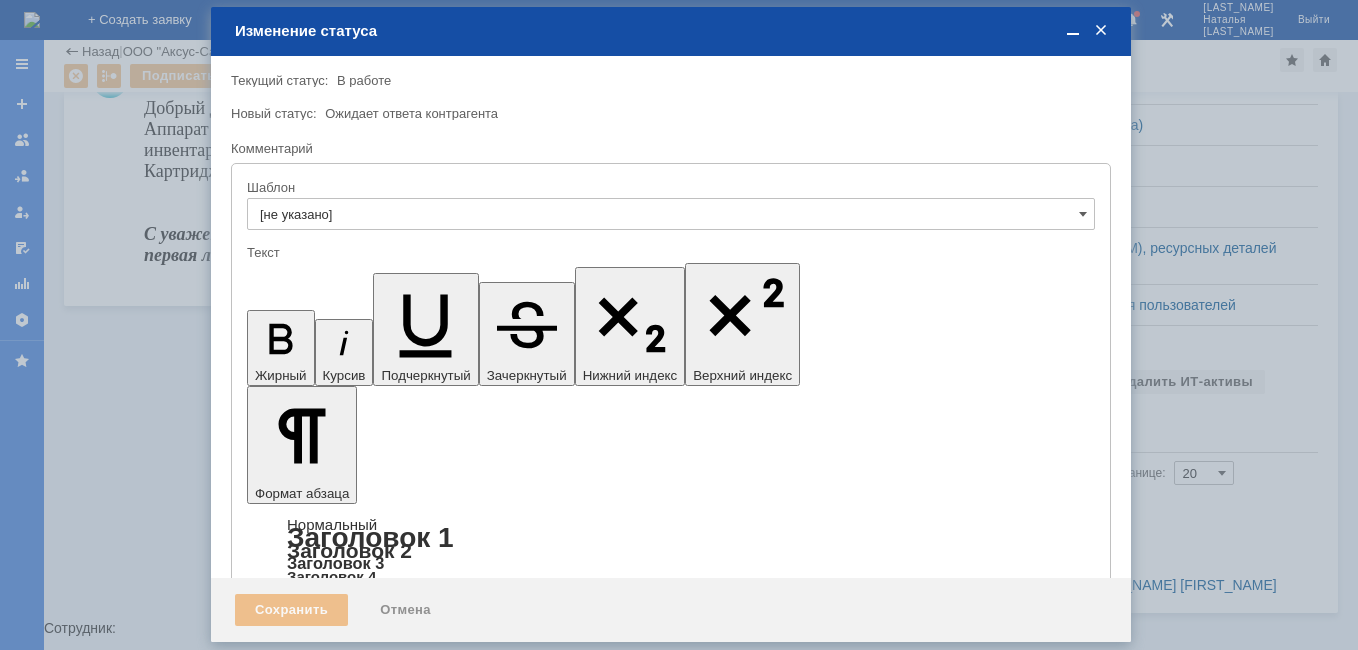 scroll, scrollTop: 0, scrollLeft: 0, axis: both 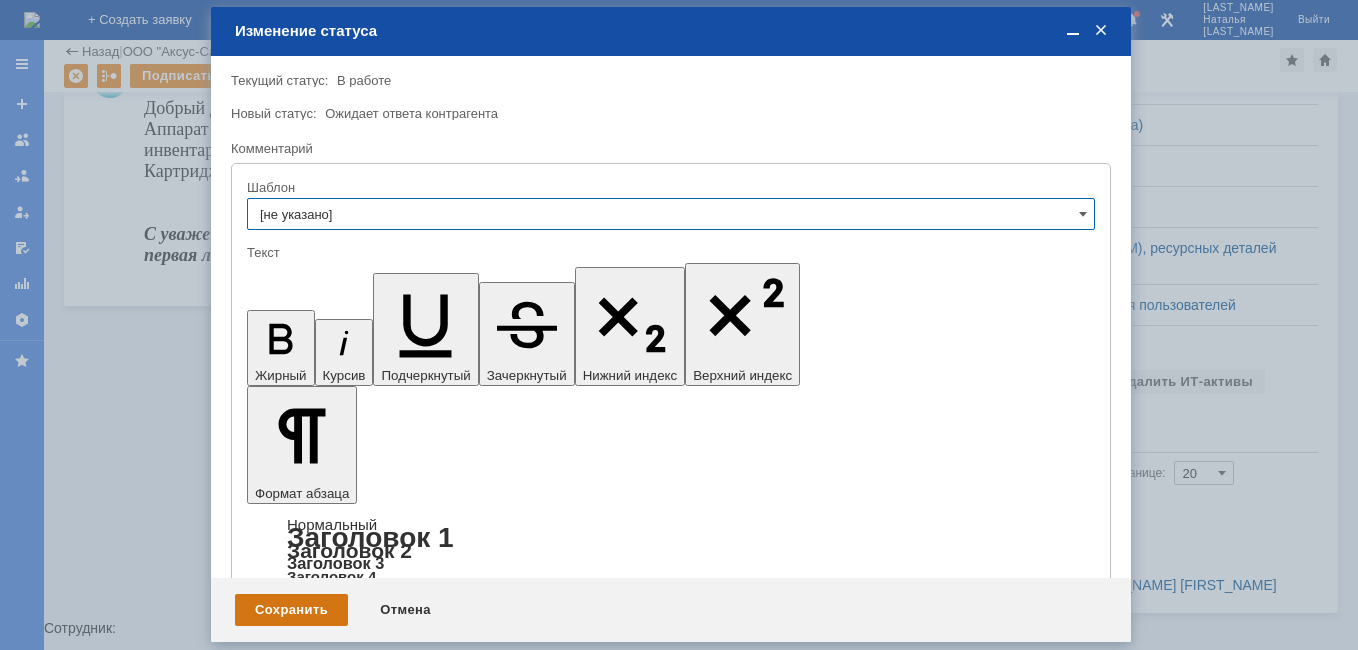 click on "Сохранить" at bounding box center [291, 610] 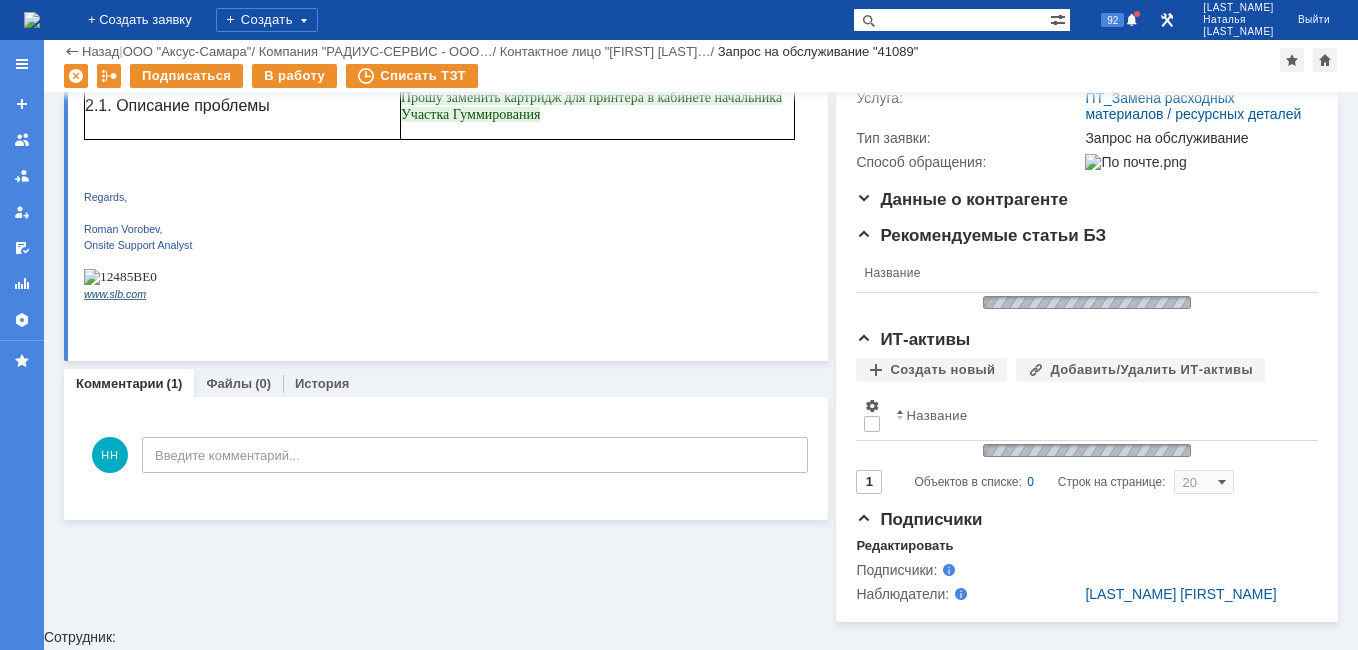 scroll, scrollTop: 366, scrollLeft: 0, axis: vertical 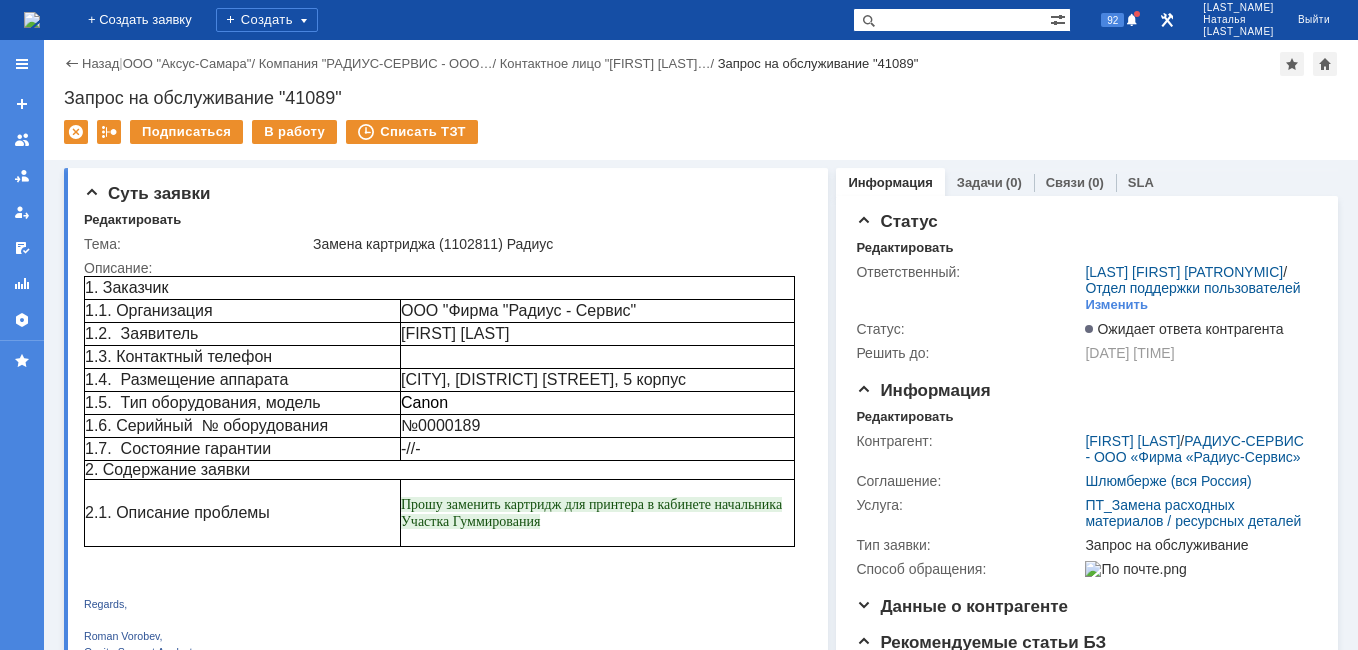 click at bounding box center [32, 20] 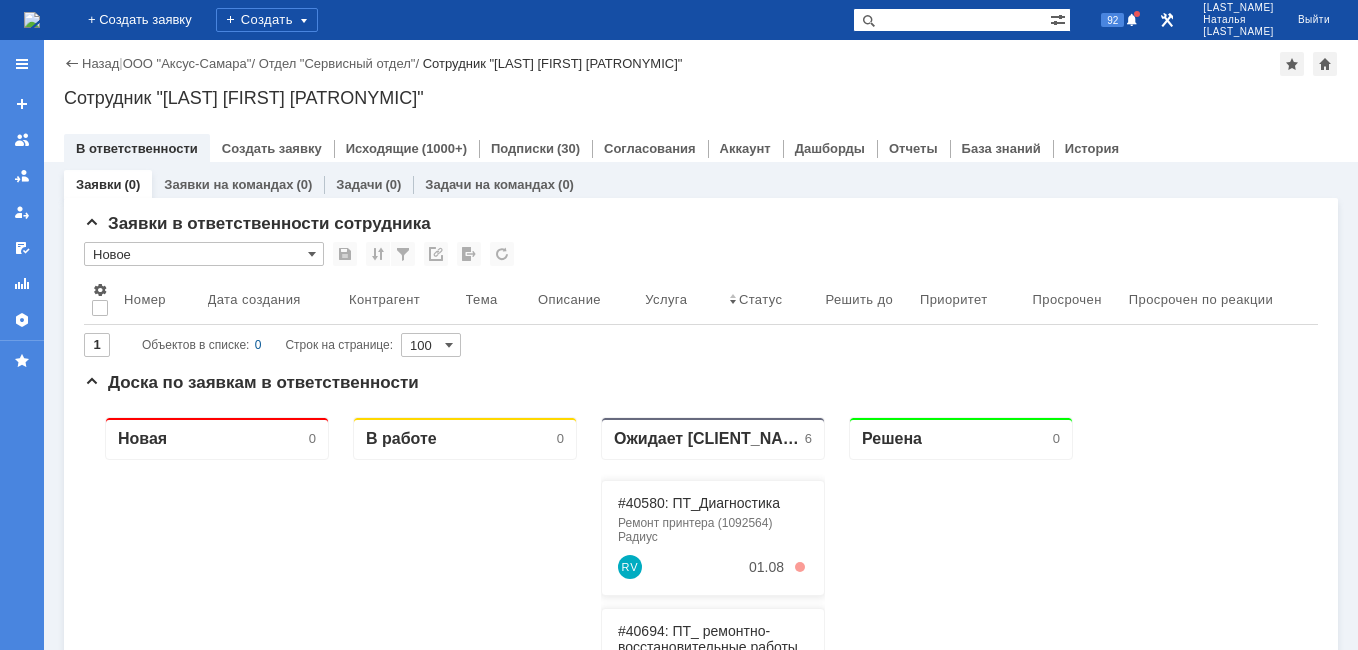 scroll, scrollTop: 0, scrollLeft: 0, axis: both 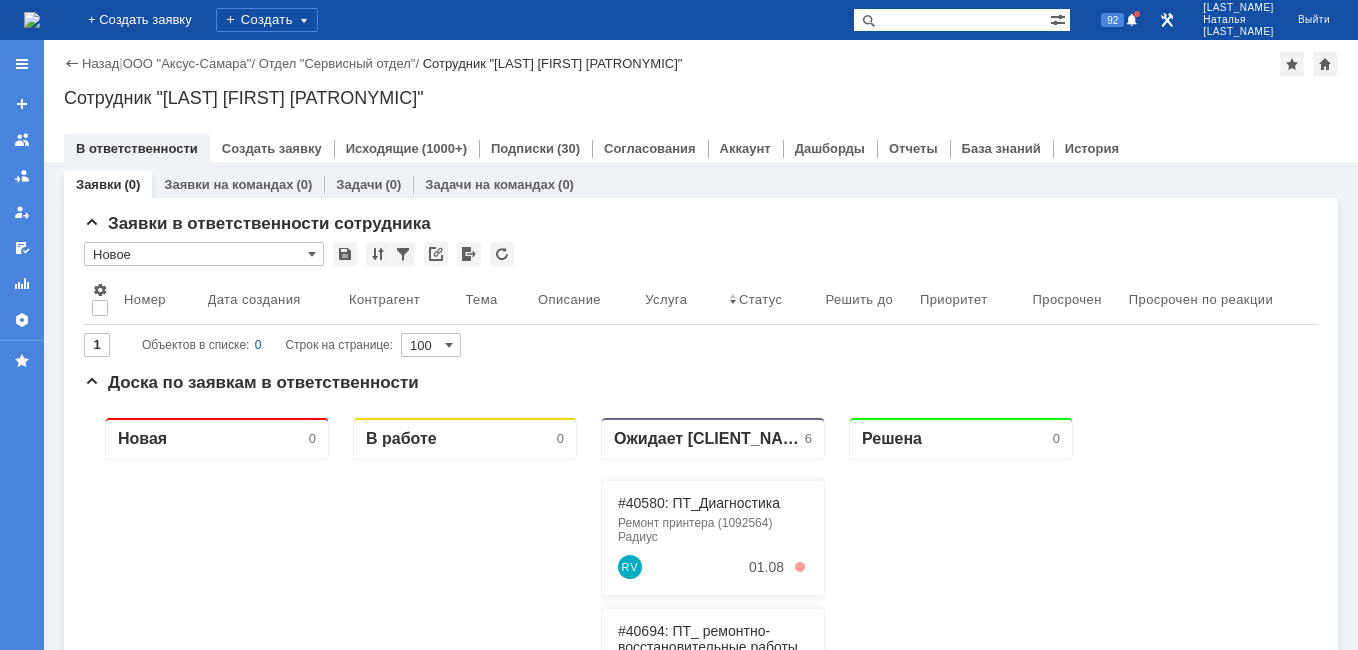 click at bounding box center (951, 20) 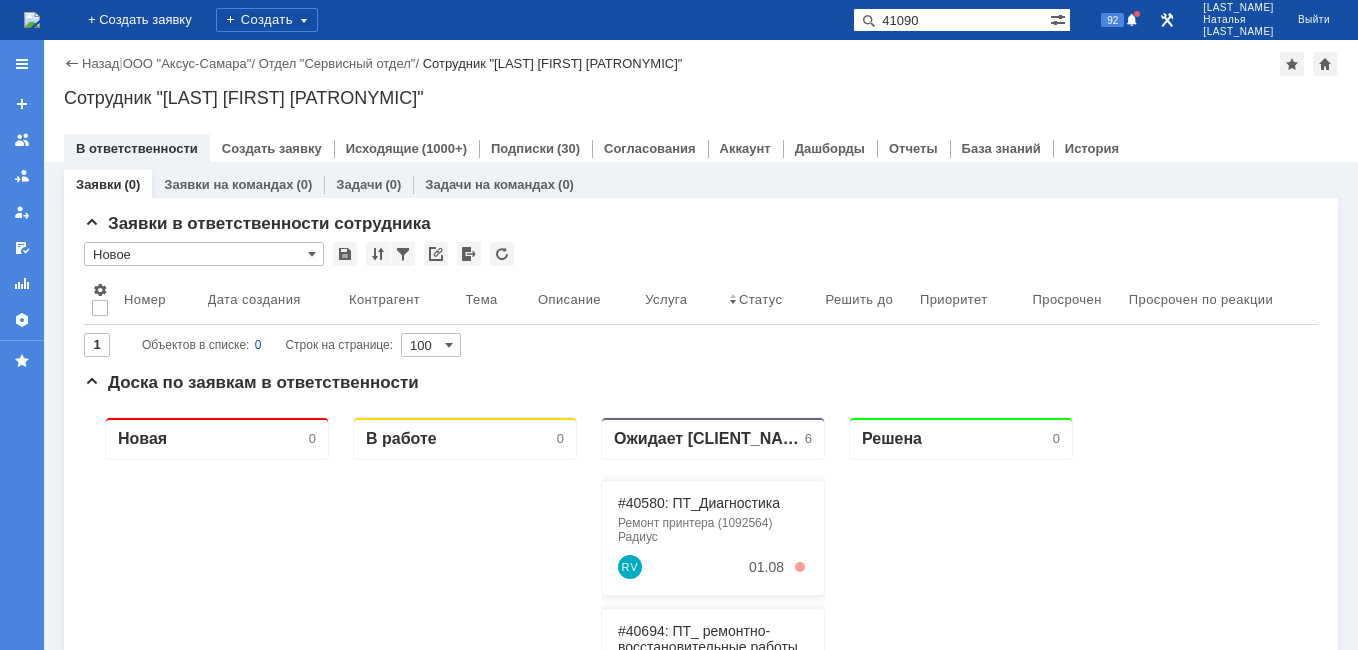 type on "41090" 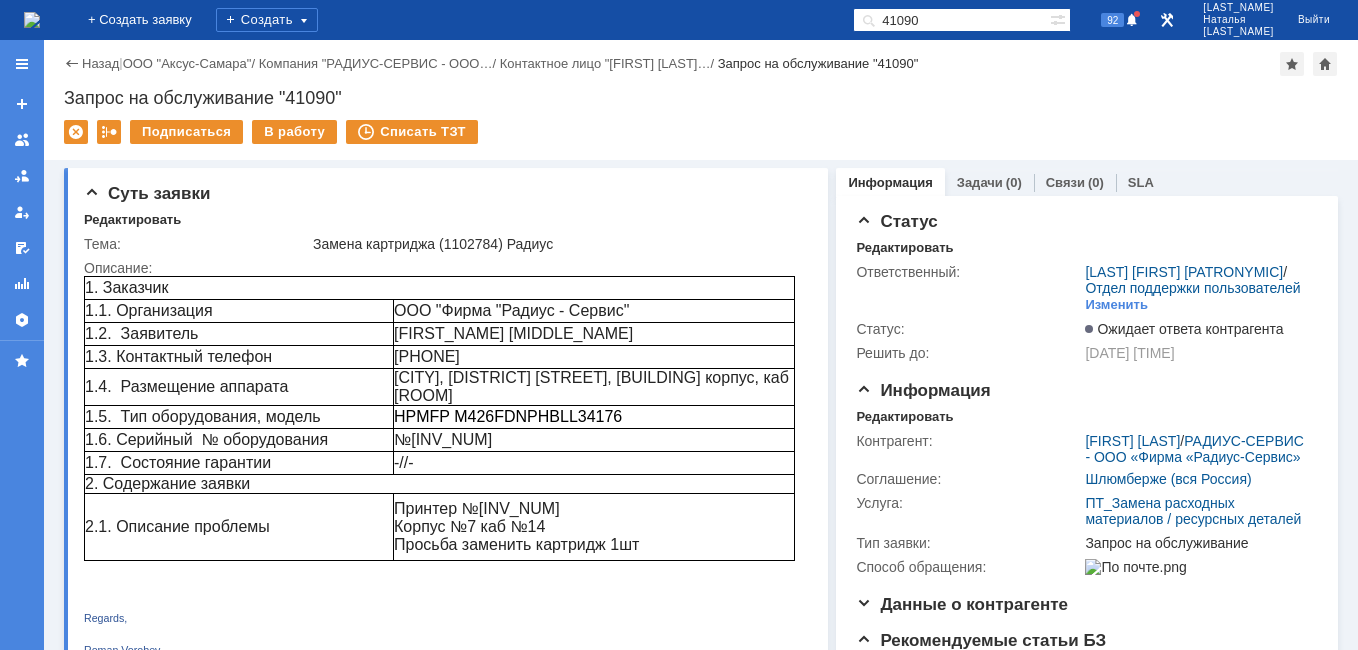scroll, scrollTop: 0, scrollLeft: 0, axis: both 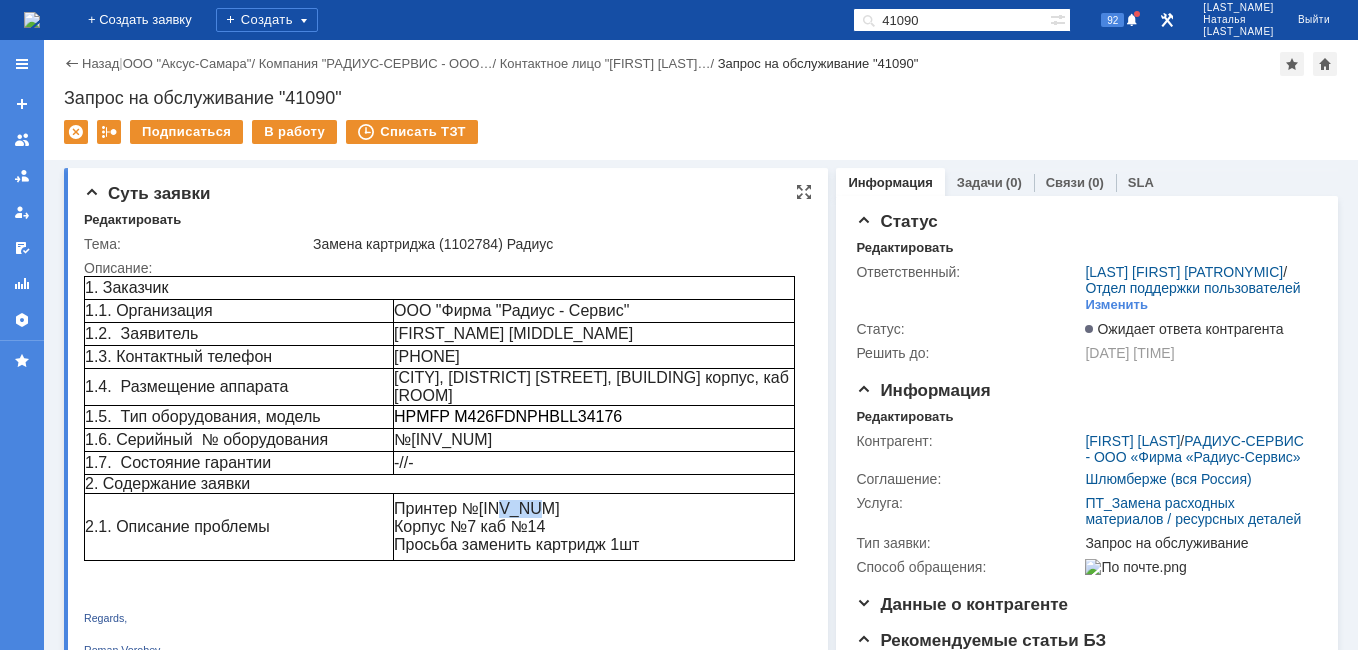 drag, startPoint x: 530, startPoint y: 498, endPoint x: 499, endPoint y: 499, distance: 31.016125 